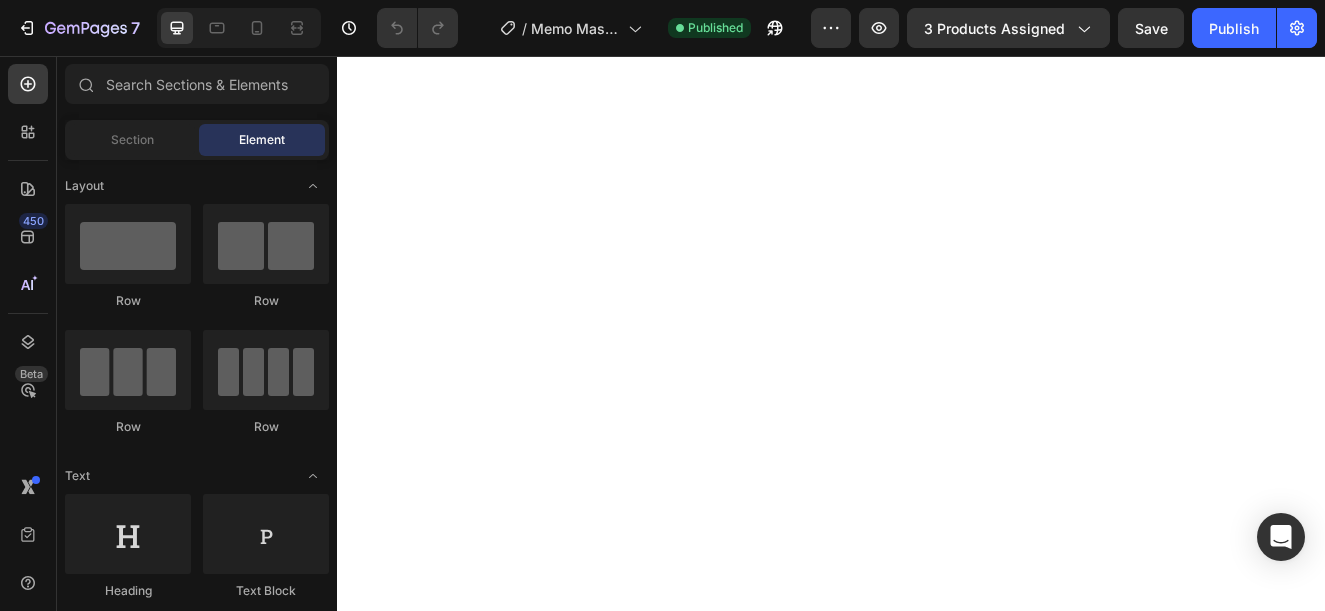 scroll, scrollTop: 0, scrollLeft: 0, axis: both 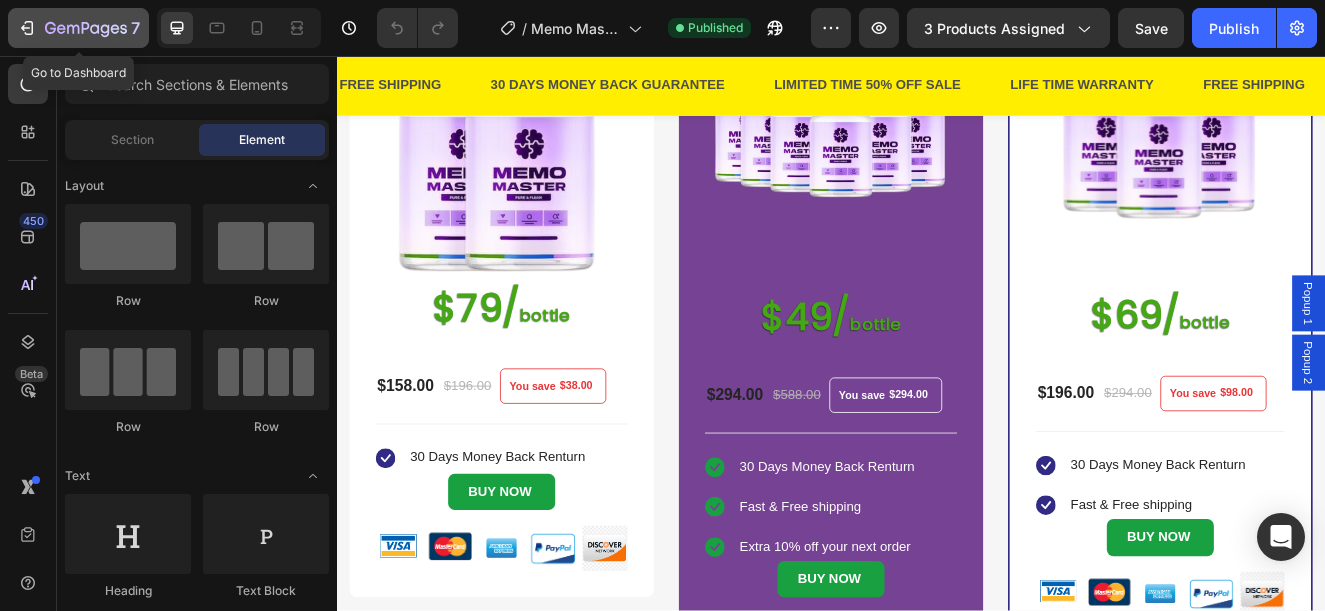 click 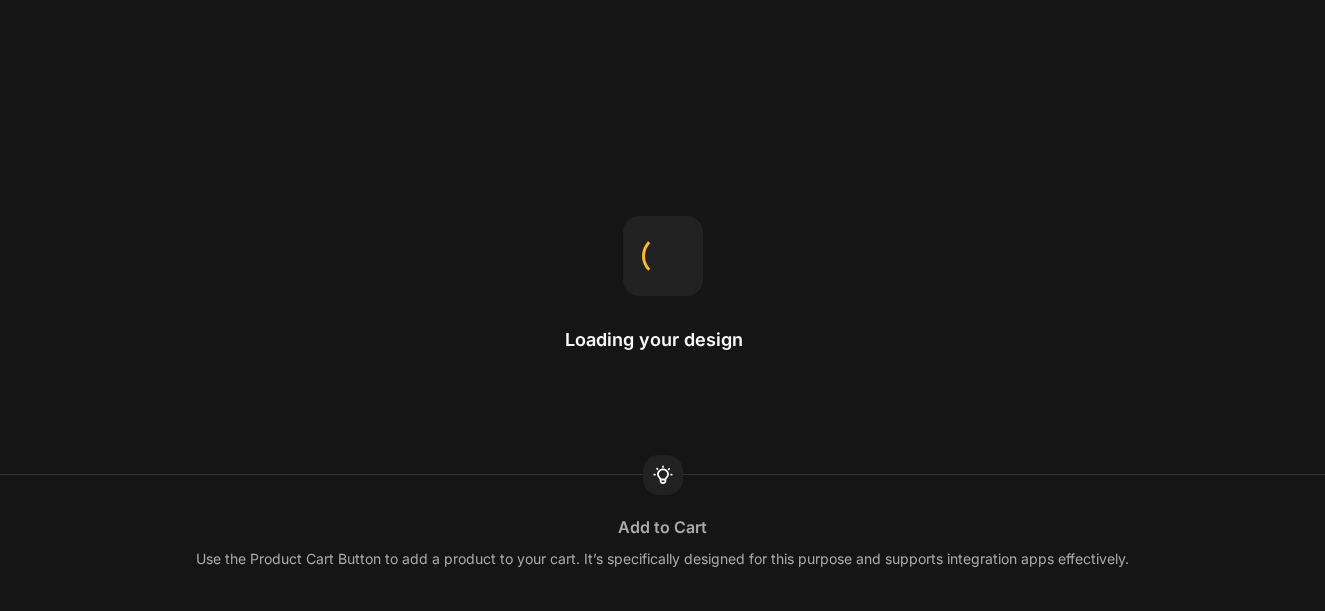 scroll, scrollTop: 0, scrollLeft: 0, axis: both 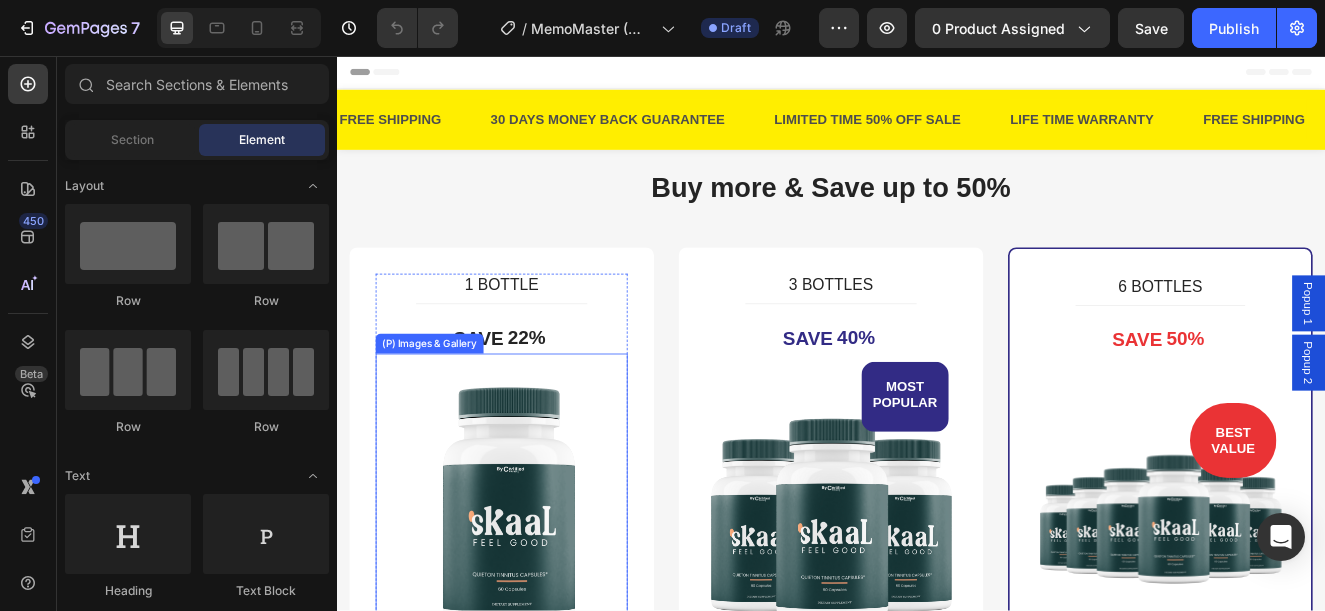 click at bounding box center (537, 603) 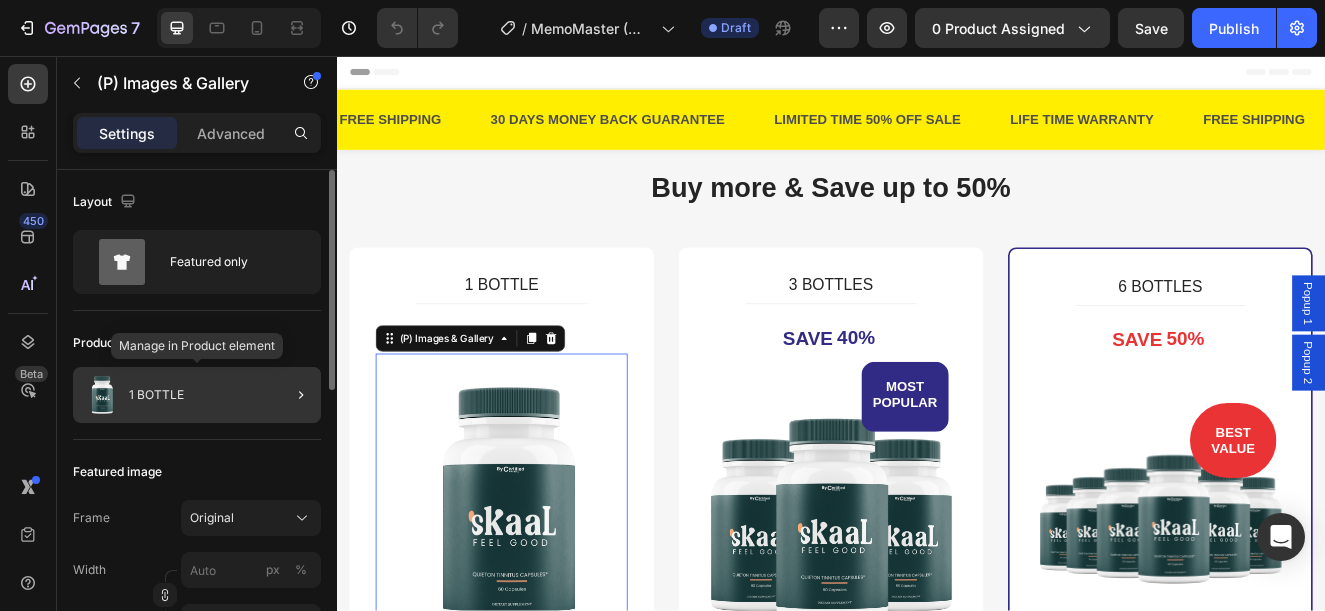 click on "1 BOTTLE" at bounding box center (156, 395) 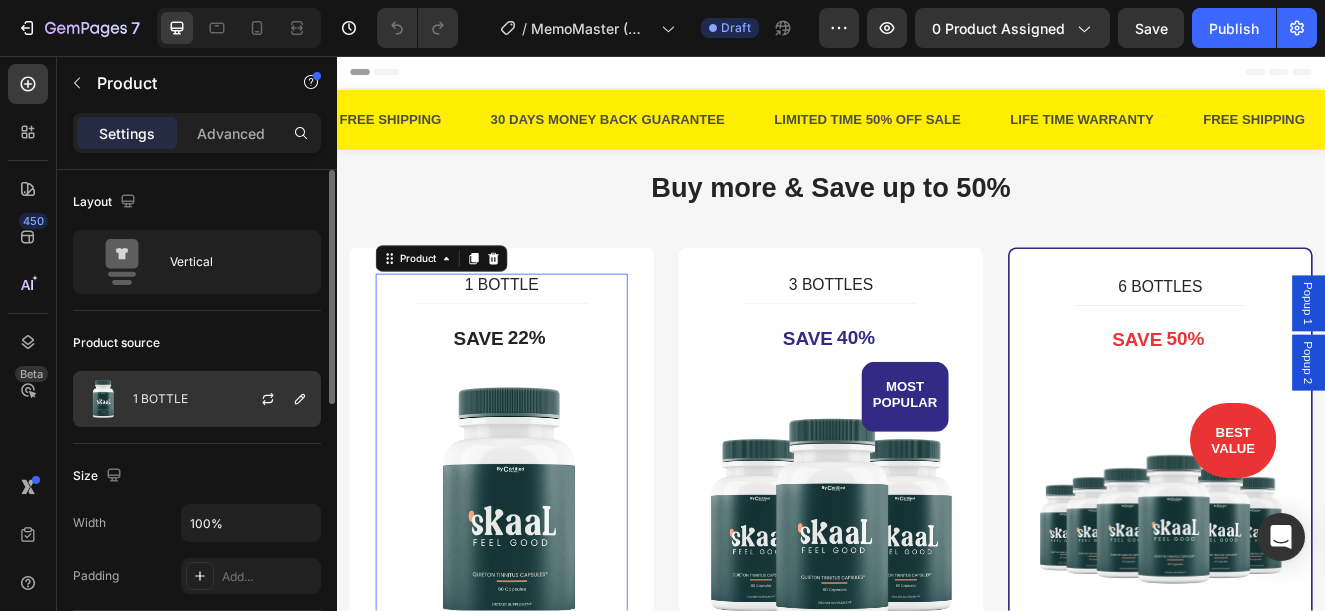 click on "1 BOTTLE" at bounding box center (160, 399) 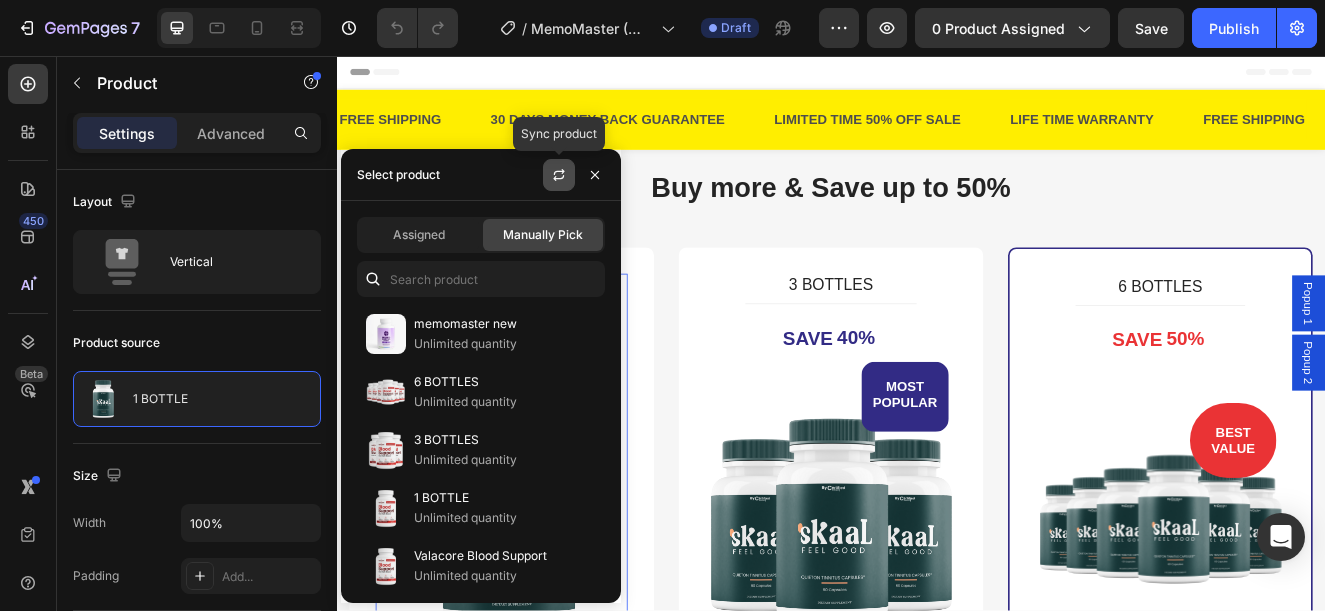 click 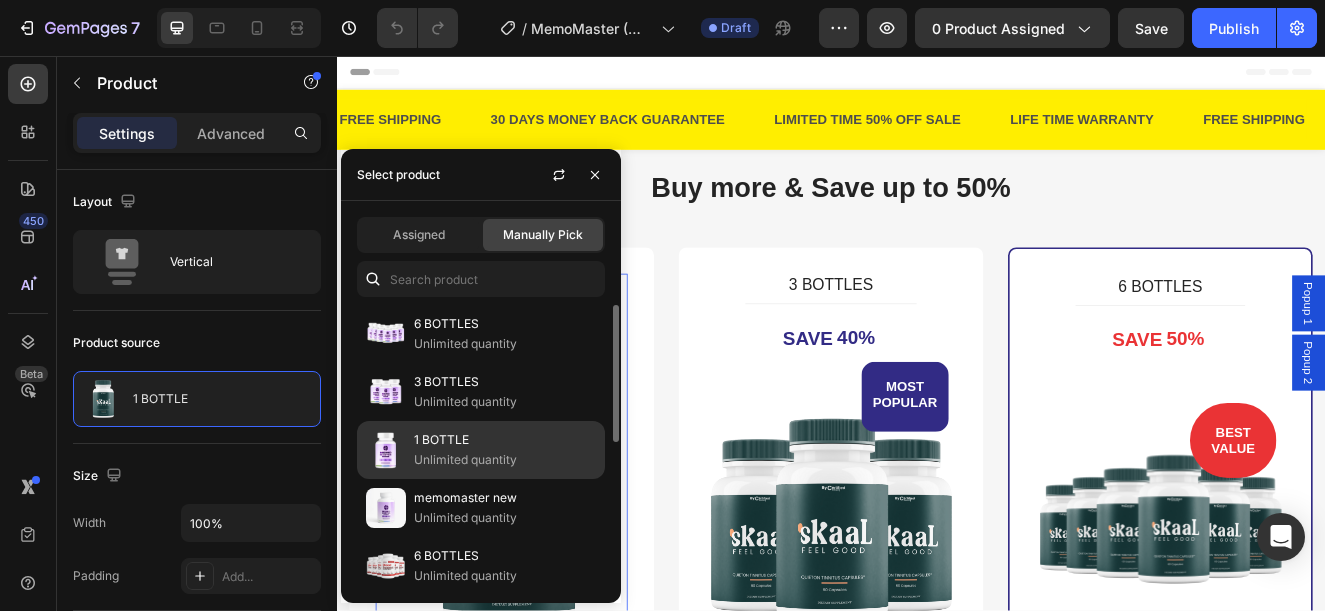 click on "1 BOTTLE" at bounding box center (505, 440) 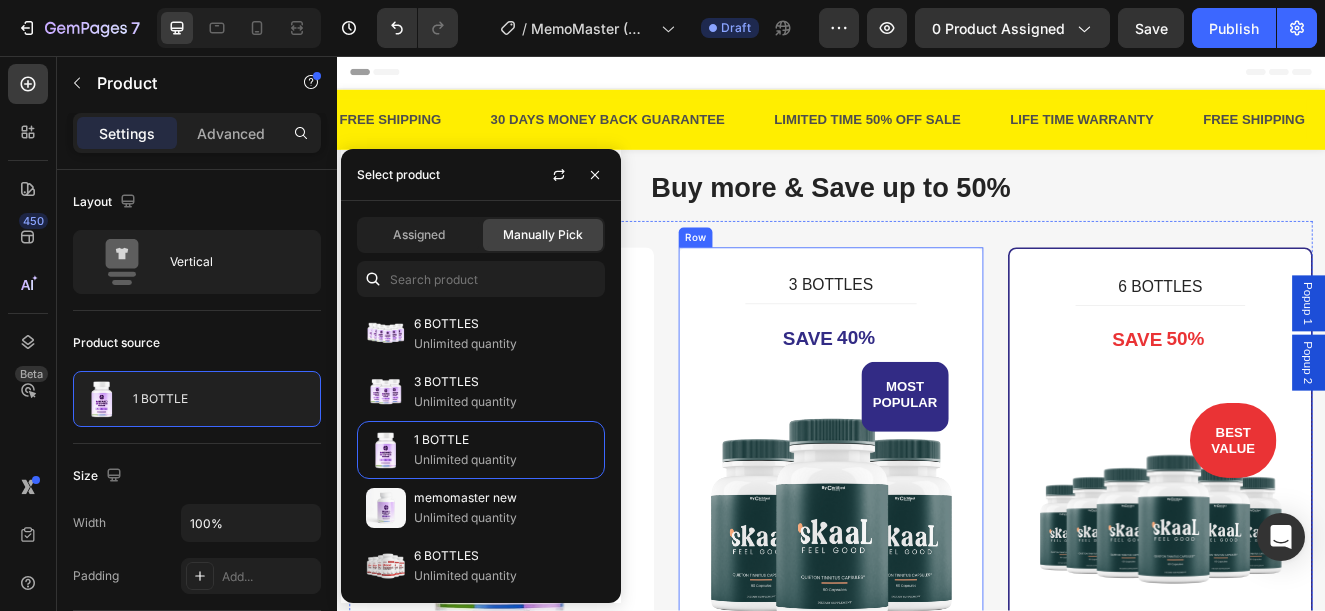 click on "1 BOTTLE (P) Title                Title Line SAVE 22% (P) Tag (P) Images & Gallery $69/ bottle Heading $69.90 (P) Price (P) Price $89.90 (P) Price (P) Price You save $20.00 (P) Tag Row You saved $20.00 (P) Tag
Icon 30 Days Money Back Renturn Text block Icon List BUY NOW Add to Cart Product Row" at bounding box center (537, 677) 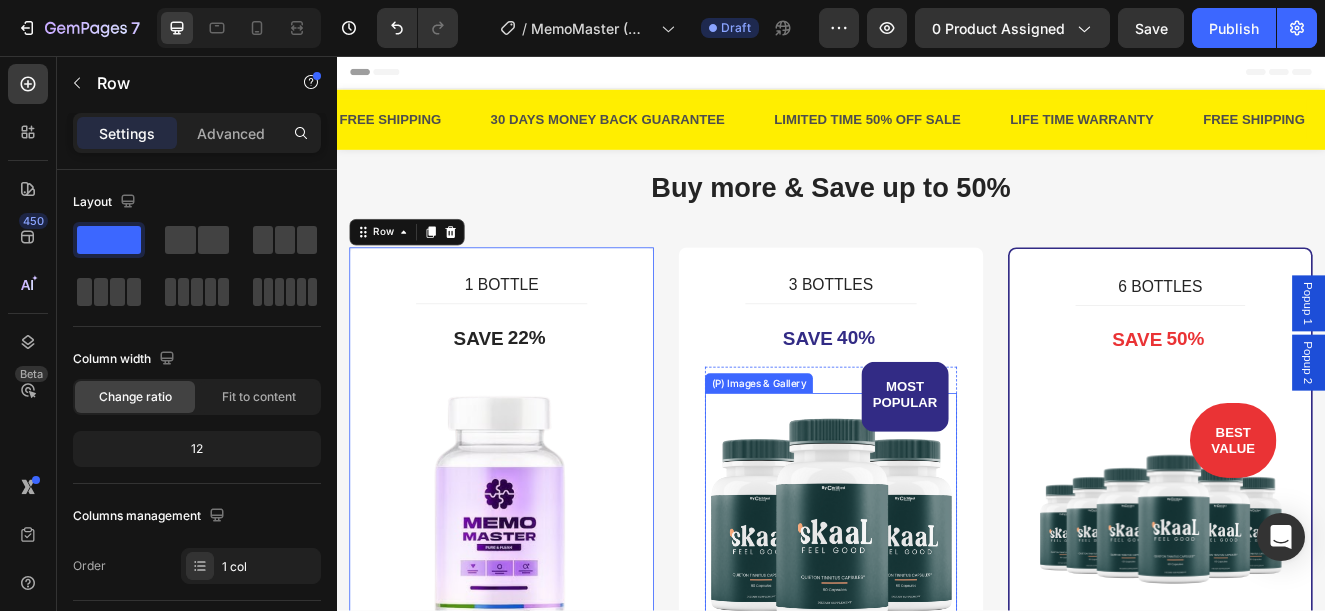click at bounding box center [937, 619] 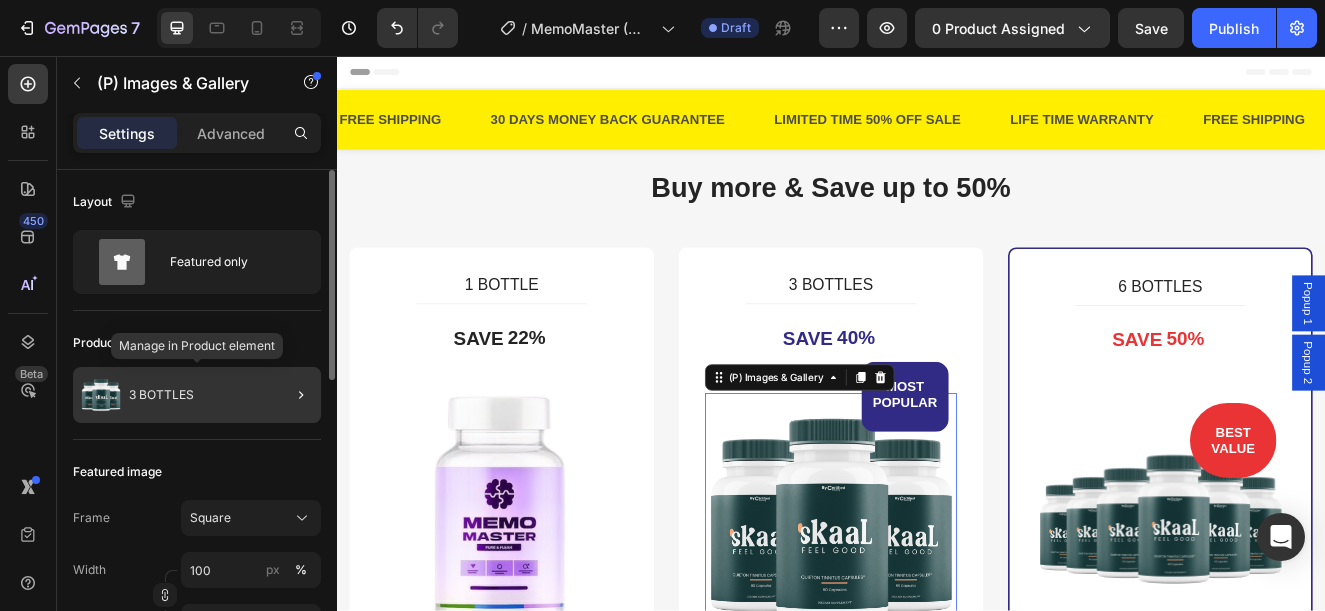 click on "3 BOTTLES" 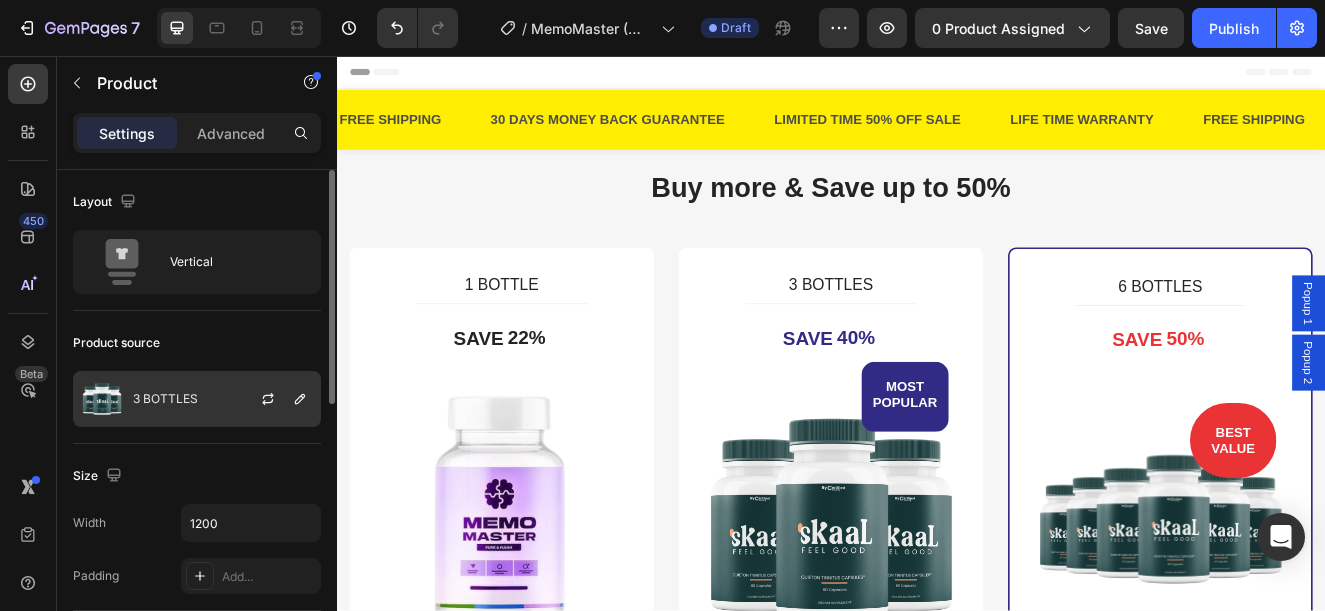 click on "3 BOTTLES" 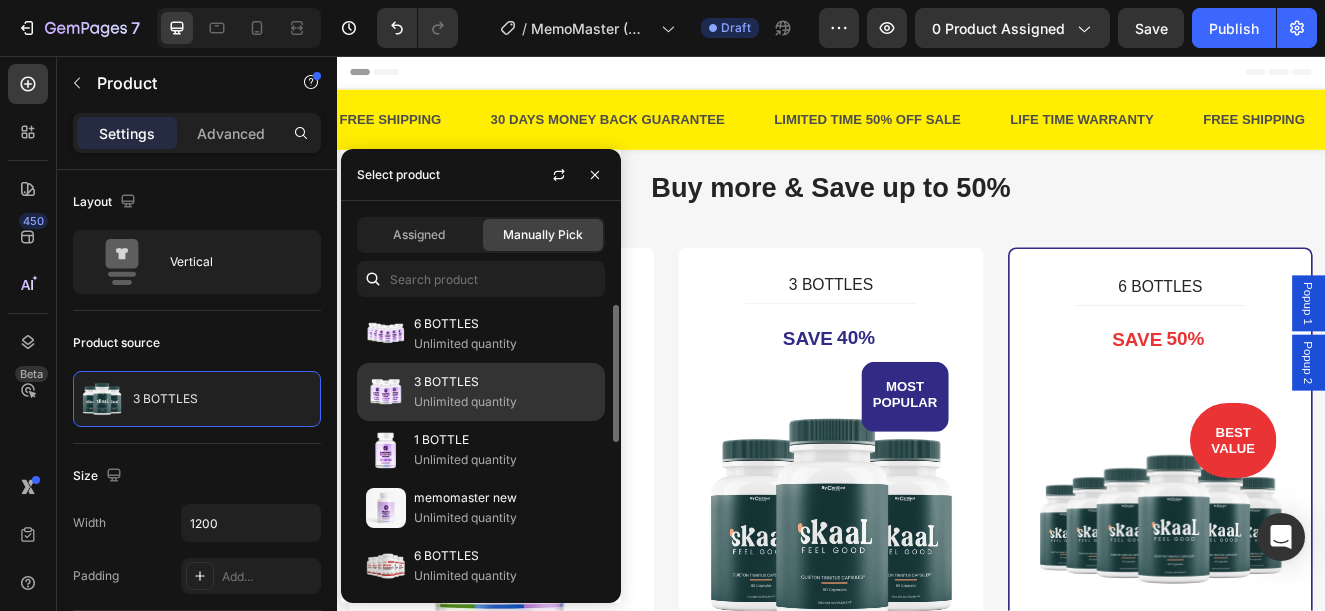 click on "3 BOTTLES" at bounding box center (505, 382) 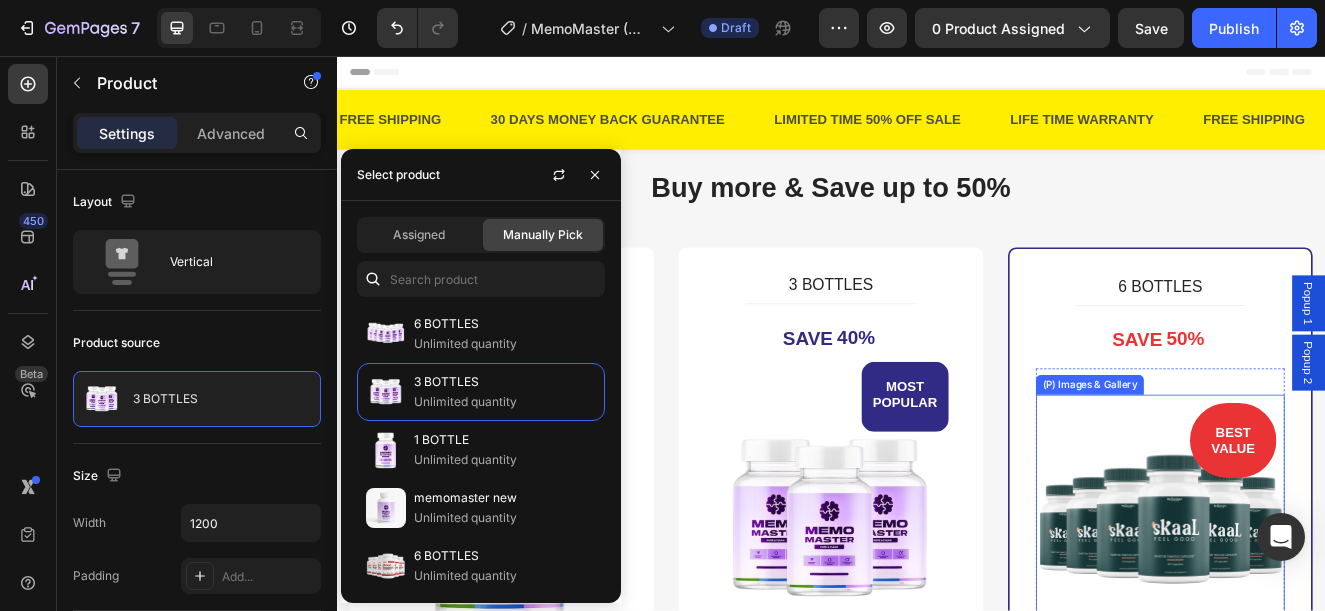 click at bounding box center (1337, 619) 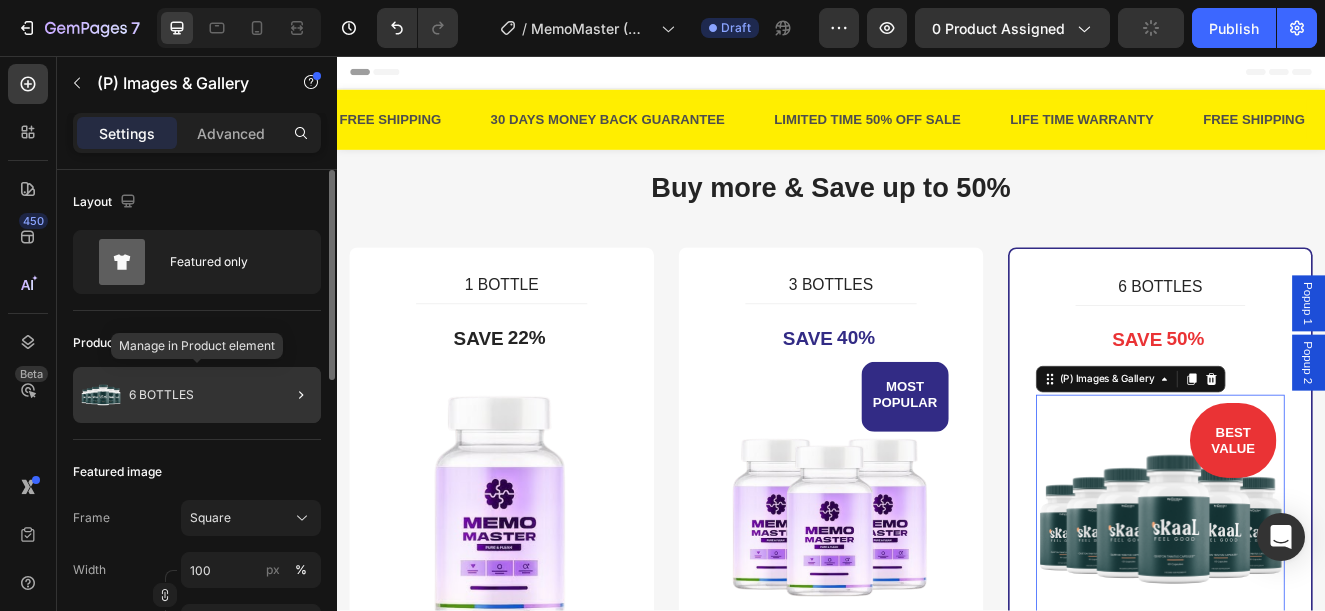 click on "6 BOTTLES" 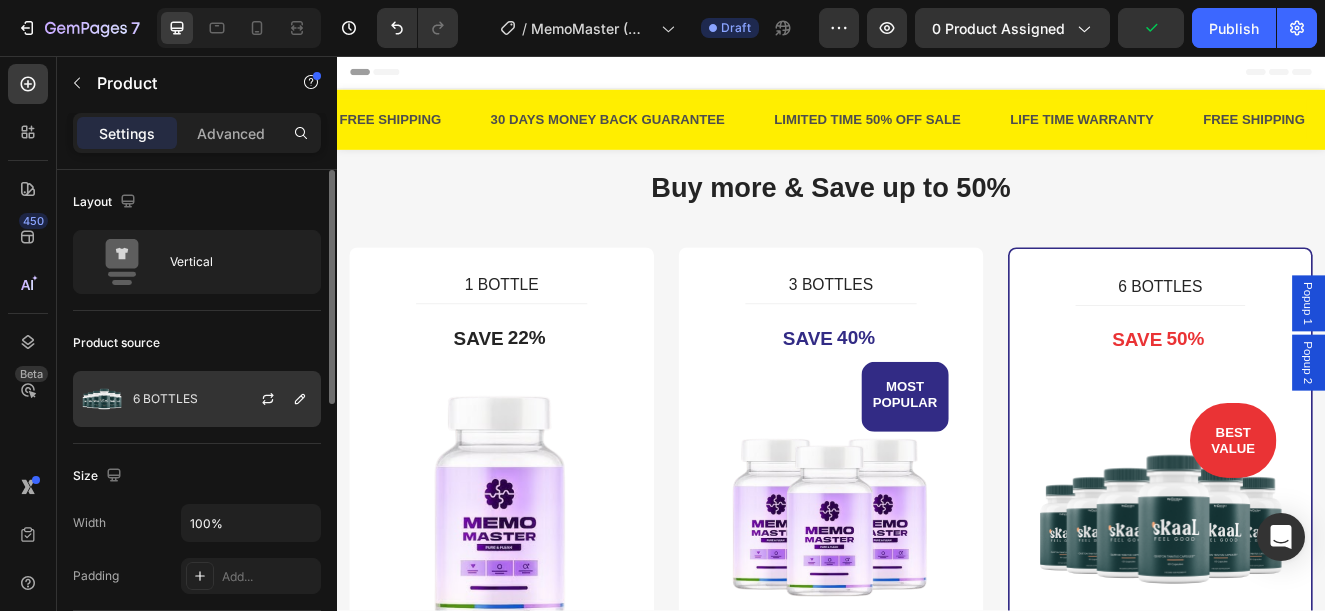 click on "6 BOTTLES" 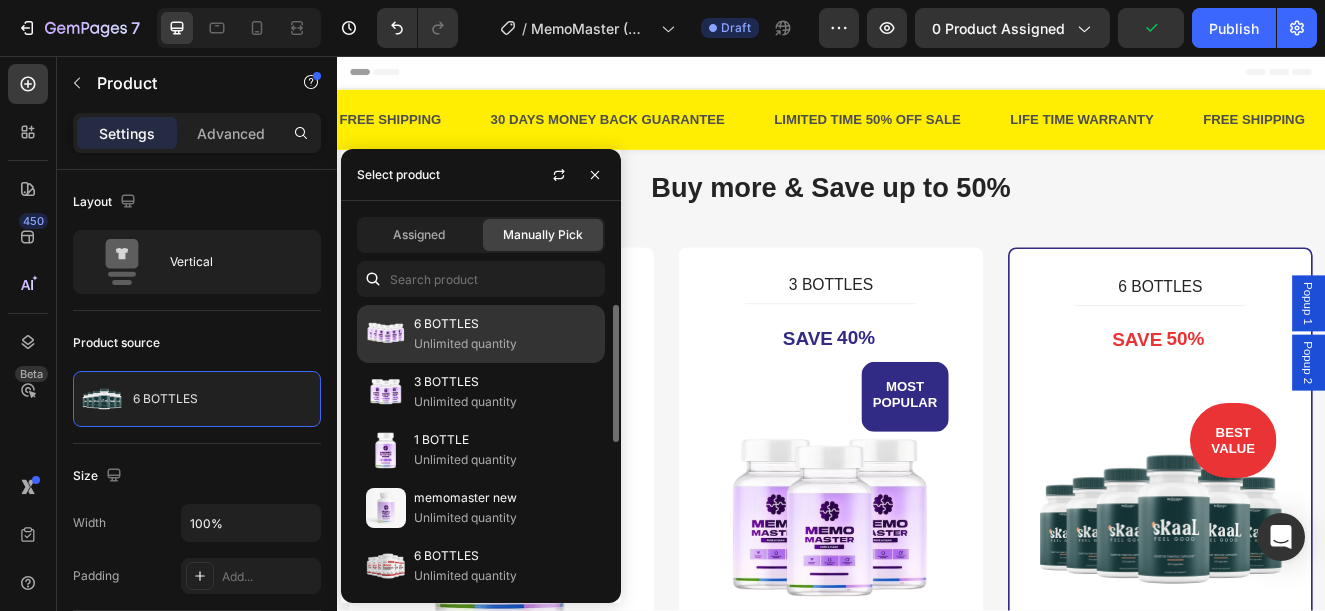 click at bounding box center [386, 334] 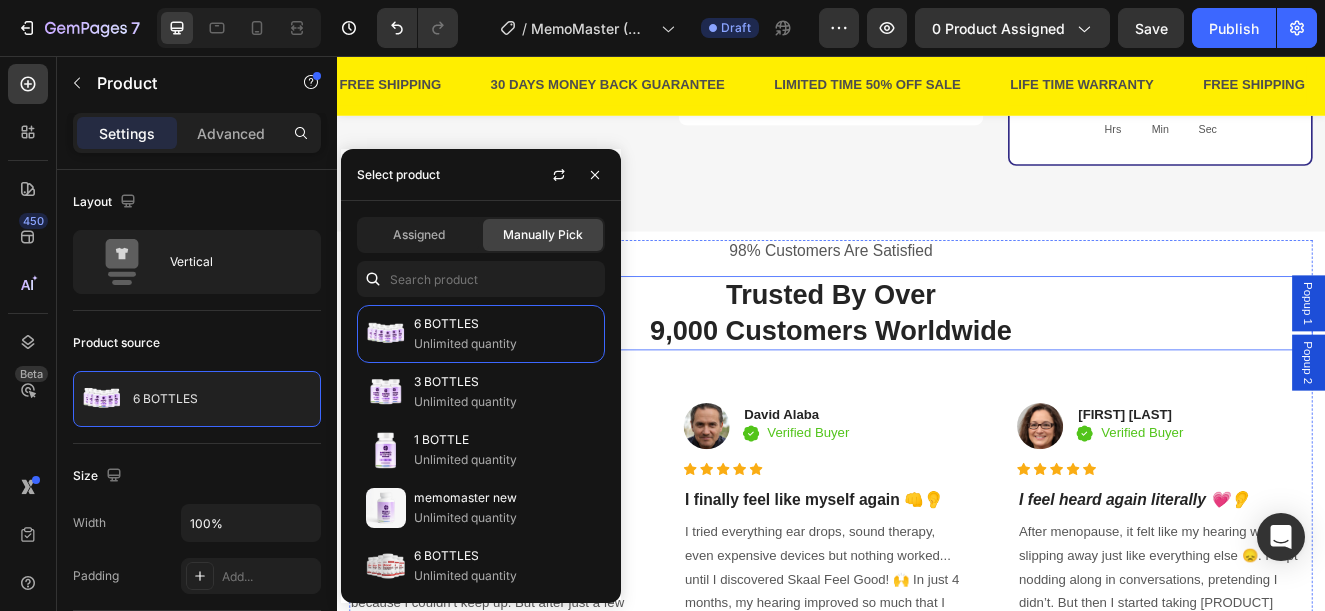 scroll, scrollTop: 1200, scrollLeft: 0, axis: vertical 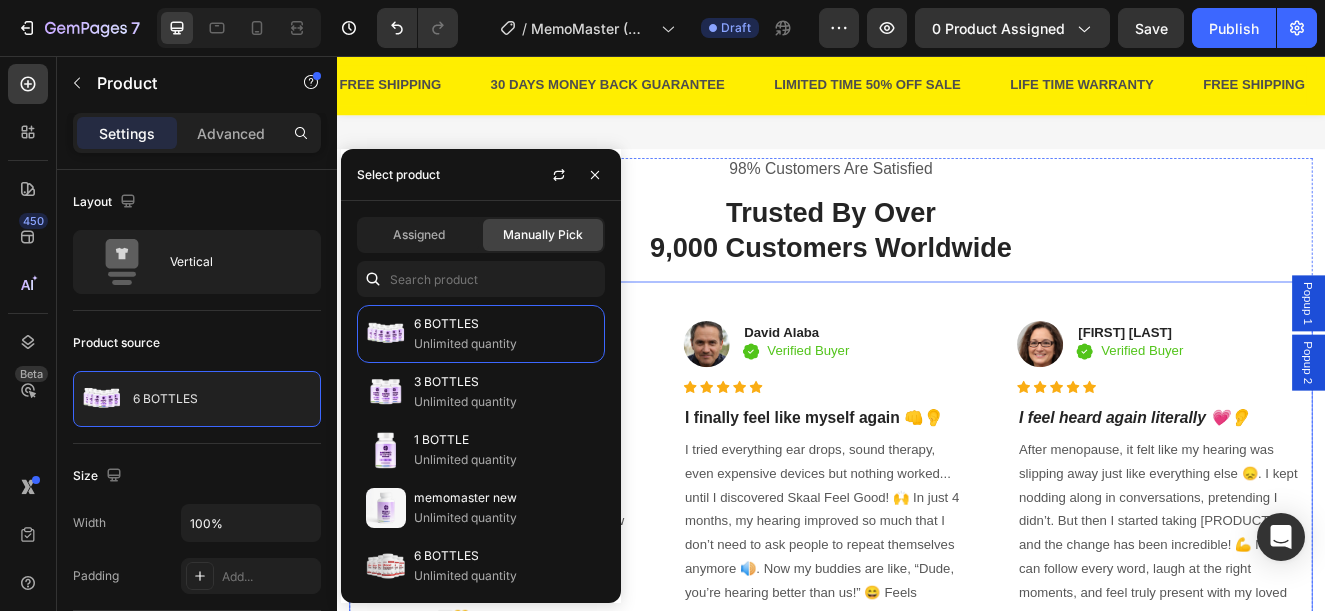click on "Image [LAST] Heading
Icon Verified Buyer Text block Icon List Row                Icon                Icon                Icon                Icon                Icon Icon List Hoz Finally hearing clearly again! 👂✨ Heading I used to feel so frustrated missing parts of conversations, especially with my kids 😔. I even started avoiding family gatherings because I couldn’t keep up. But after just a few months with Skaal Feel Good, my hearing is sharper, and I feel like myself again! 🙌 Now I actually enjoy chatting with my family without feeling left out 💬💛. Text block                Title Line Image [LAST] Heading
Icon Verified Buyer Text block Row Icon List Row                Icon                Icon                Icon                Icon                Icon Icon List Hoz I finally feel like myself again 👊👂 Heading Text block                Title Line Image [LAST] Heading
Icon Verified Buyer Text block Icon List Row Icon" at bounding box center [937, 580] 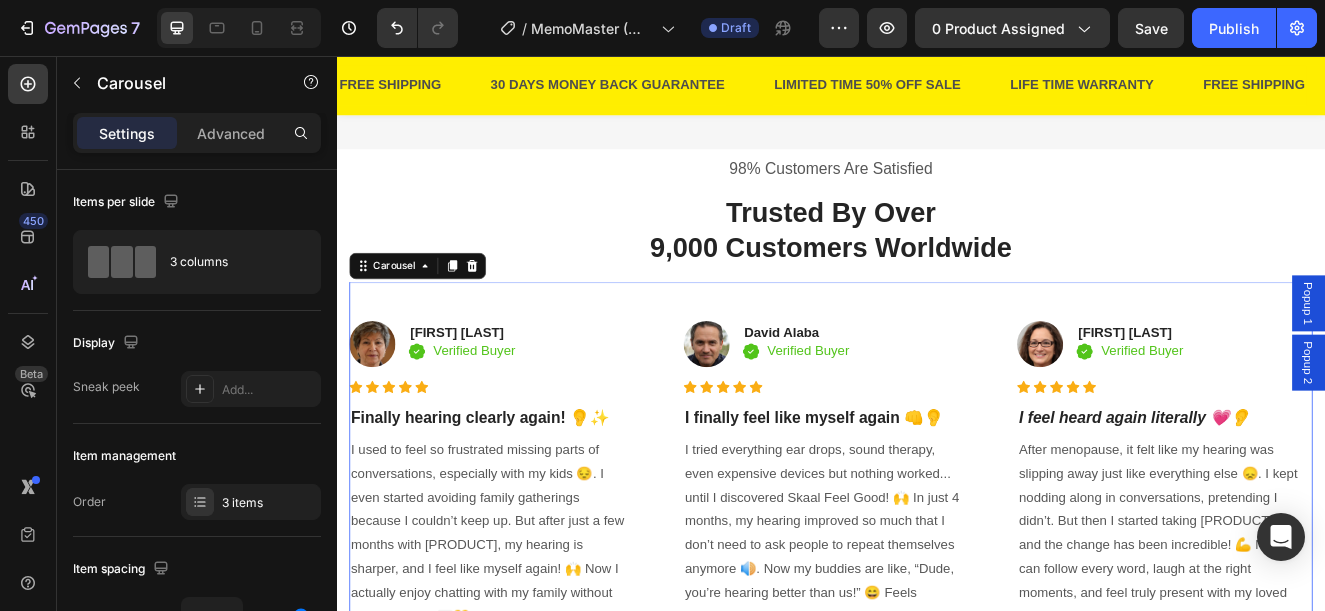 scroll, scrollTop: 1400, scrollLeft: 0, axis: vertical 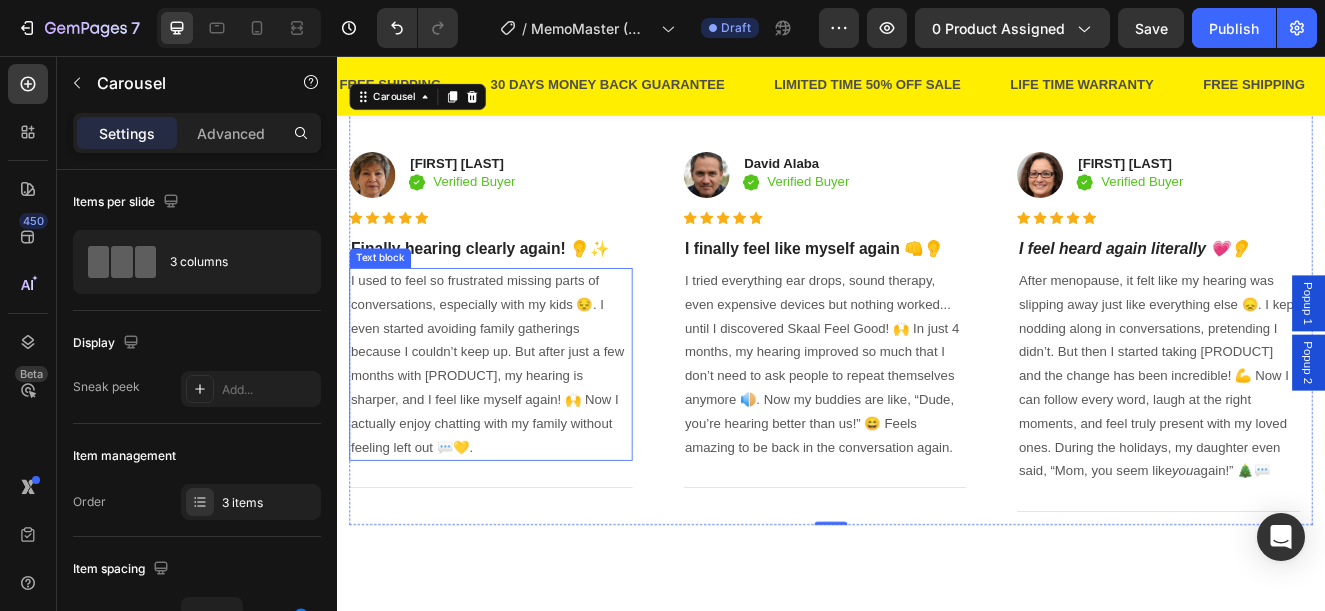 click on "I used to feel so frustrated missing parts of conversations, especially with my kids 😔. I even started avoiding family gatherings because I couldn’t keep up. But after just a few months with [PRODUCT], my hearing is sharper, and I feel like myself again! 🙌 Now I actually enjoy chatting with my family without feeling left out 💬💛." at bounding box center [524, 431] 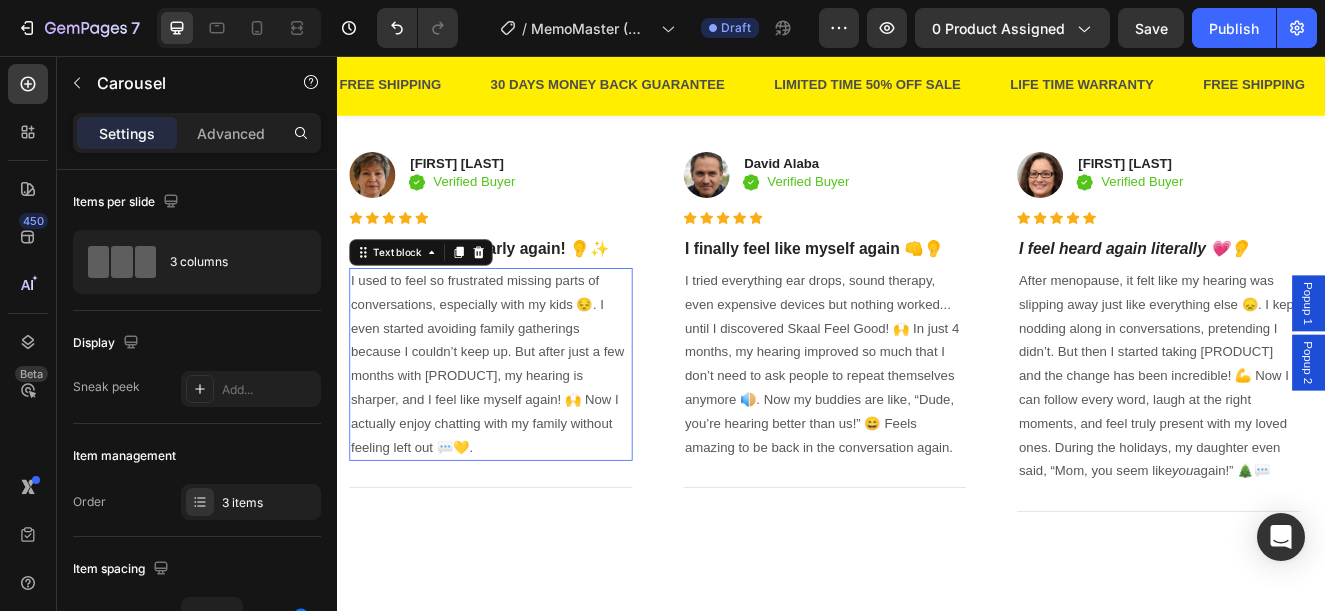 click on "I used to feel so frustrated missing parts of conversations, especially with my kids 😔. I even started avoiding family gatherings because I couldn’t keep up. But after just a few months with [PRODUCT], my hearing is sharper, and I feel like myself again! 🙌 Now I actually enjoy chatting with my family without feeling left out 💬💛." at bounding box center (524, 431) 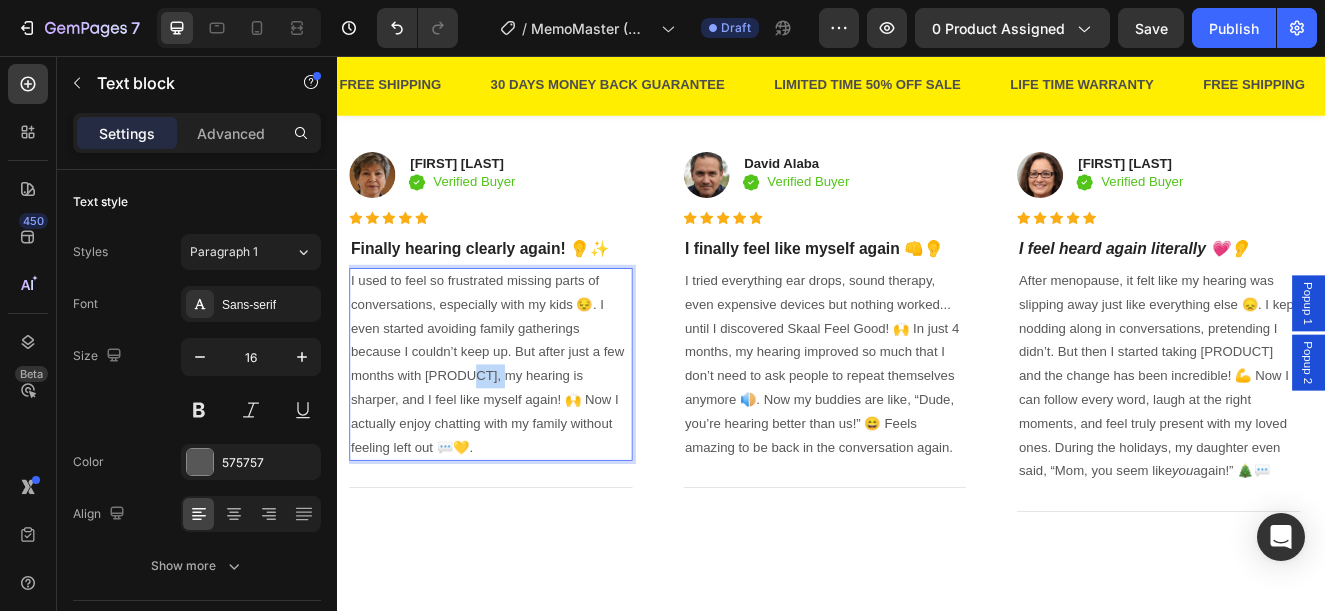 click on "I used to feel so frustrated missing parts of conversations, especially with my kids 😔. I even started avoiding family gatherings because I couldn’t keep up. But after just a few months with [PRODUCT], my hearing is sharper, and I feel like myself again! 🙌 Now I actually enjoy chatting with my family without feeling left out 💬💛." at bounding box center [524, 431] 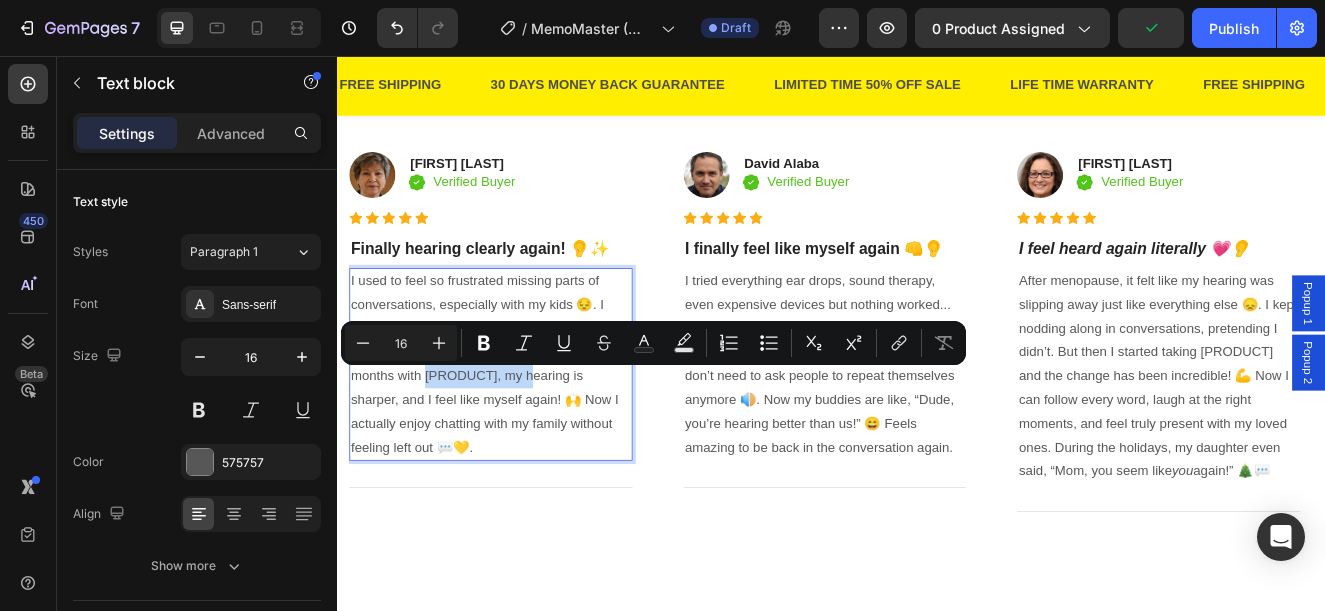 drag, startPoint x: 448, startPoint y: 443, endPoint x: 560, endPoint y: 451, distance: 112.28535 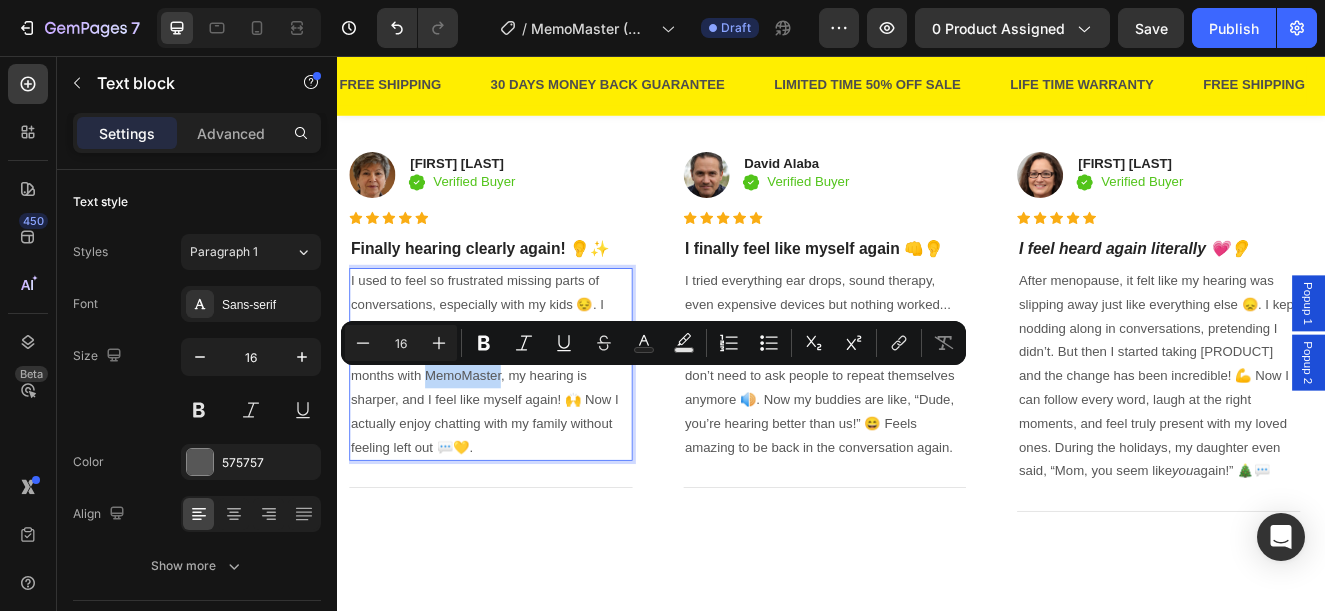 drag, startPoint x: 534, startPoint y: 442, endPoint x: 442, endPoint y: 444, distance: 92.021736 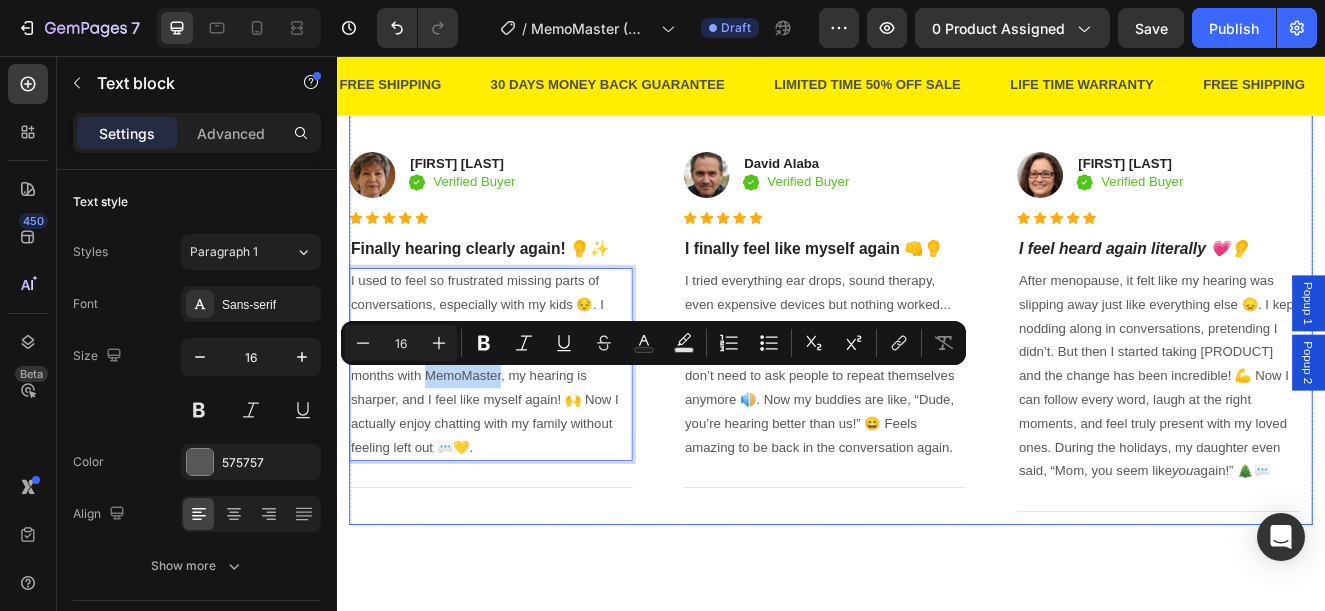 click on "Image [FIRST] [LAST] Heading
Icon Verified Buyer Text block Icon List Row                Icon                Icon                Icon                Icon                Icon Icon List Hoz Finally hearing clearly again! 👂✨ Heading I used to feel so frustrated missing parts of conversations, especially with my kids 😔. I even started avoiding family gatherings because I couldn’t keep up. But after just a few months with [PRODUCT], my hearing is sharper, and I feel like myself again! 🙌 Now I actually enjoy chatting with my family without feeling left out 💬💛. Text block   16                Title Line Image [NAME] Heading
Icon Verified Buyer Text block Row Icon List Row                Icon                Icon                Icon                Icon                Icon Icon List Hoz I finally feel like myself again 👊👂 Heading Text block                Title Line Image [NAME] Heading
Icon Verified Buyer Text block Icon List Row Icon" at bounding box center [937, 391] 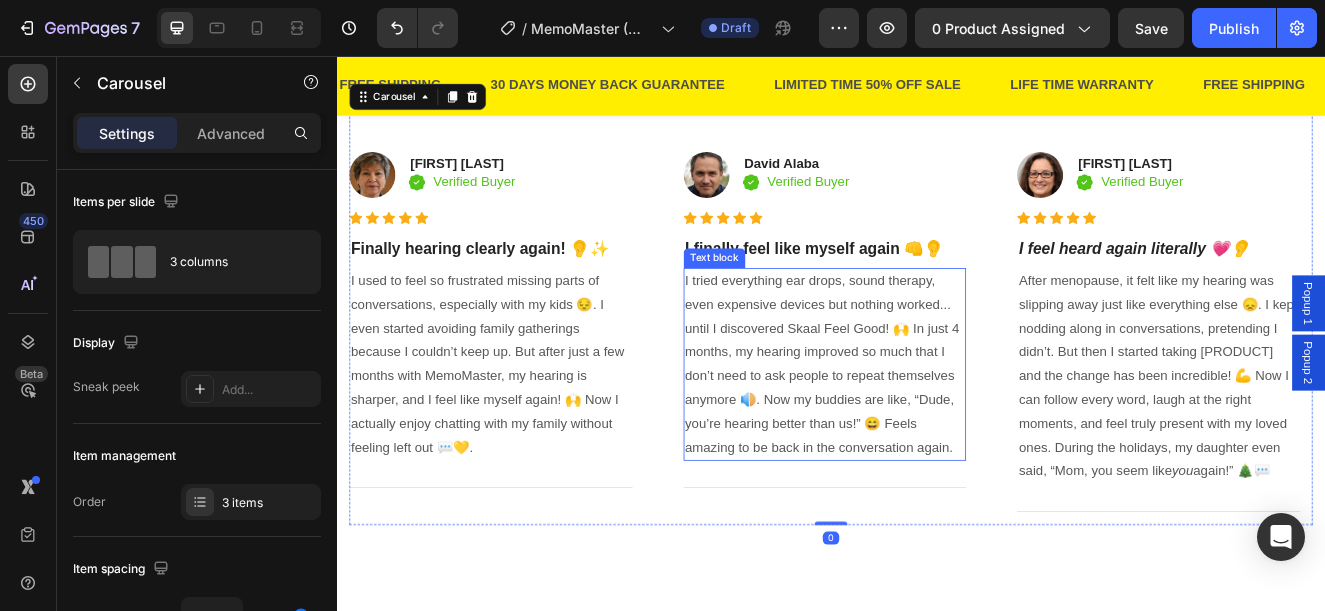 click on "I tried everything ear drops, sound therapy, even expensive devices but nothing worked... until I discovered Skaal Feel Good! 🙌 In just 4 months, my hearing improved so much that I don’t need to ask people to repeat themselves anymore 🔊. Now my buddies are like, “Dude, you’re hearing better than us!” 😄 Feels amazing to be back in the conversation again." at bounding box center (930, 431) 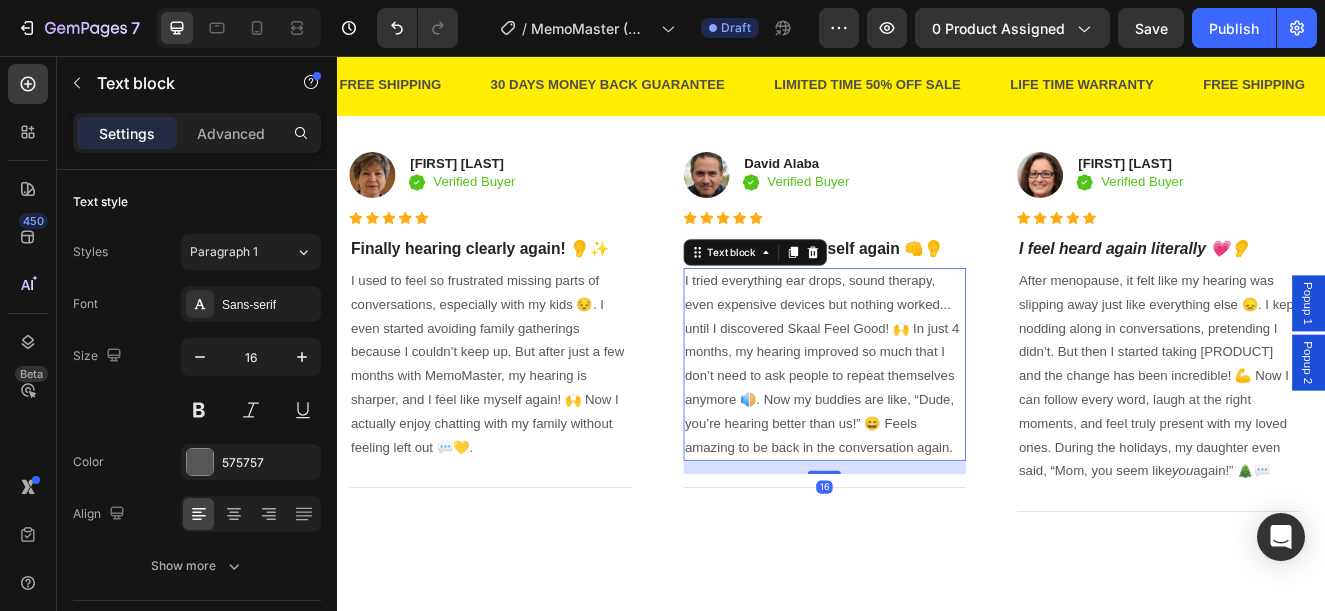 click on "I tried everything ear drops, sound therapy, even expensive devices but nothing worked... until I discovered Skaal Feel Good! 🙌 In just 4 months, my hearing improved so much that I don’t need to ask people to repeat themselves anymore 🔊. Now my buddies are like, “Dude, you’re hearing better than us!” 😄 Feels amazing to be back in the conversation again." at bounding box center (930, 431) 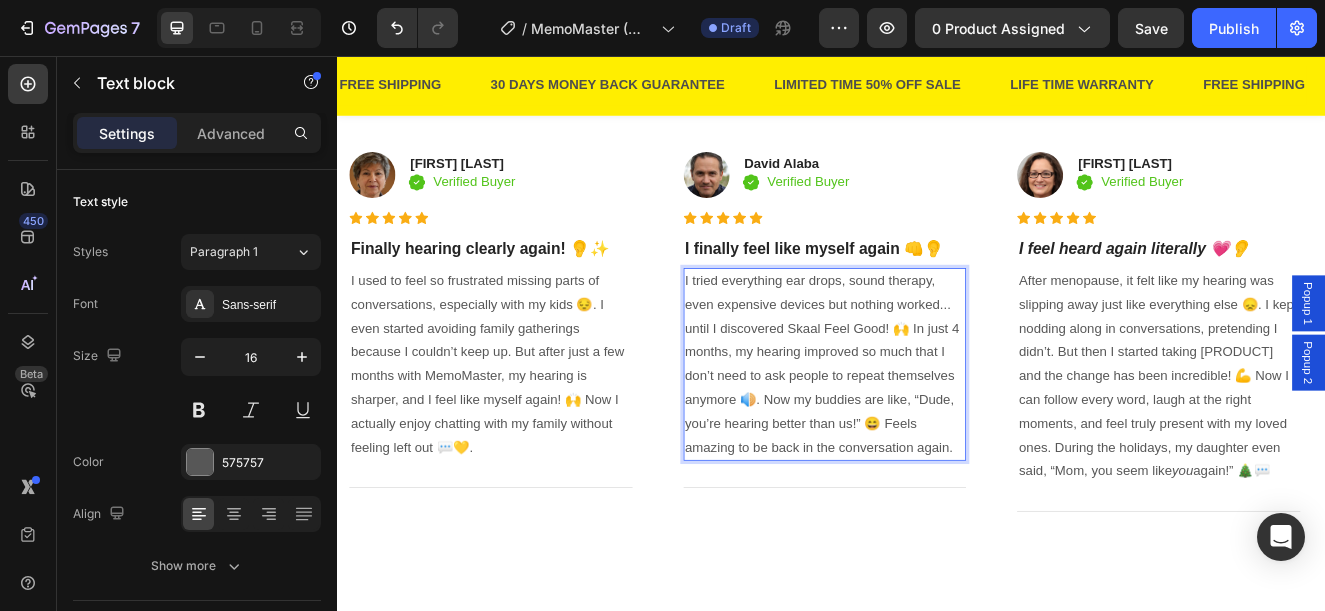 click on "I tried everything ear drops, sound therapy, even expensive devices but nothing worked... until I discovered Skaal Feel Good! 🙌 In just 4 months, my hearing improved so much that I don’t need to ask people to repeat themselves anymore 🔊. Now my buddies are like, “Dude, you’re hearing better than us!” 😄 Feels amazing to be back in the conversation again." at bounding box center [930, 431] 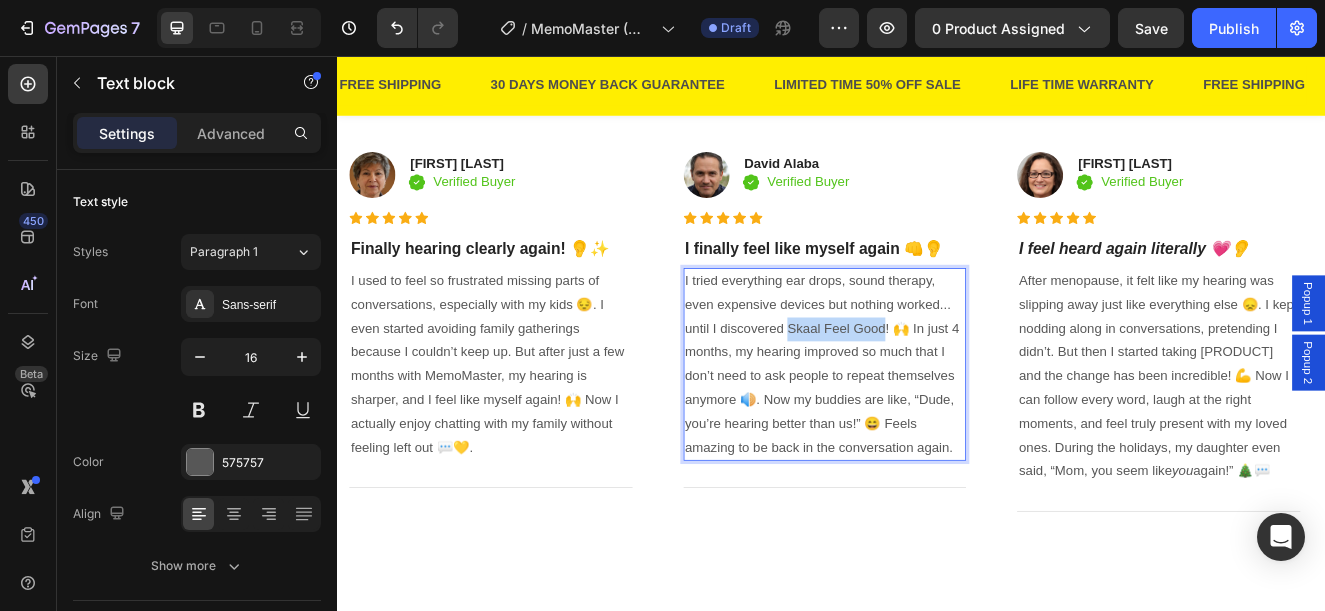 drag, startPoint x: 1002, startPoint y: 388, endPoint x: 885, endPoint y: 387, distance: 117.00427 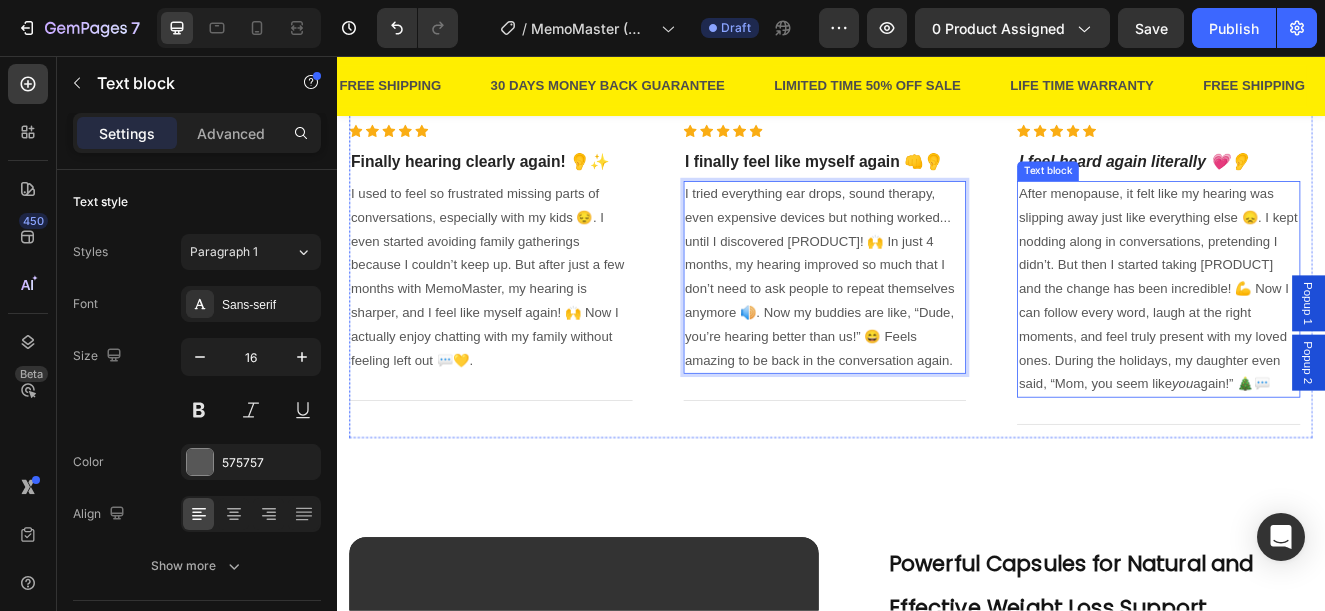 scroll, scrollTop: 1500, scrollLeft: 0, axis: vertical 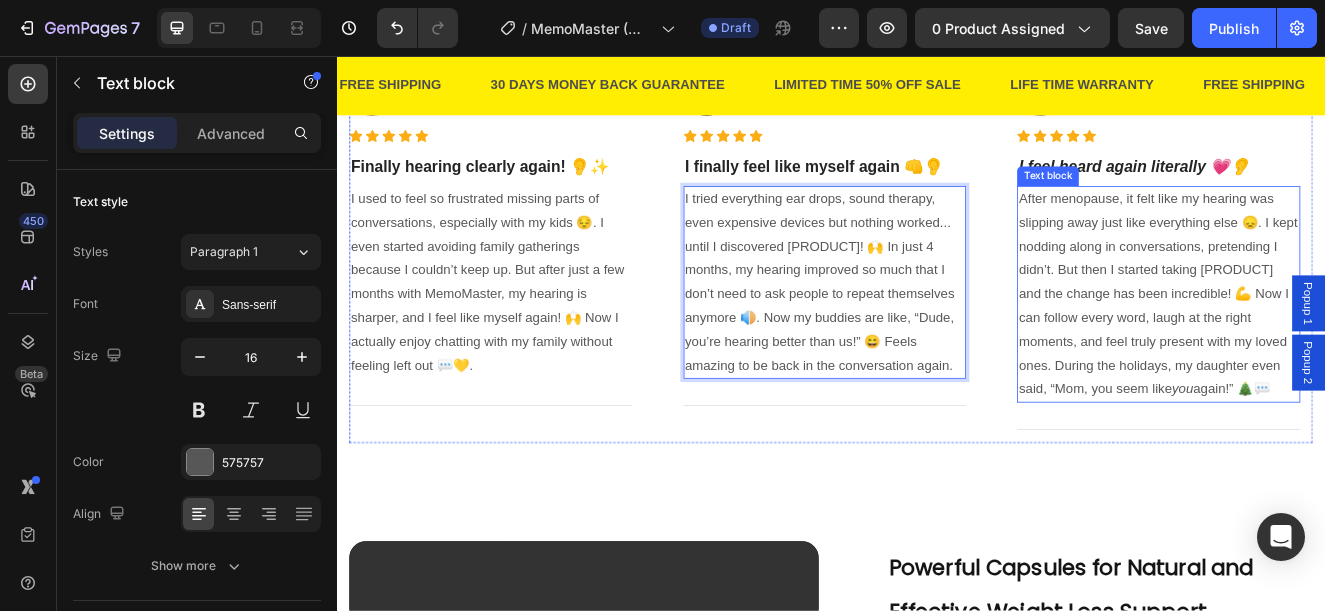 click on "After menopause, it felt like my hearing was slipping away just like everything else 😞. I kept nodding along in conversations, pretending I heard things I didn’t. But then I started taking [PRODUCT] and the change has been incredible! 💪 Now I can follow every word, laugh at the right moments, and feel truly present with my loved ones. During the holidays, my daughter even said, “Mom, you seem like  you  again!” 🎄💬" at bounding box center [1335, 345] 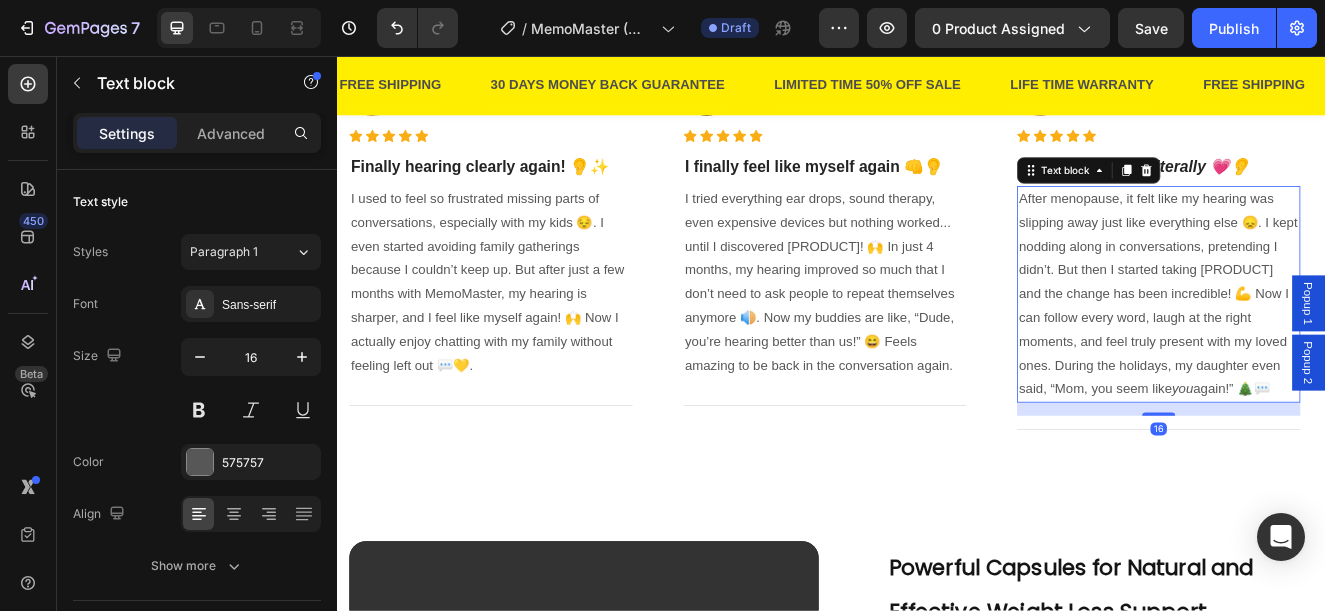 click on "After menopause, it felt like my hearing was slipping away just like everything else 😞. I kept nodding along in conversations, pretending I heard things I didn’t. But then I started taking [PRODUCT] and the change has been incredible! 💪 Now I can follow every word, laugh at the right moments, and feel truly present with my loved ones. During the holidays, my daughter even said, “Mom, you seem like  you  again!” 🎄💬" at bounding box center [1335, 345] 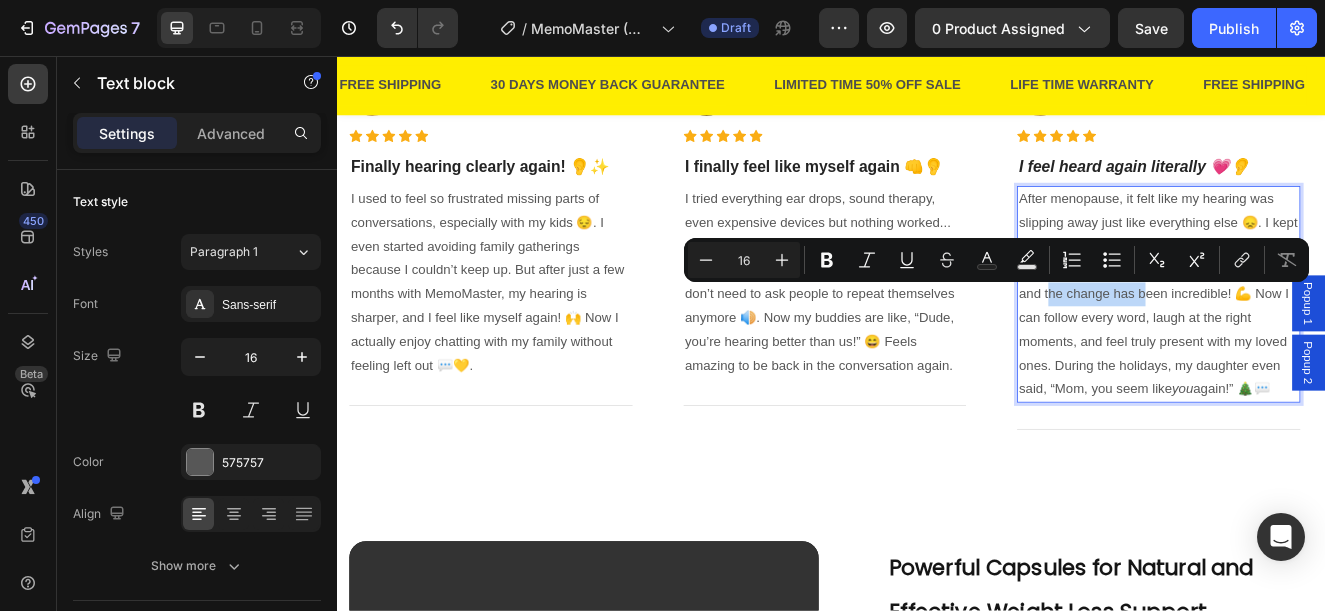 drag, startPoint x: 1386, startPoint y: 347, endPoint x: 1268, endPoint y: 348, distance: 118.004234 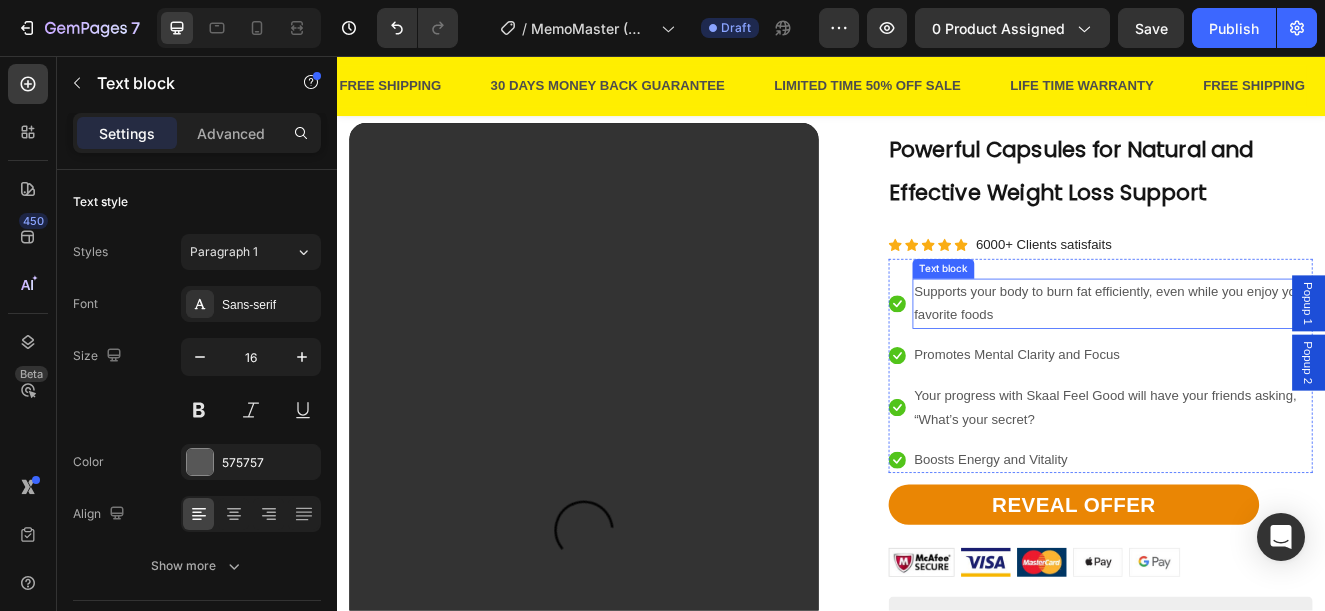 scroll, scrollTop: 2100, scrollLeft: 0, axis: vertical 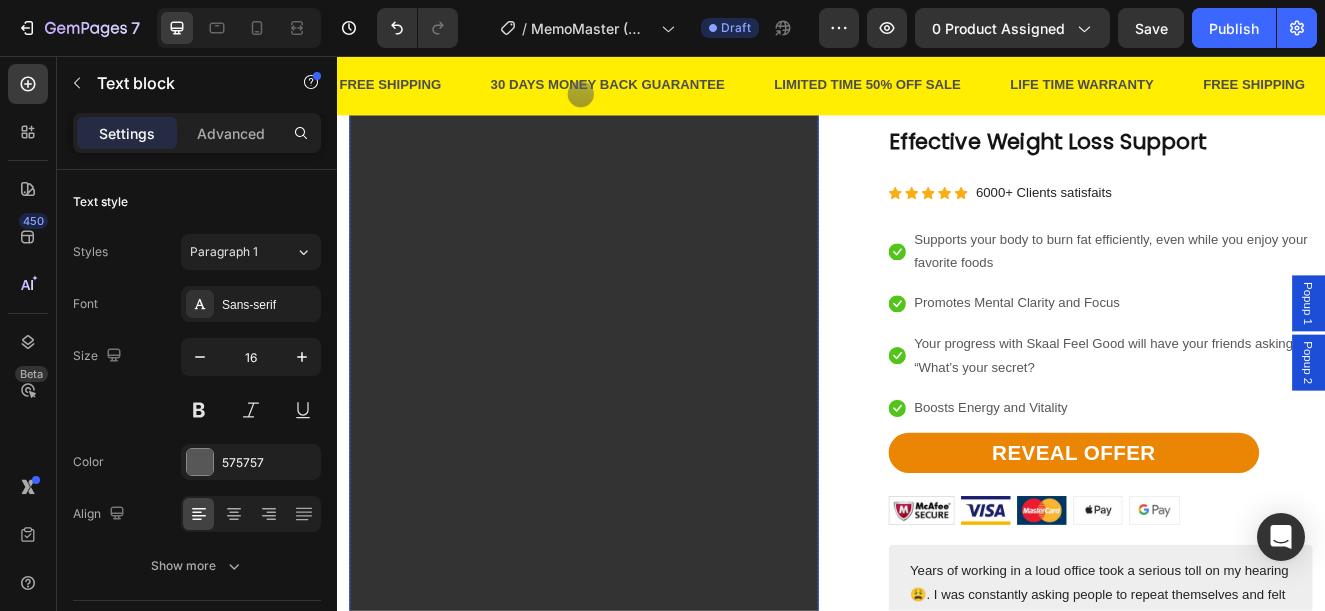 click at bounding box center [637, 581] 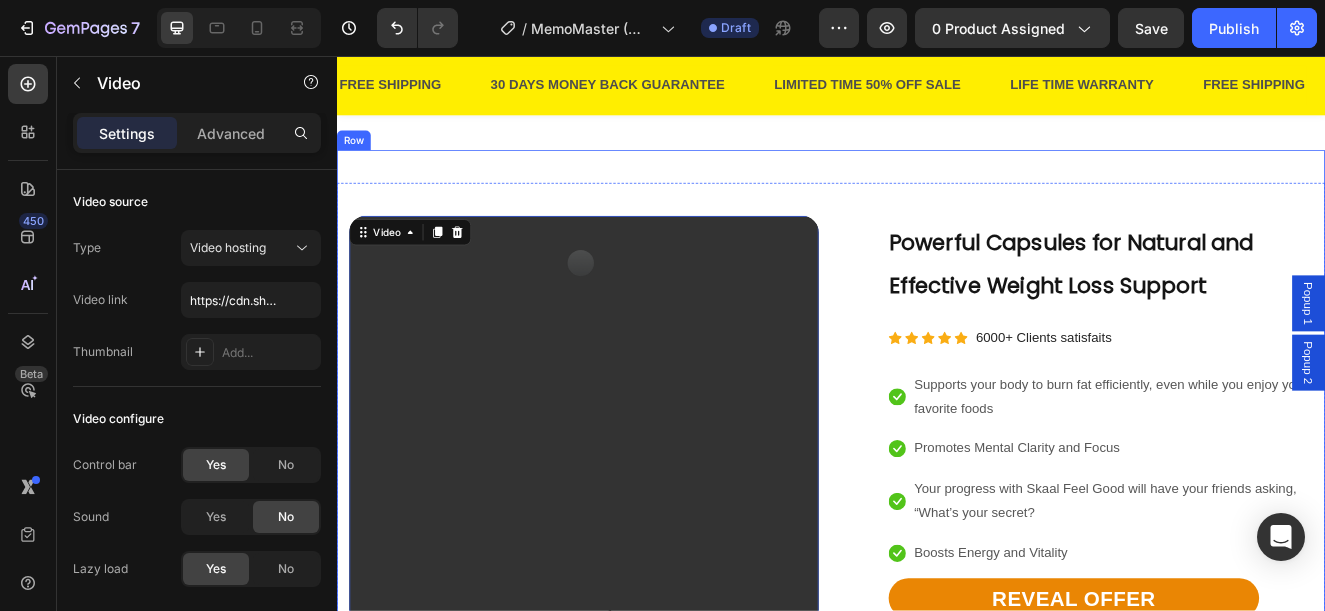scroll, scrollTop: 1900, scrollLeft: 0, axis: vertical 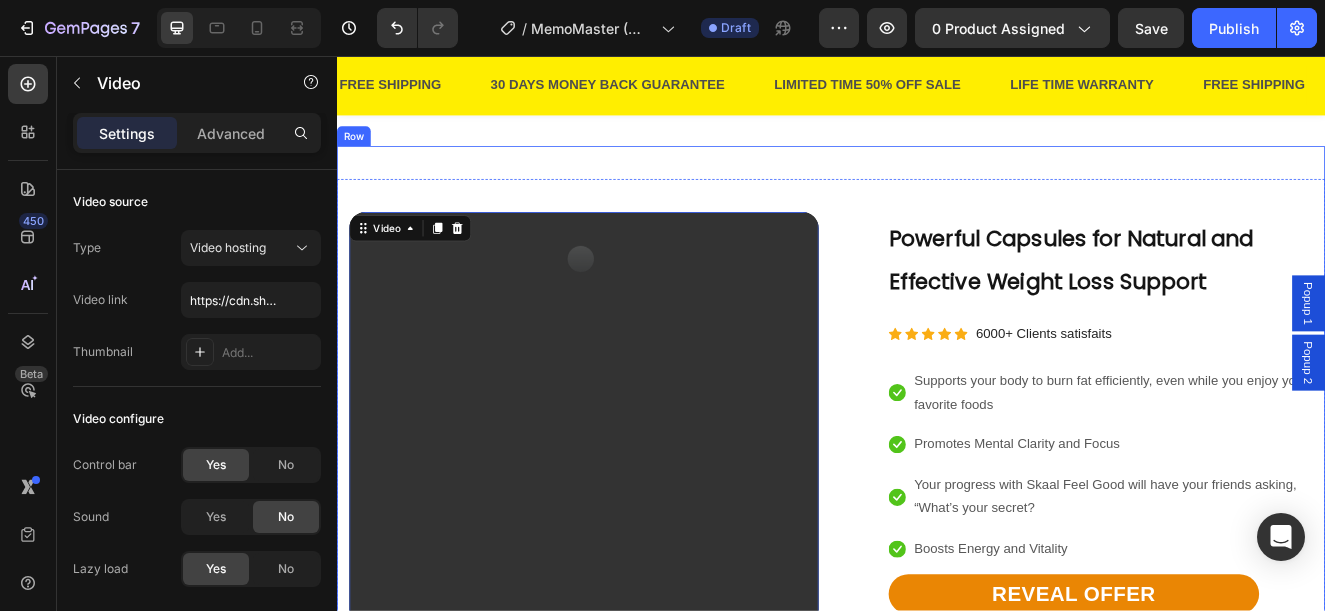 click on "Video   0 Image Free US Shipping Heading On oders over $70 Text block Row Image Money-back guarantee Heading 30- day refund or replacement Text block Row Row Row Powerful Capsules for Natural and Effective Weight Loss Support Heading                Icon                Icon                Icon                Icon                Icon Icon List Hoz 6000+ Clients satisfaits Text block Row
Icon Supports your body to burn fat efficiently, even while you enjoy your favorite foods Text block
Icon Promotes Mental Clarity and Focus Text block
Icon Your progress with [PRODUCT] will have your friends asking, “What’s your secret? Text block
Icon Boosts Energy and Vitality Text block Icon List REVEAL OFFER Button REVEAL OFFER Button Image Image Image Image Image Row Text block                Icon                Icon                Icon                Icon                Icon Icon List Hoz Emily Text block Row Row Row Product Row Row" at bounding box center [937, 796] 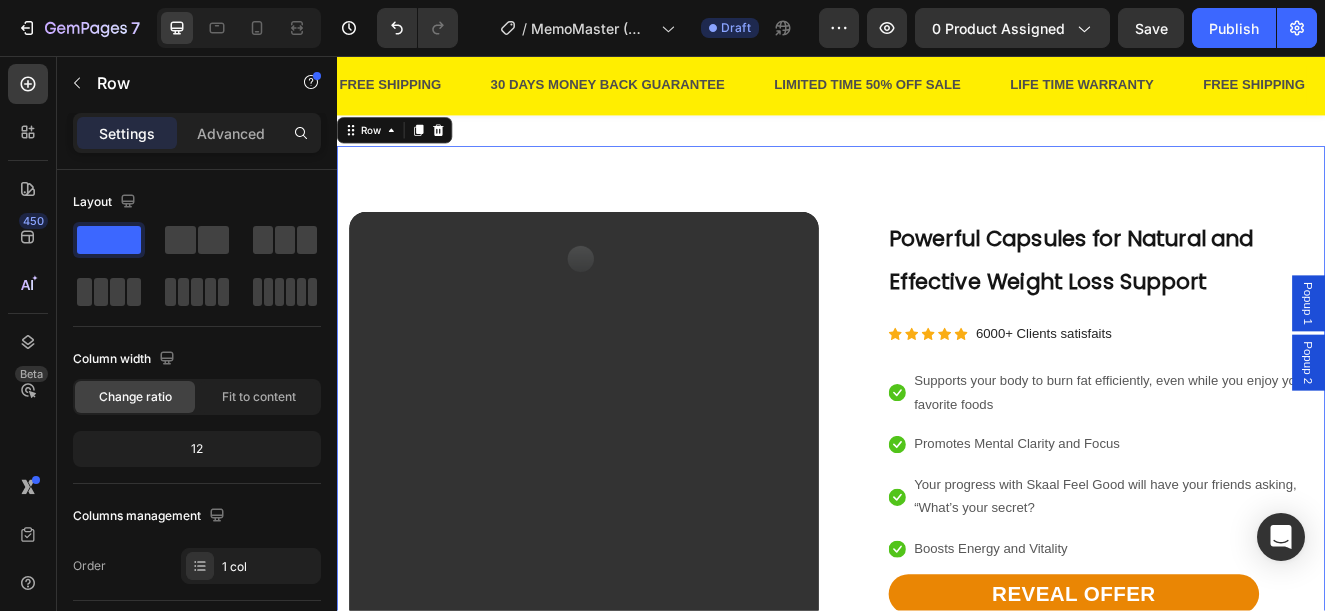 click on "Video Image Free US Shipping Heading On oders over $70 Text block Row Image Money-back guarantee Heading 30- day refund or replacement Text block Row Row Row Powerful Capsules for Natural and Effective Weight Loss Support Heading                Icon                Icon                Icon                Icon                Icon Icon List Hoz 6000+ Clients satisfaits Text block Row
Icon Supports your body to burn fat efficiently, even while you enjoy your favorite foods Text block
Icon Promotes Mental Clarity and Focus Text block
Icon Your progress with [PRODUCT] will have your friends asking, “What’s your secret? Text block
Icon Boosts Energy and Vitality Text block Icon List REVEAL OFFER Button REVEAL OFFER Button Image Image Image Image Image Row Text block                Icon                Icon                Icon                Icon                Icon Icon List Hoz Emily Text block Row Row Row Product Row Row   0" at bounding box center (937, 796) 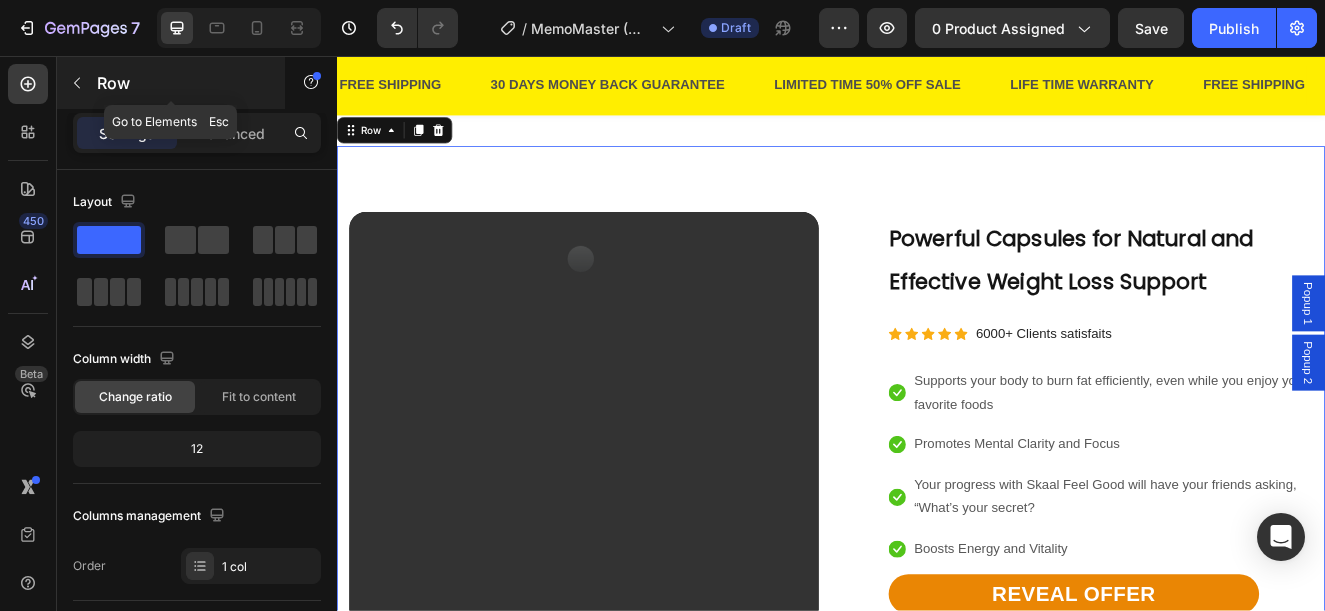 click 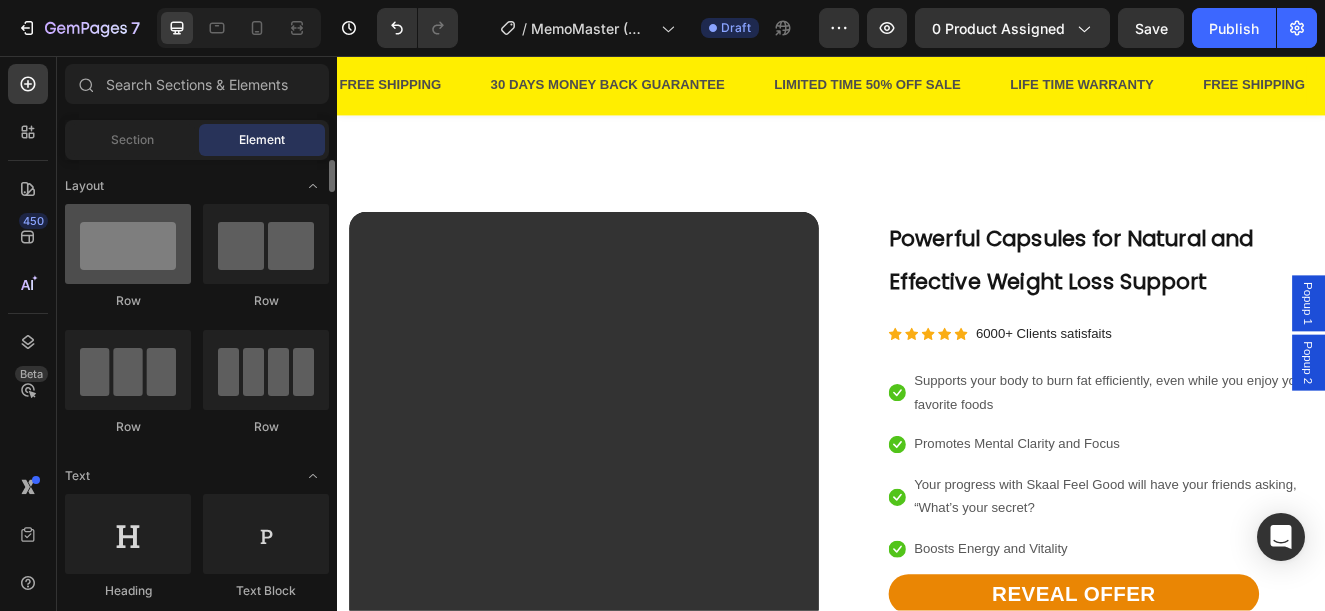 scroll, scrollTop: 300, scrollLeft: 0, axis: vertical 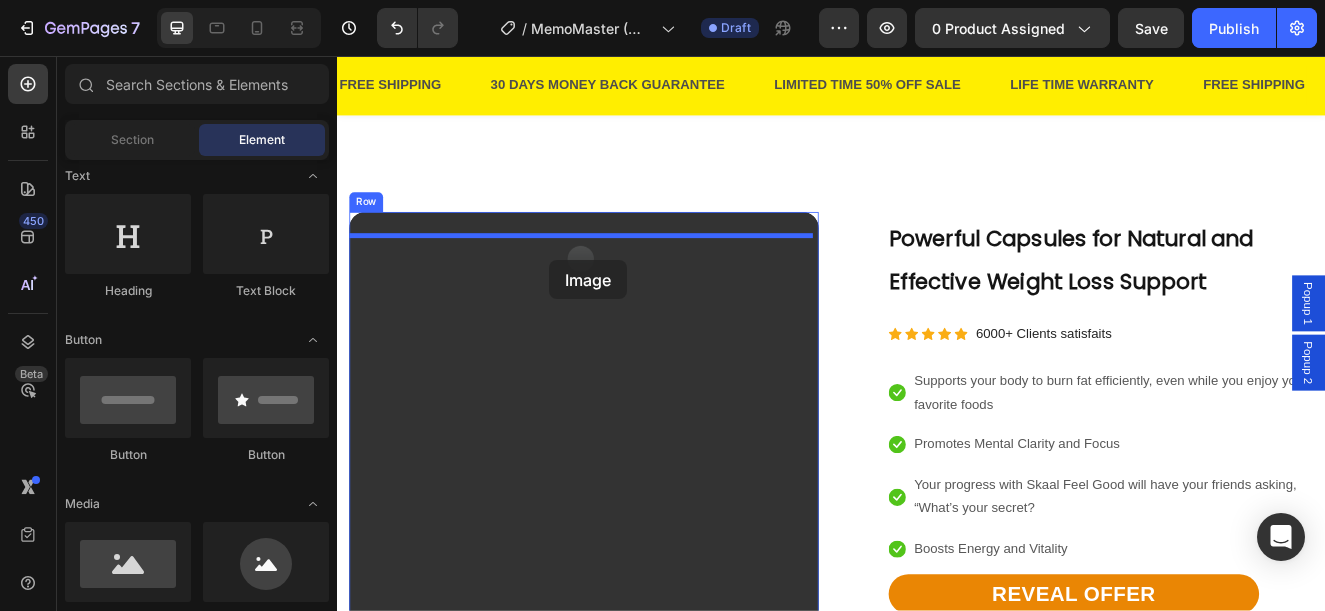 drag, startPoint x: 474, startPoint y: 615, endPoint x: 594, endPoint y: 304, distance: 333.34818 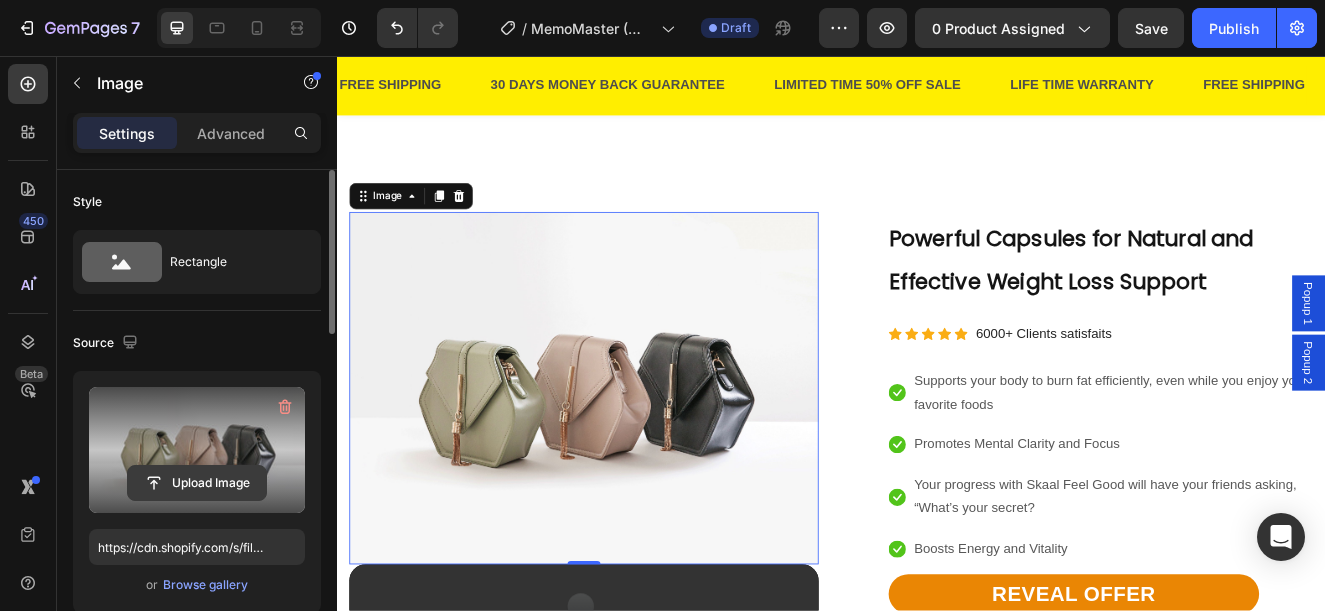 click 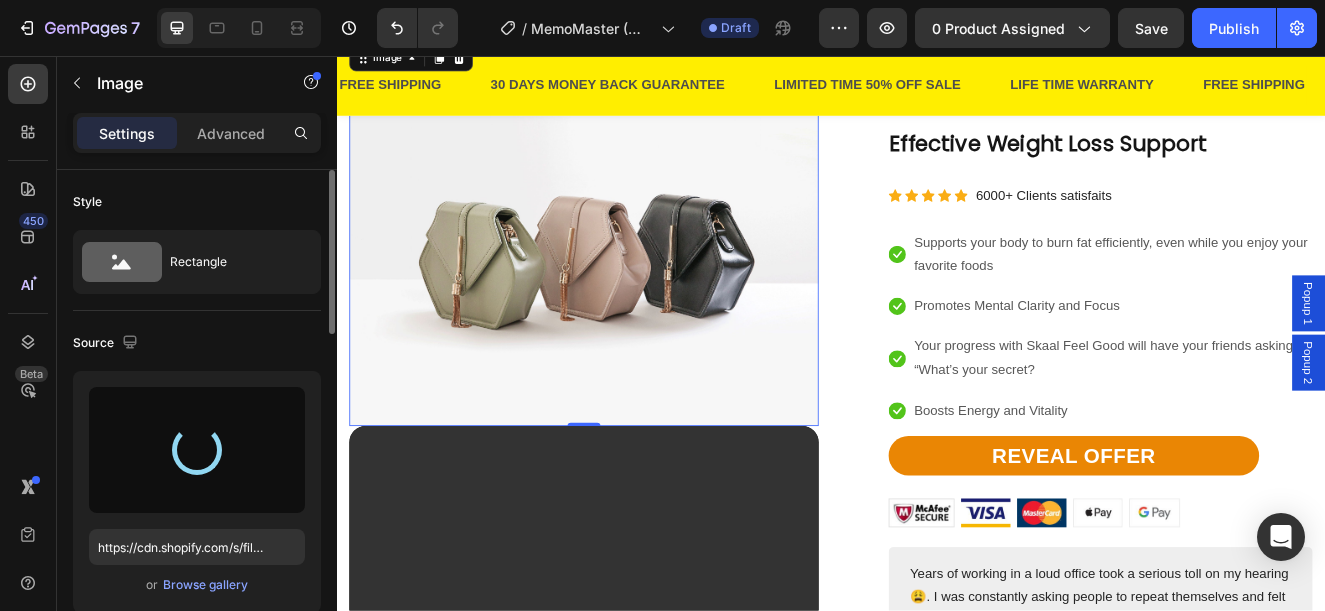 scroll, scrollTop: 2200, scrollLeft: 0, axis: vertical 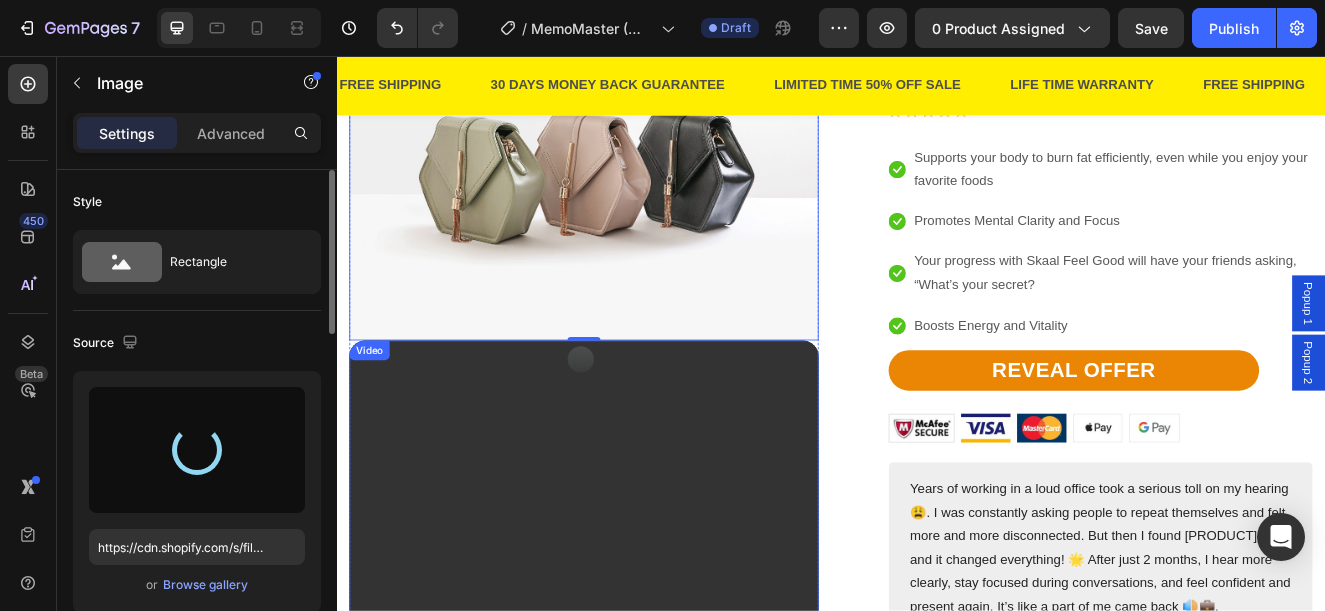 type on "https://cdn.shopify.com/s/files/1/0876/1085/1575/files/gempages_560787834538034266-a02e721b-6fdf-4fb5-81e0-d001d9ca52a6.png" 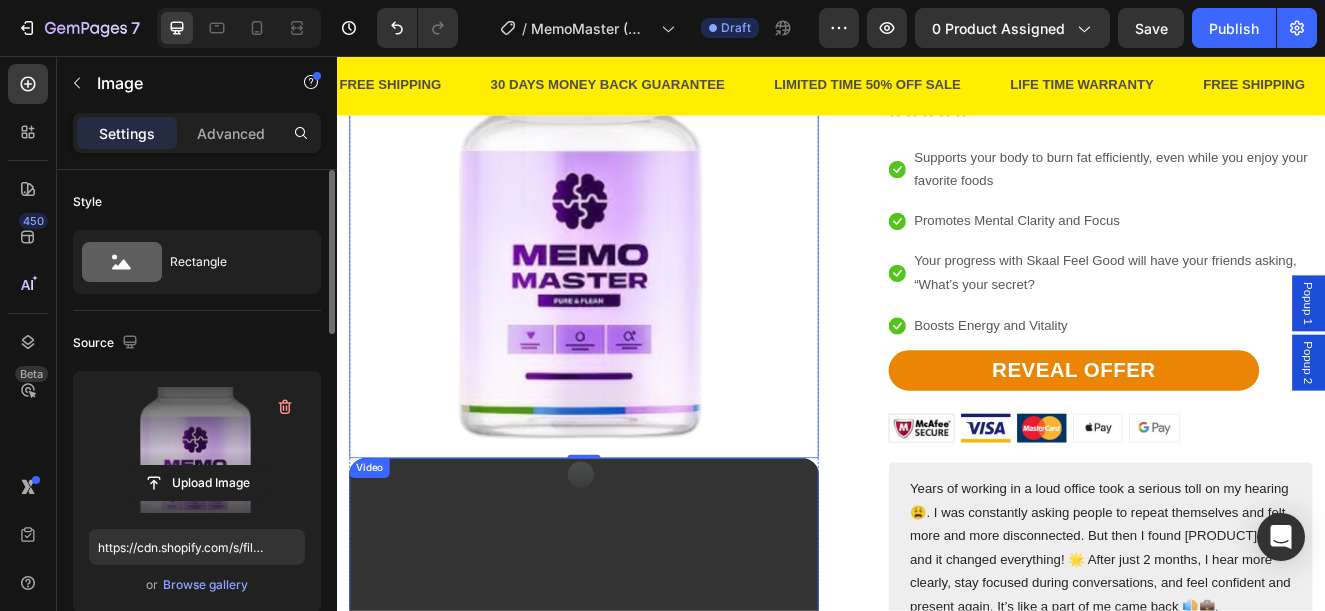 click at bounding box center (637, 1051) 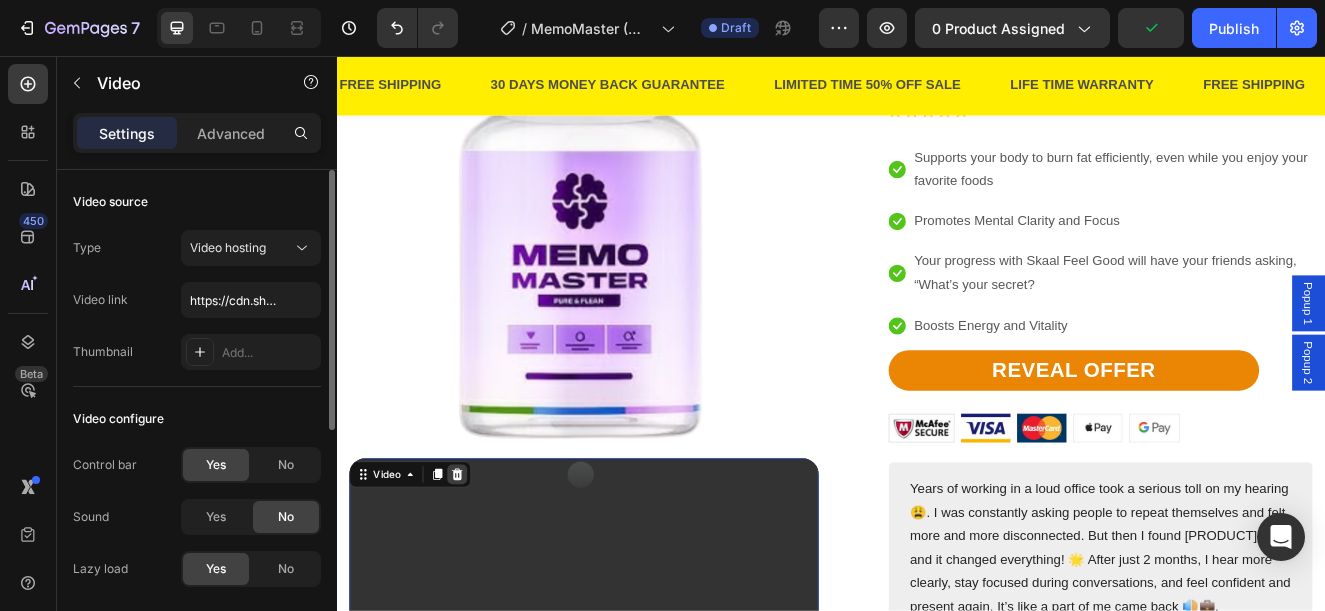 click 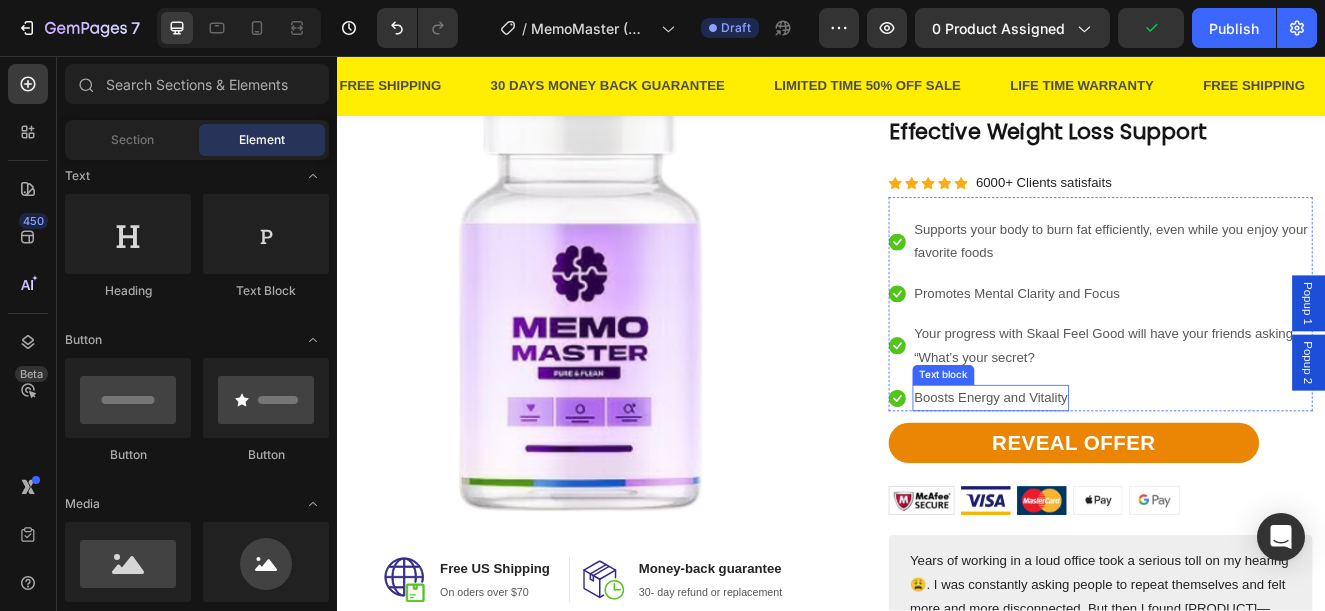 scroll, scrollTop: 2100, scrollLeft: 0, axis: vertical 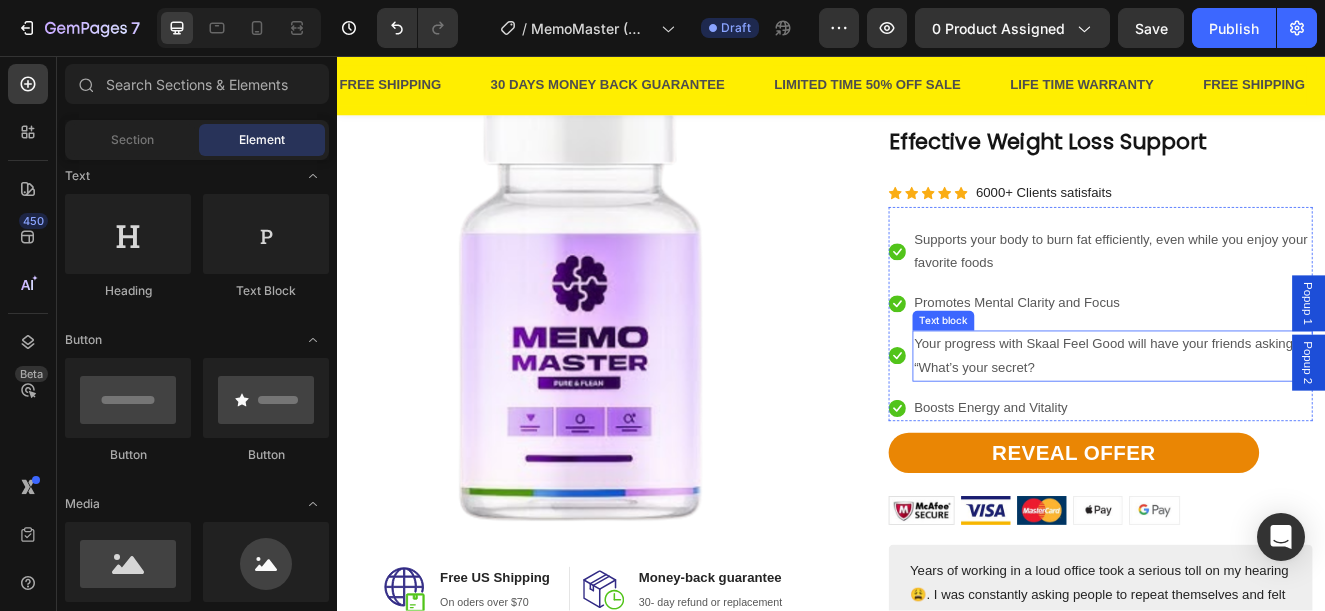 click on "Your progress with Skaal Feel Good will have your friends asking, “What’s your secret?" at bounding box center [1279, 421] 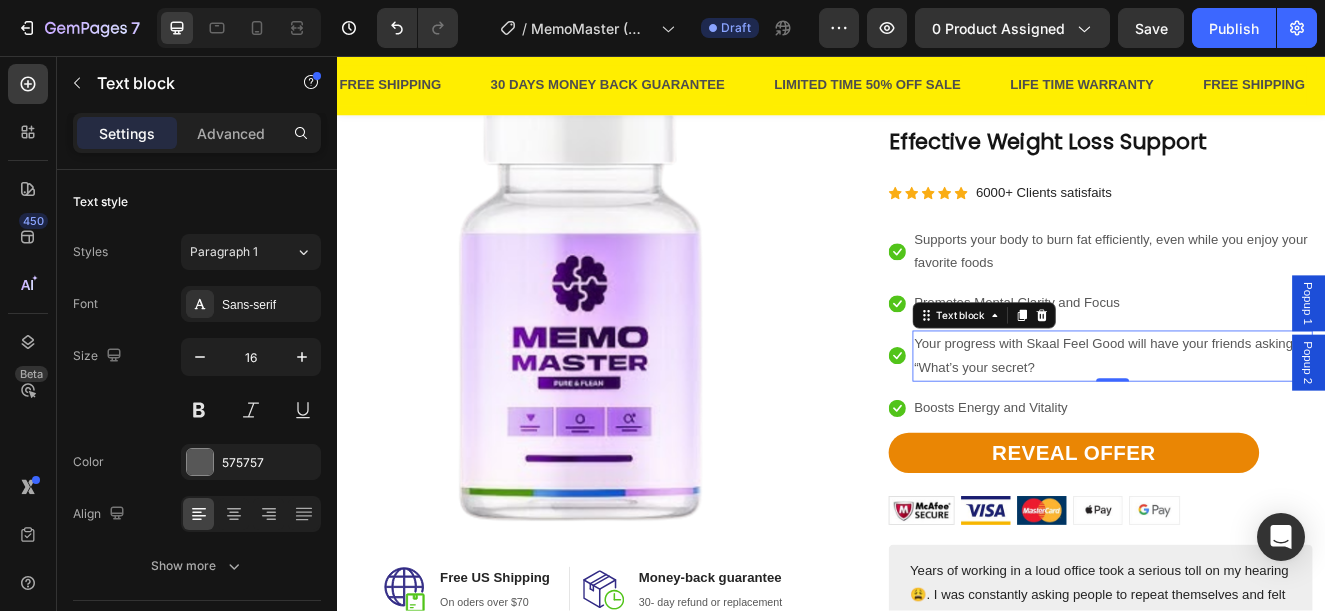click on "Your progress with Skaal Feel Good will have your friends asking, “What’s your secret?" at bounding box center (1279, 421) 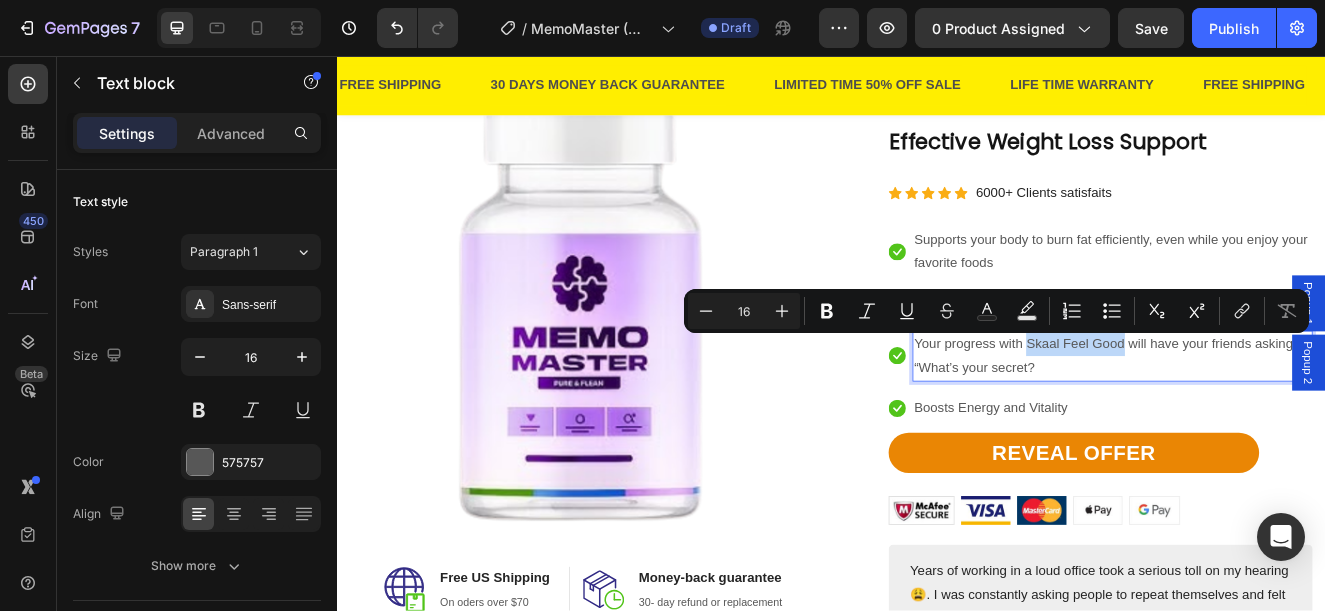 drag, startPoint x: 1284, startPoint y: 403, endPoint x: 1170, endPoint y: 403, distance: 114 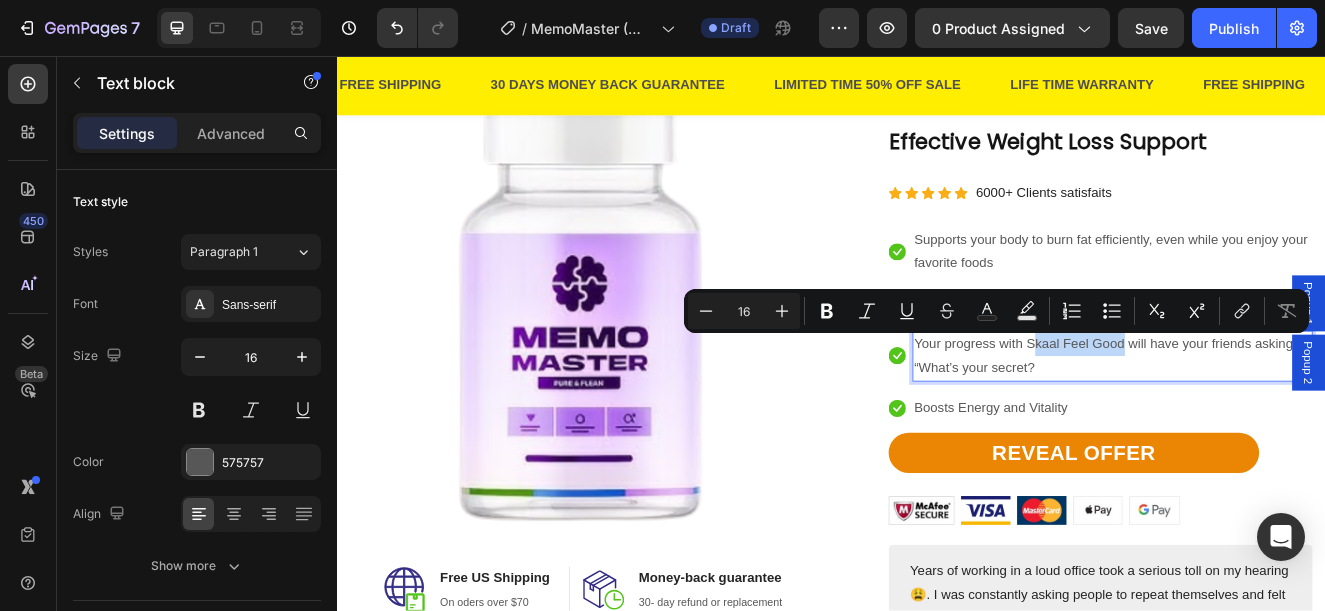 drag, startPoint x: 1172, startPoint y: 403, endPoint x: 1288, endPoint y: 417, distance: 116.841774 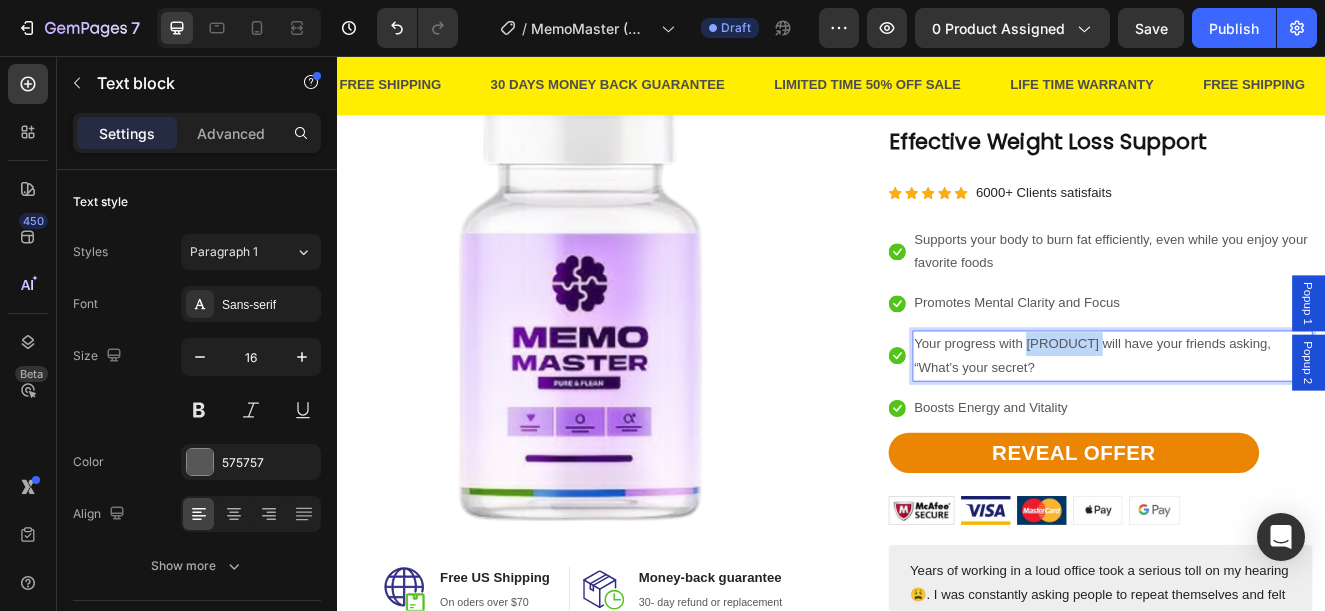 drag, startPoint x: 1258, startPoint y: 410, endPoint x: 1171, endPoint y: 403, distance: 87.28116 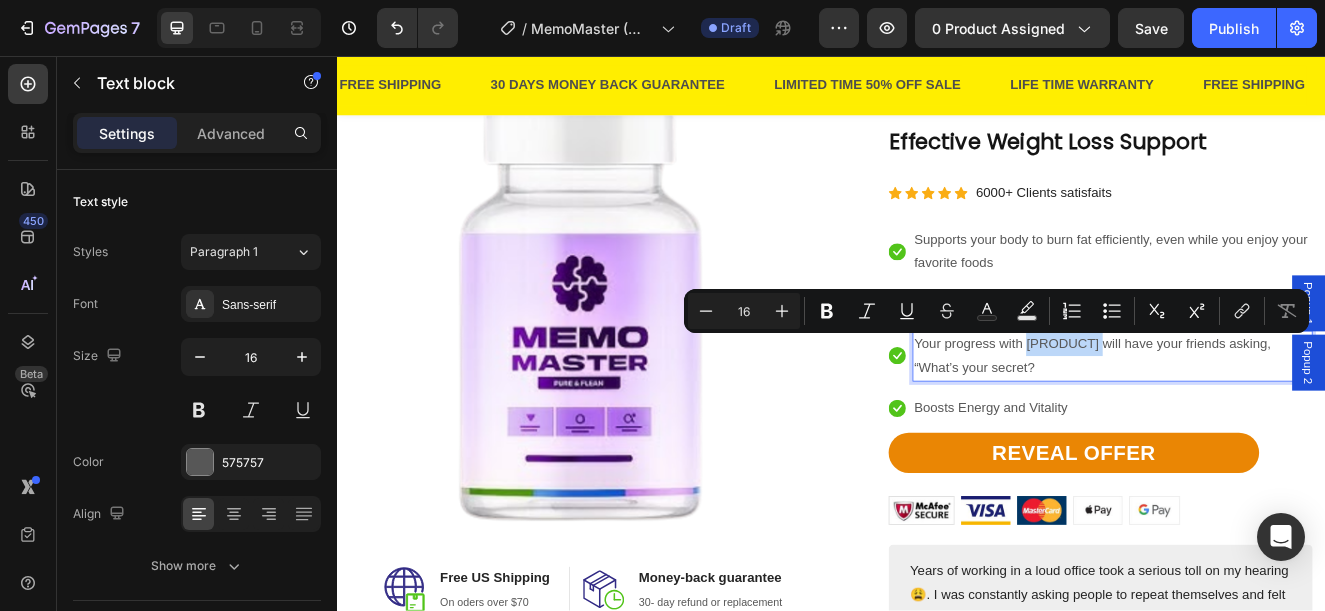 copy on "MemoMaster" 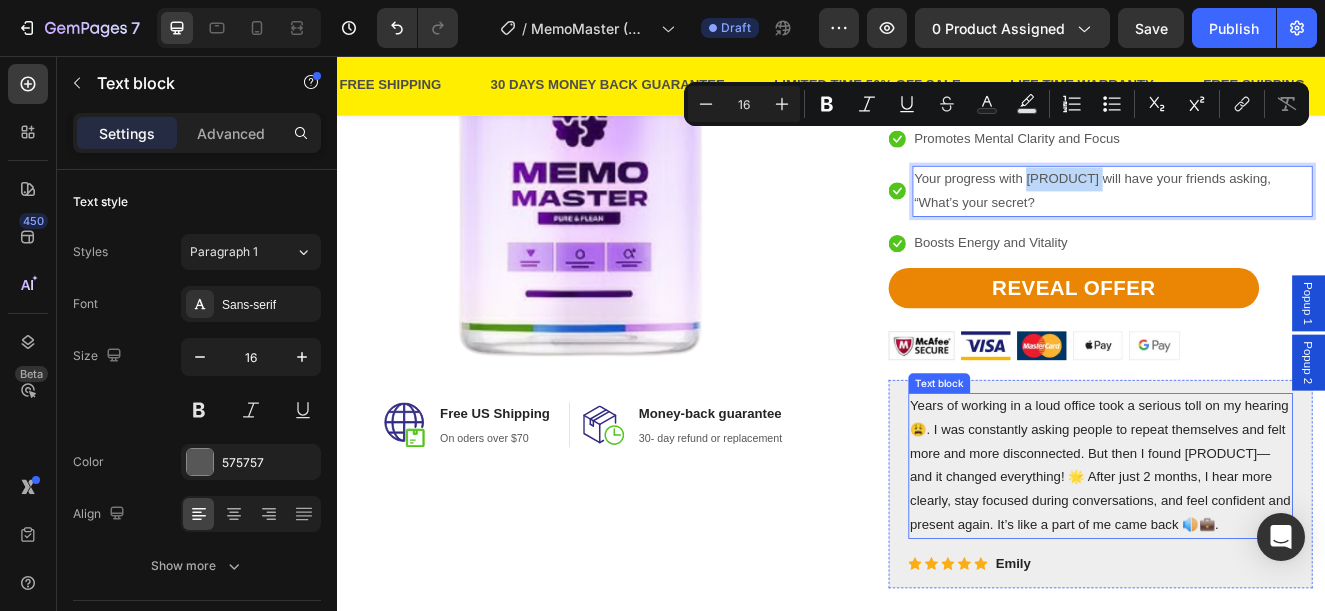 scroll, scrollTop: 2400, scrollLeft: 0, axis: vertical 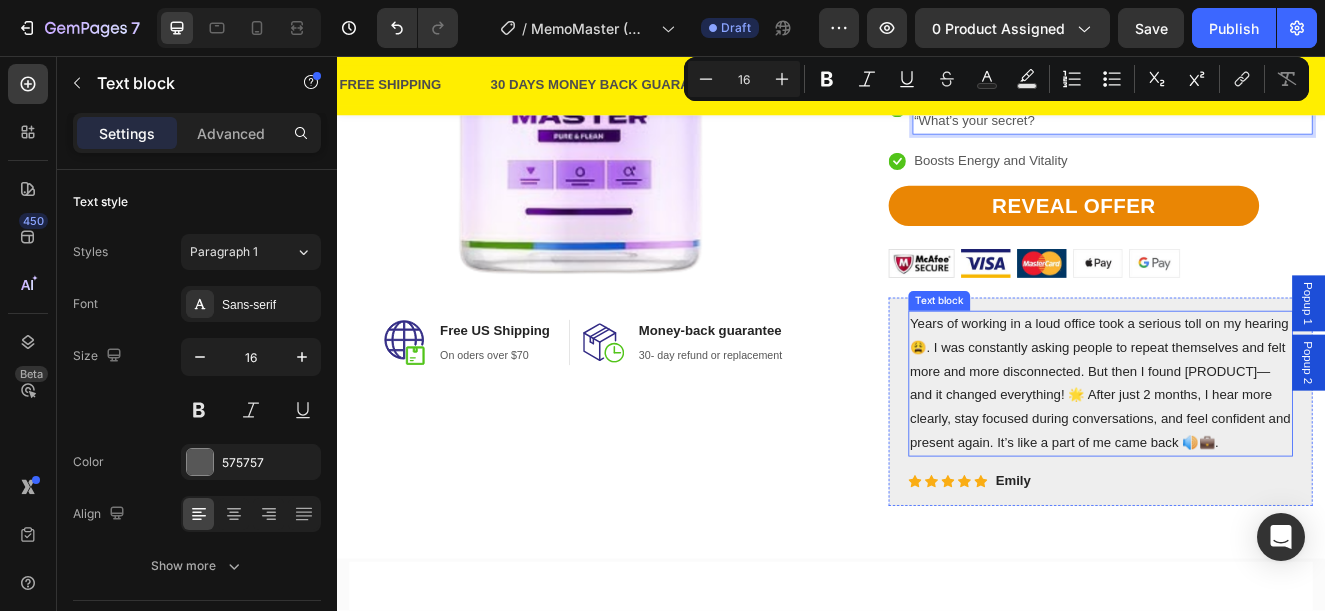 click on "Years of working in a loud office took a serious toll on my hearing 😩. I was constantly asking people to repeat themselves and felt more and more disconnected. But then I found [PRODUCT]—and it changed everything! 🌟 After just 2 months, I hear more clearly, stay focused during conversations, and feel confident and present again. It’s like a part of me came back 🔊💼." at bounding box center (1264, 454) 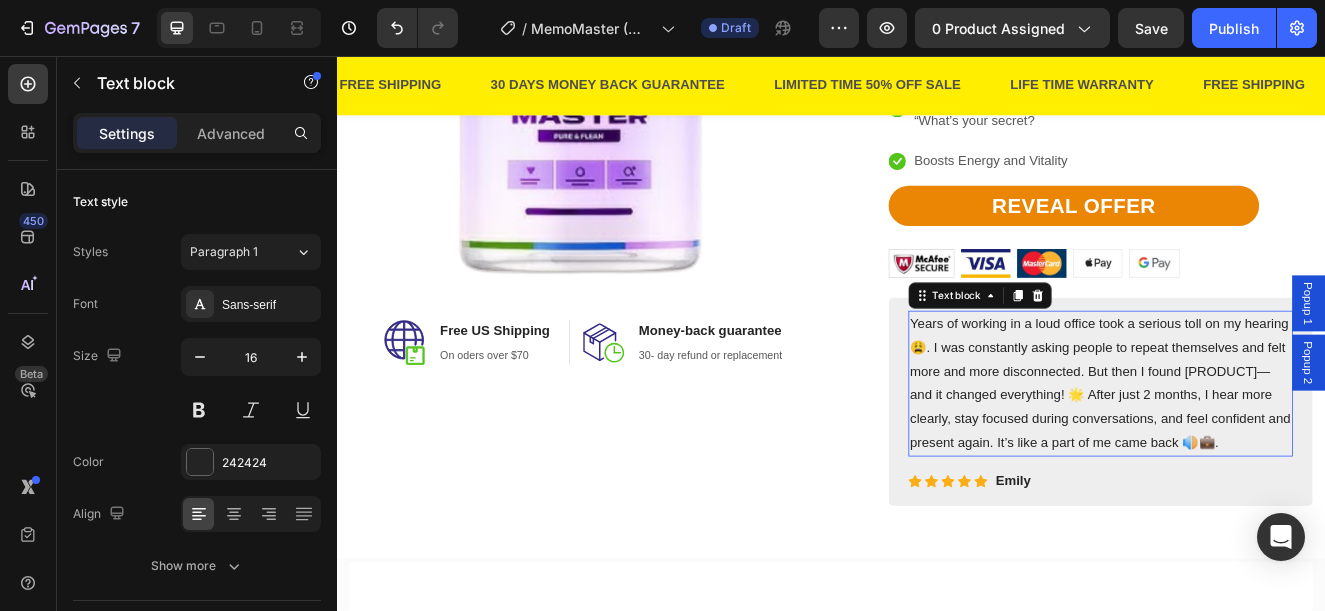 click on "Years of working in a loud office took a serious toll on my hearing 😩. I was constantly asking people to repeat themselves and felt more and more disconnected. But then I found [PRODUCT]—and it changed everything! 🌟 After just 2 months, I hear more clearly, stay focused during conversations, and feel confident and present again. It’s like a part of me came back 🔊💼." at bounding box center (1264, 454) 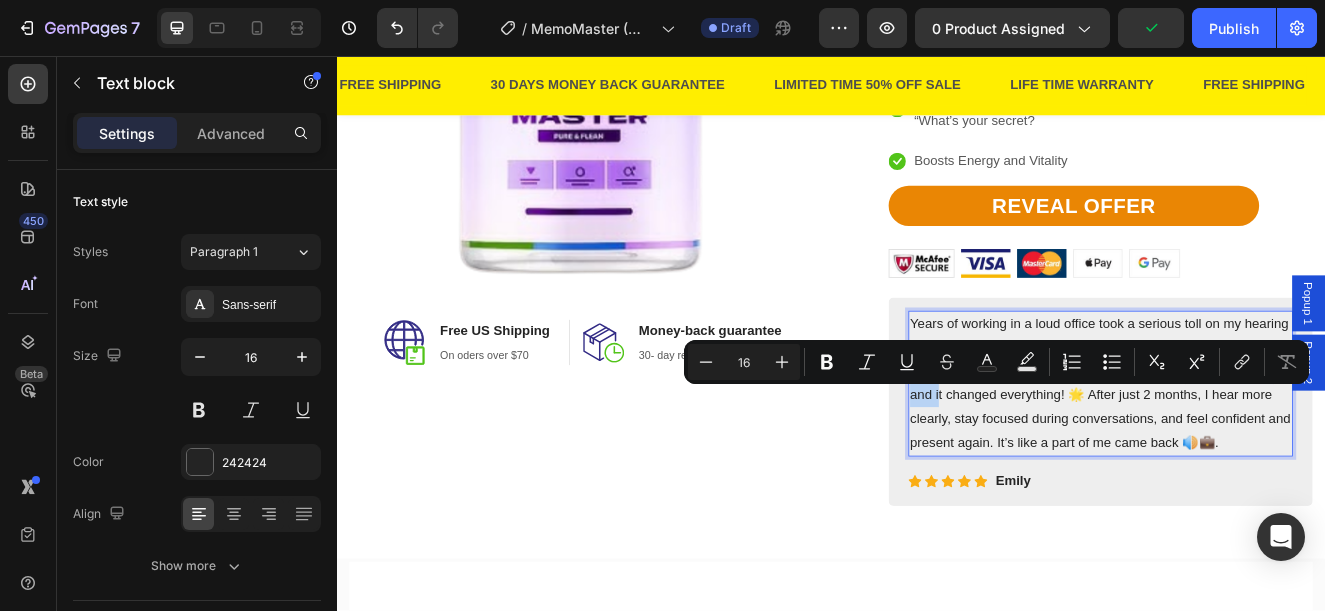 drag, startPoint x: 1187, startPoint y: 470, endPoint x: 1073, endPoint y: 467, distance: 114.03947 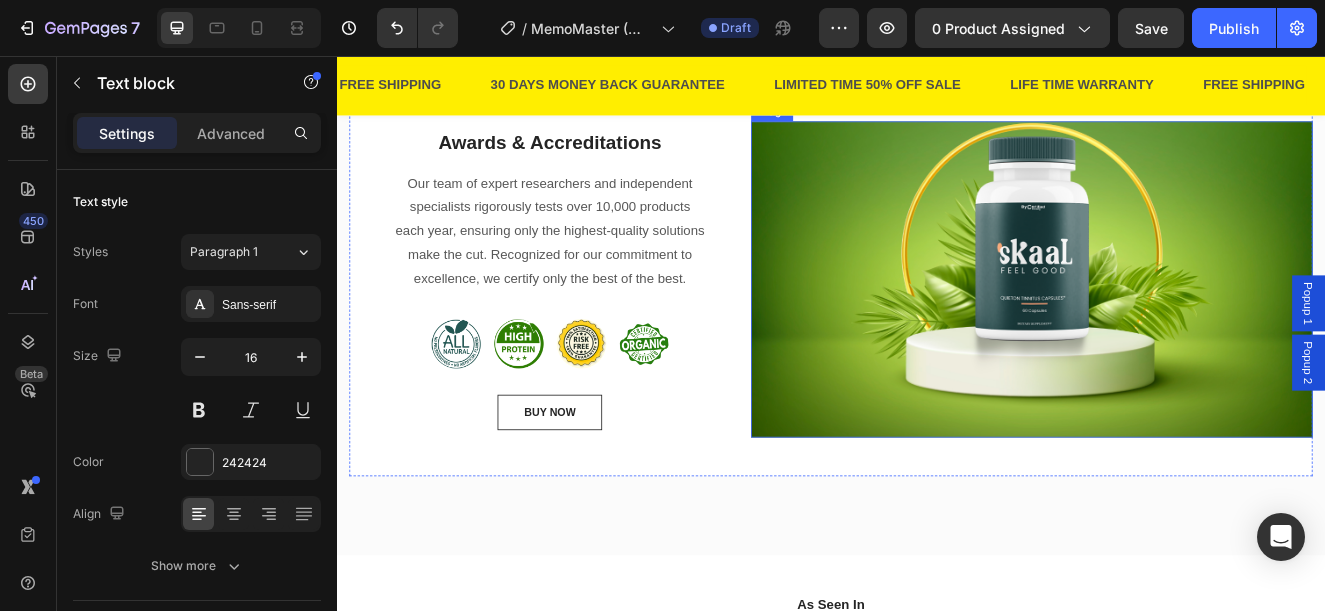 scroll, scrollTop: 3000, scrollLeft: 0, axis: vertical 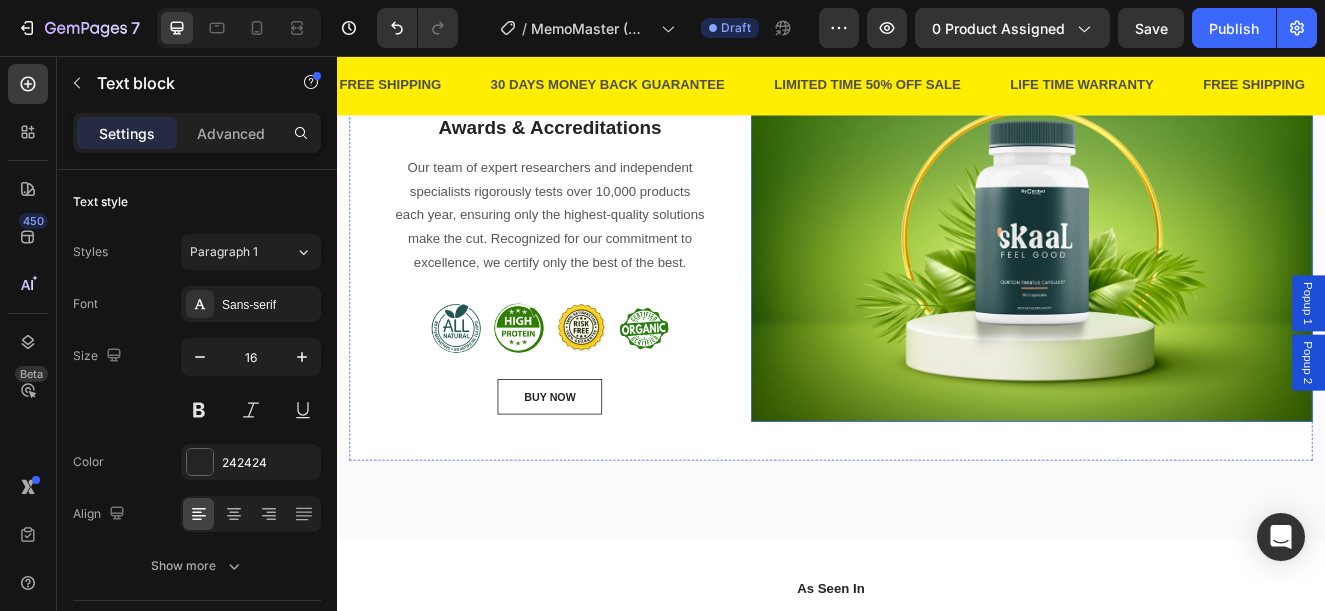 drag, startPoint x: 1164, startPoint y: 413, endPoint x: 815, endPoint y: 408, distance: 349.03583 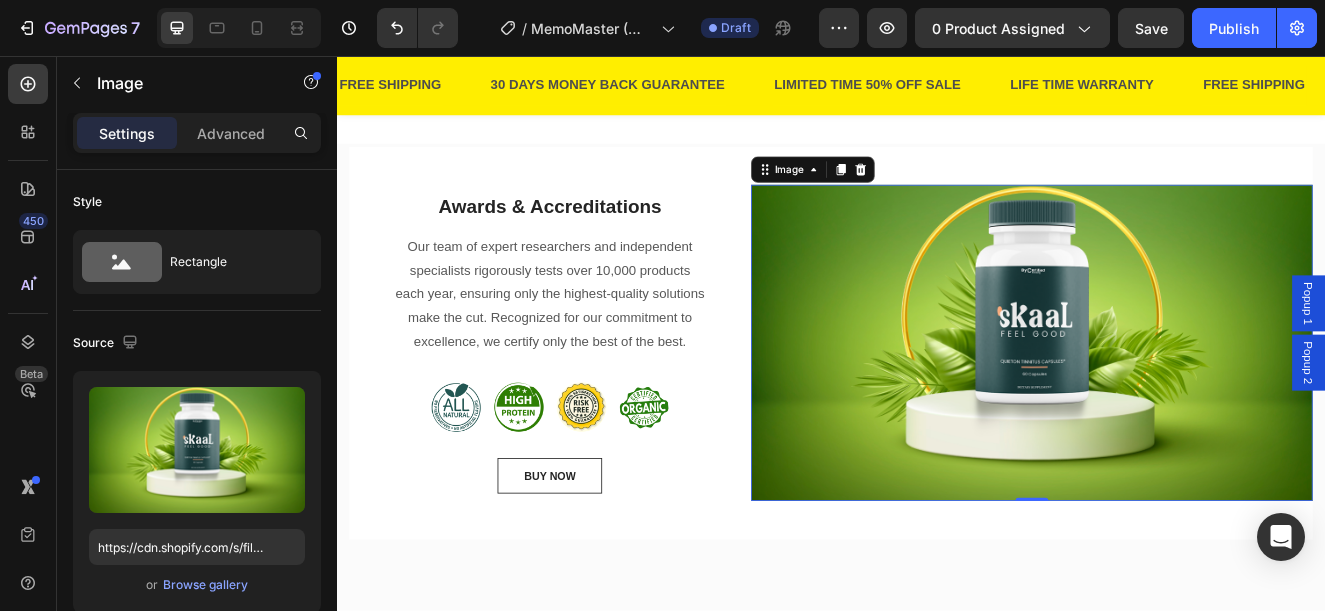 scroll, scrollTop: 2900, scrollLeft: 0, axis: vertical 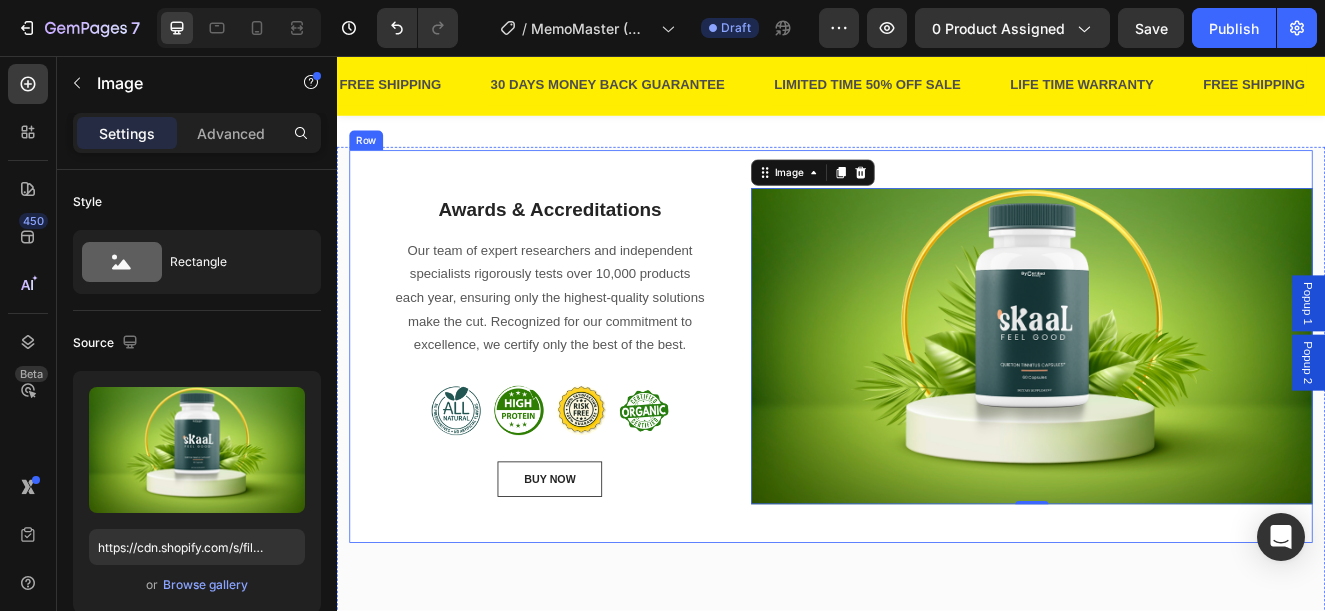 click on "Image   0" at bounding box center [1181, 409] 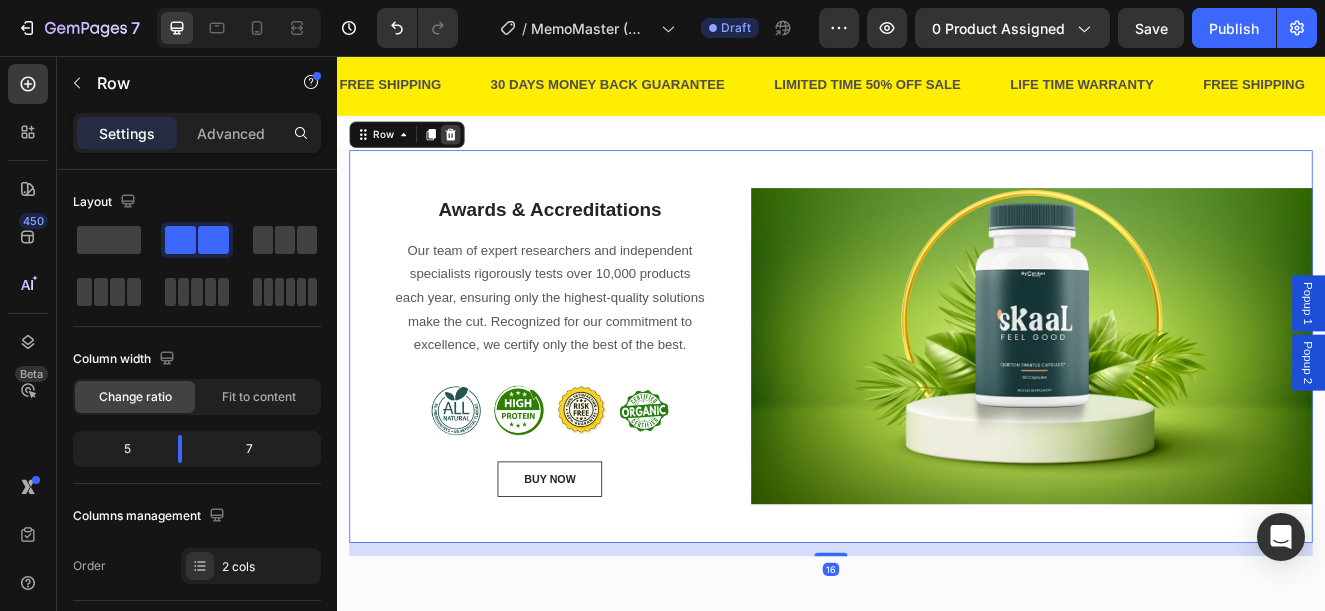 click 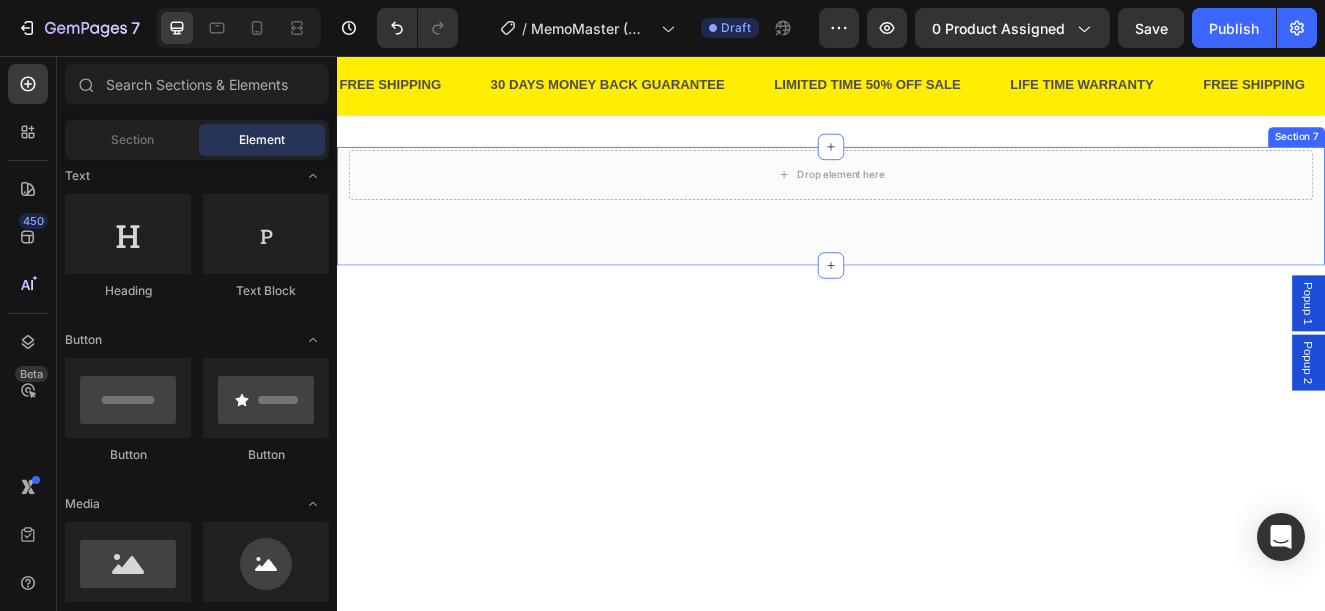click on "Drop element here Section 7" at bounding box center (937, 239) 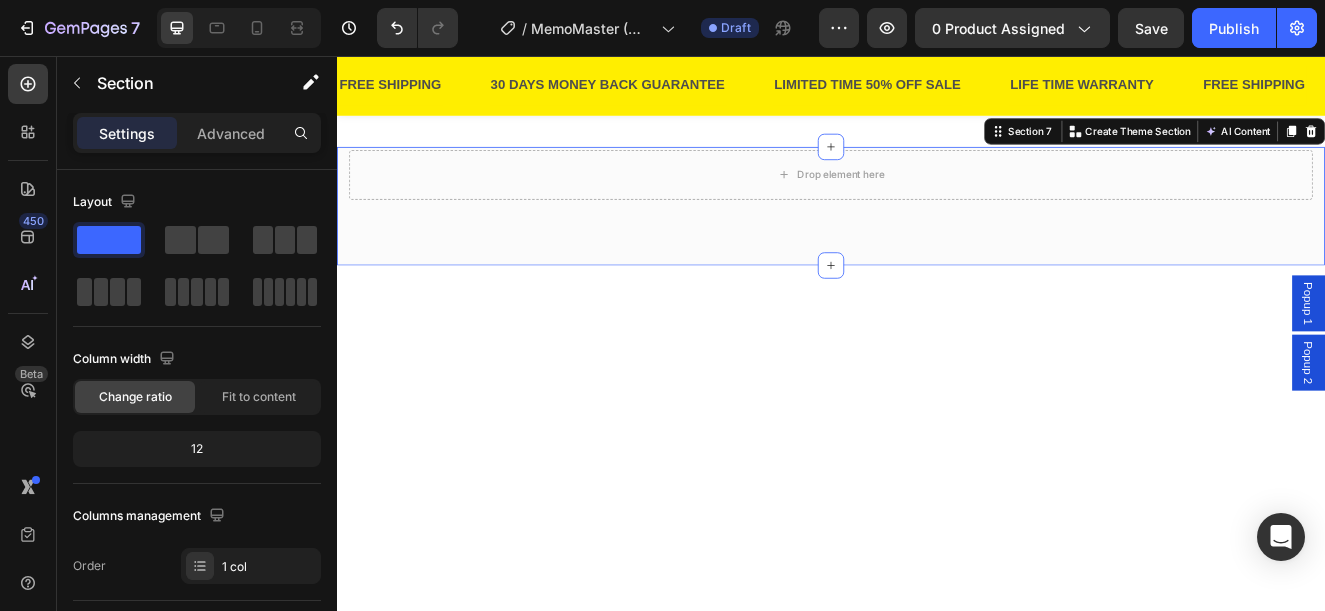 click 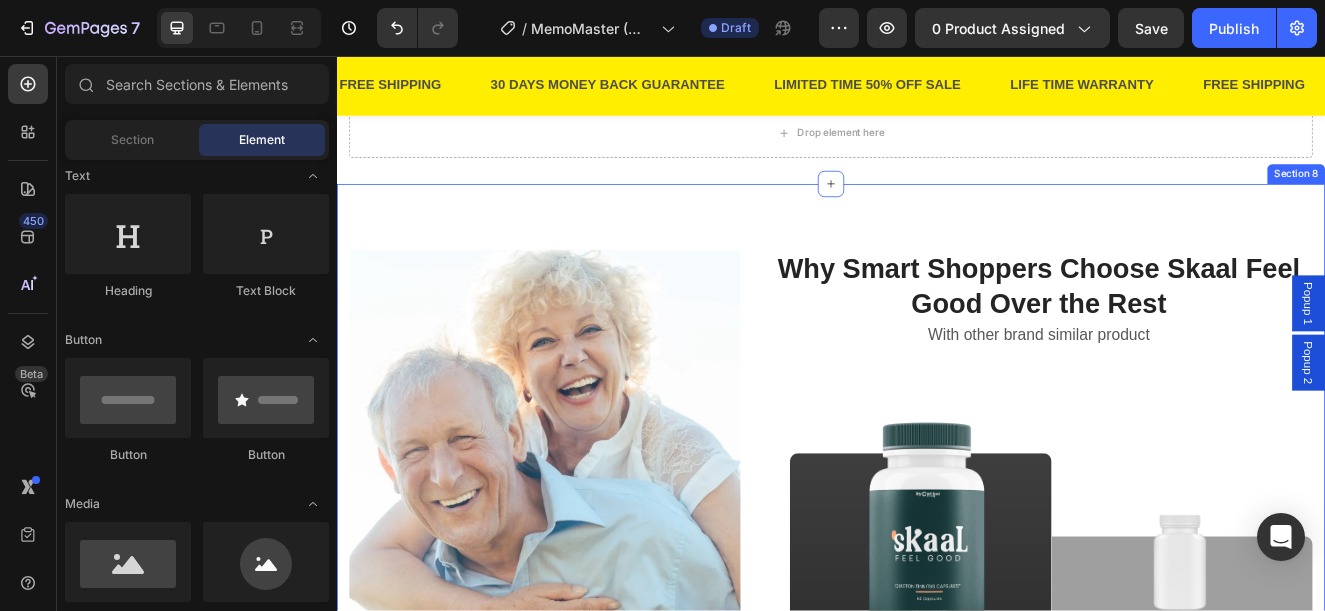 scroll, scrollTop: 3300, scrollLeft: 0, axis: vertical 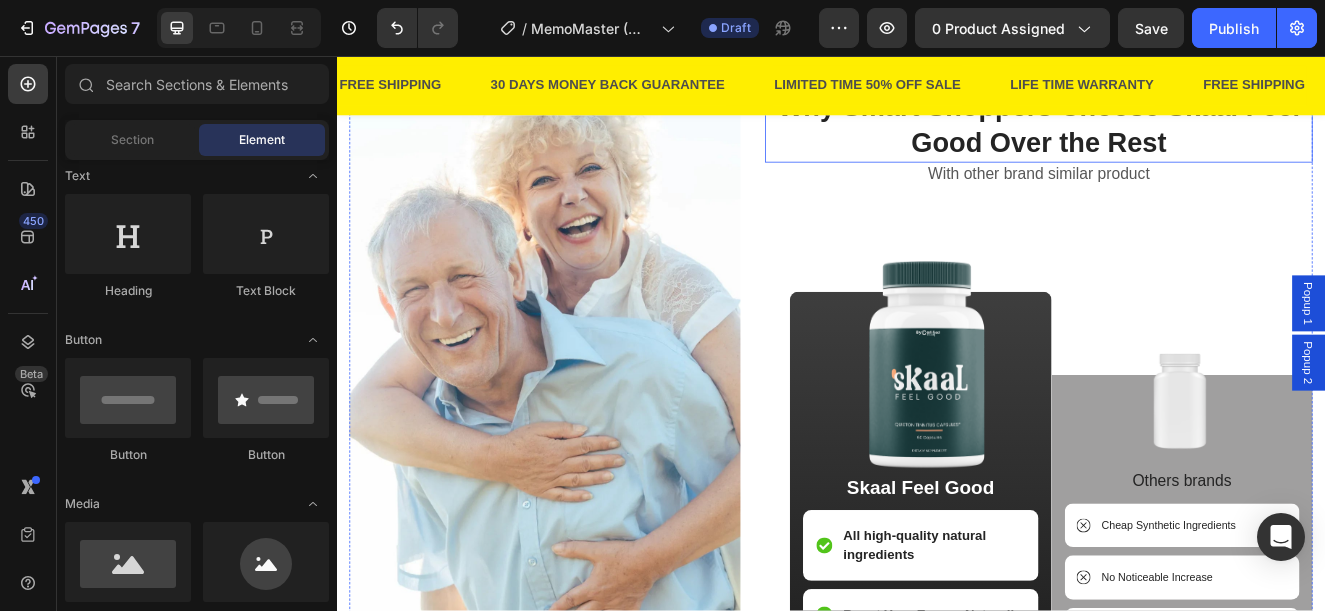 click on "Why Smart Shoppers Choose Skaal Feel Good Over the Rest" at bounding box center [1189, 141] 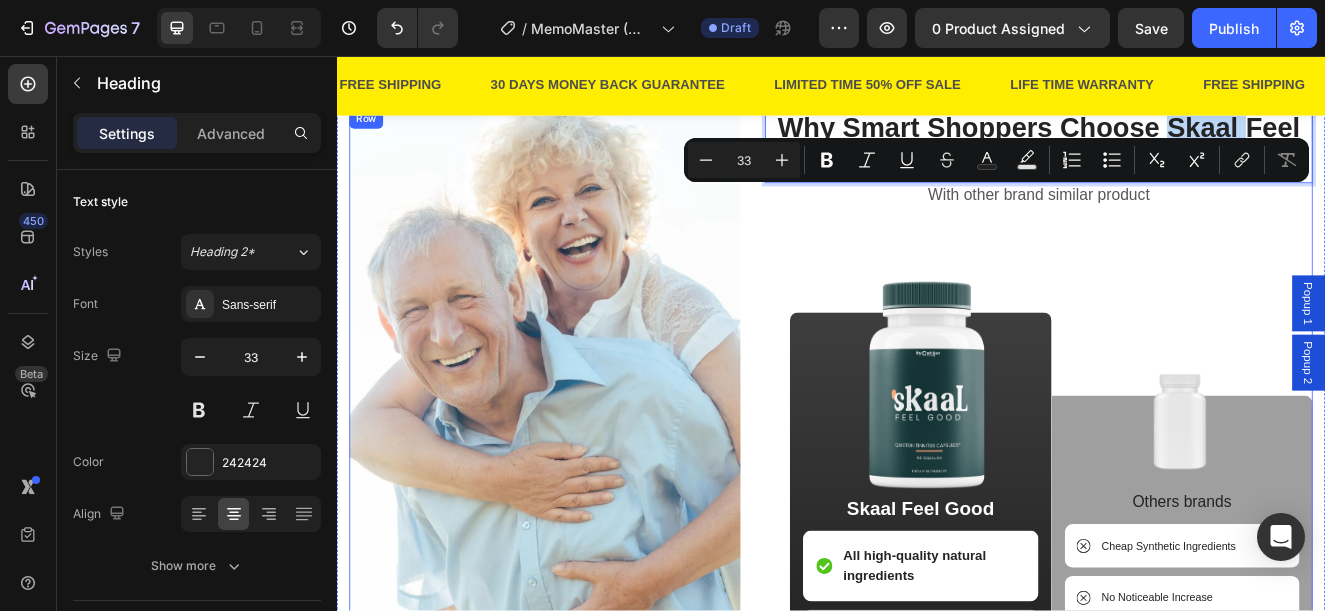 scroll, scrollTop: 3200, scrollLeft: 0, axis: vertical 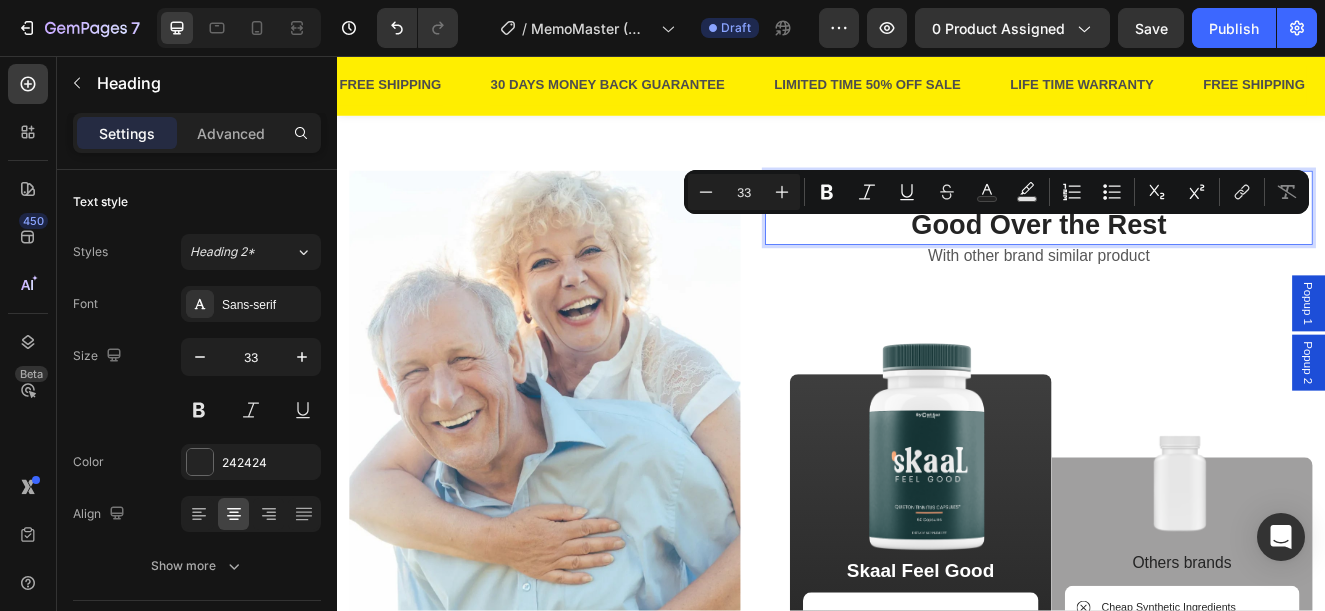 click on "Why Smart Shoppers Choose Skaal Feel Good Over the Rest" at bounding box center (1189, 241) 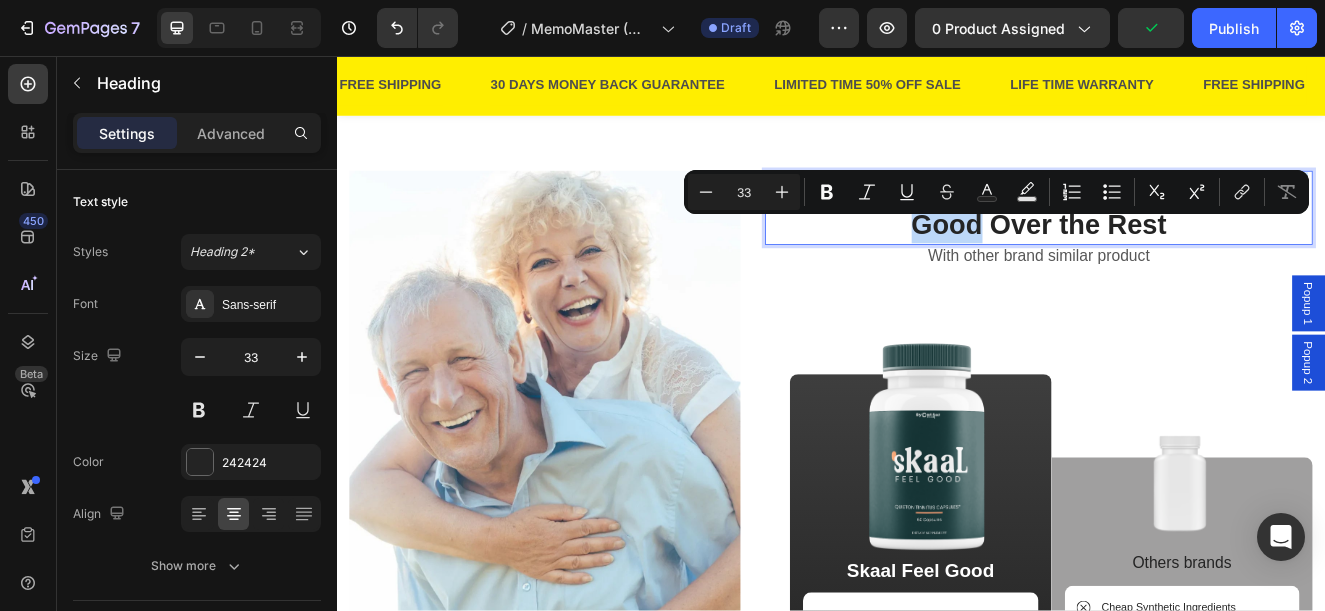 drag, startPoint x: 1339, startPoint y: 280, endPoint x: 1107, endPoint y: 328, distance: 236.91348 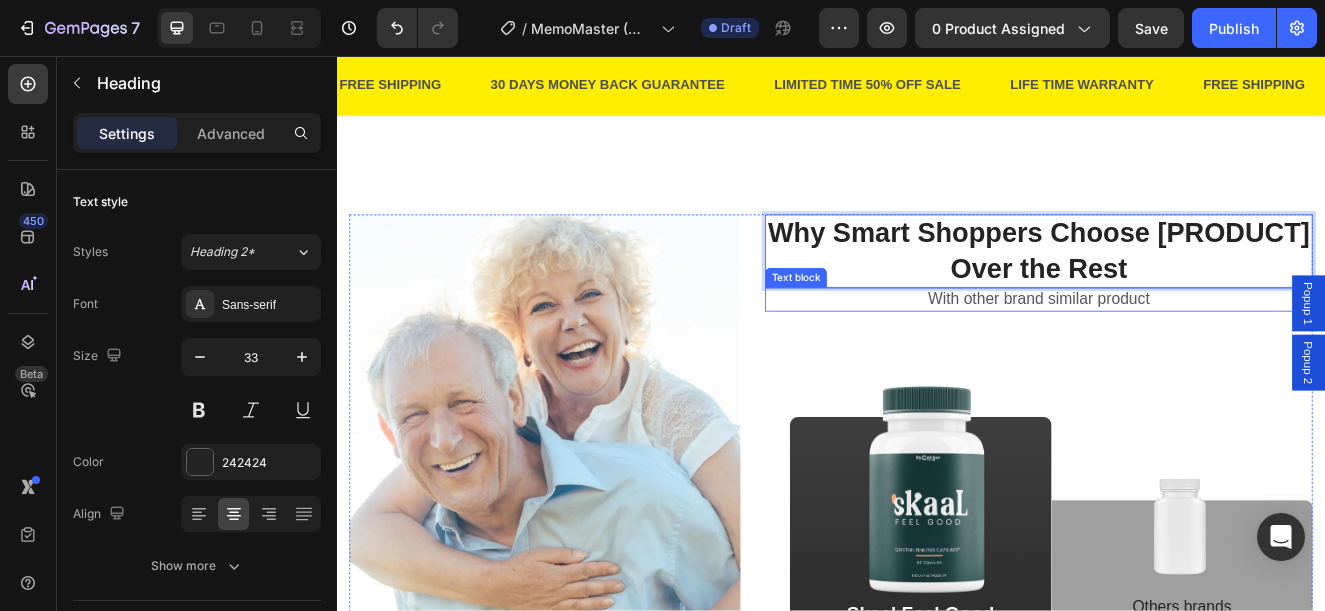 scroll, scrollTop: 3400, scrollLeft: 0, axis: vertical 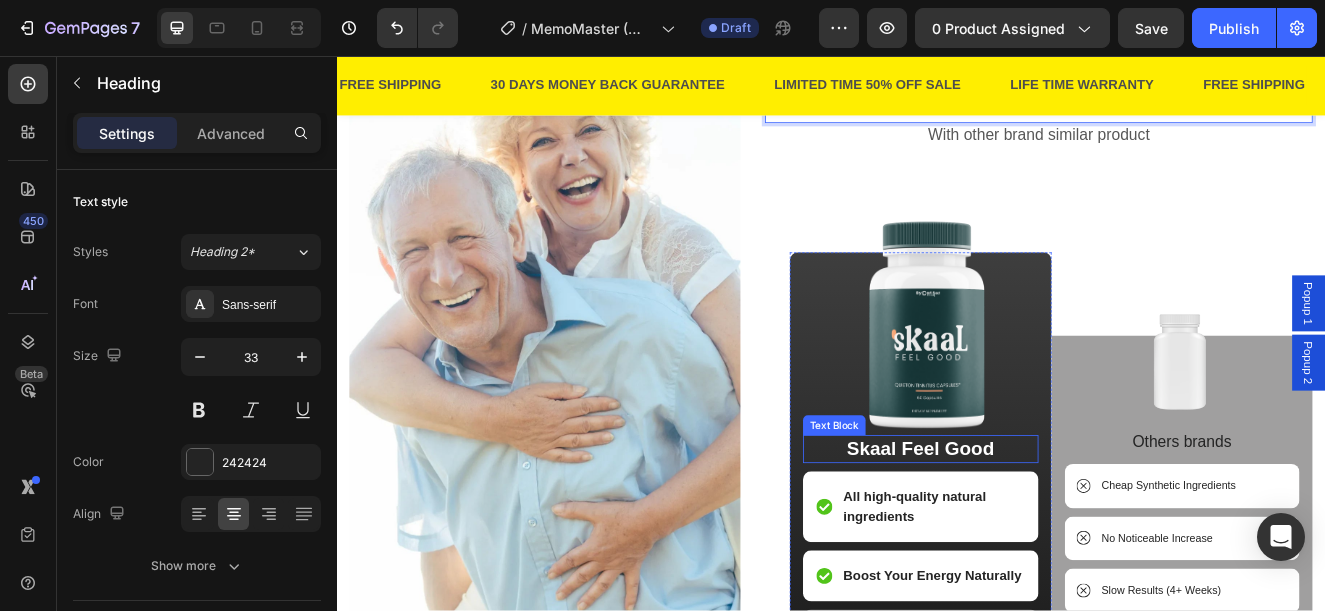 click on "Skaal Feel Good" at bounding box center [1046, 534] 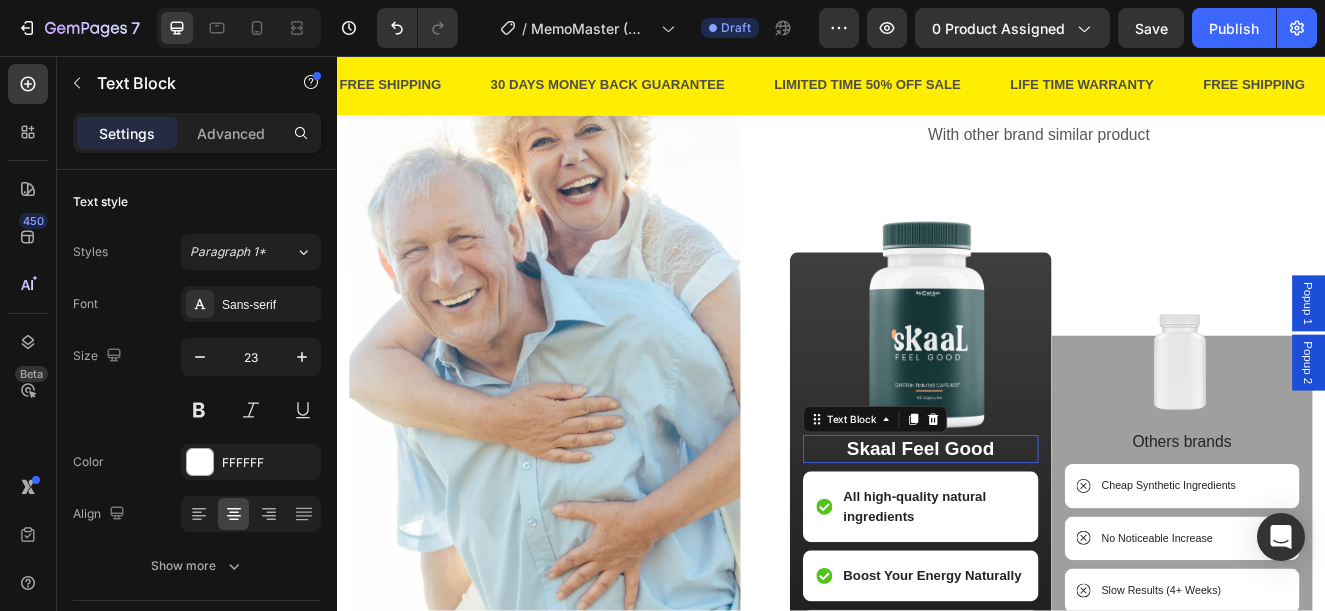 click on "Skaal Feel Good" at bounding box center (1046, 534) 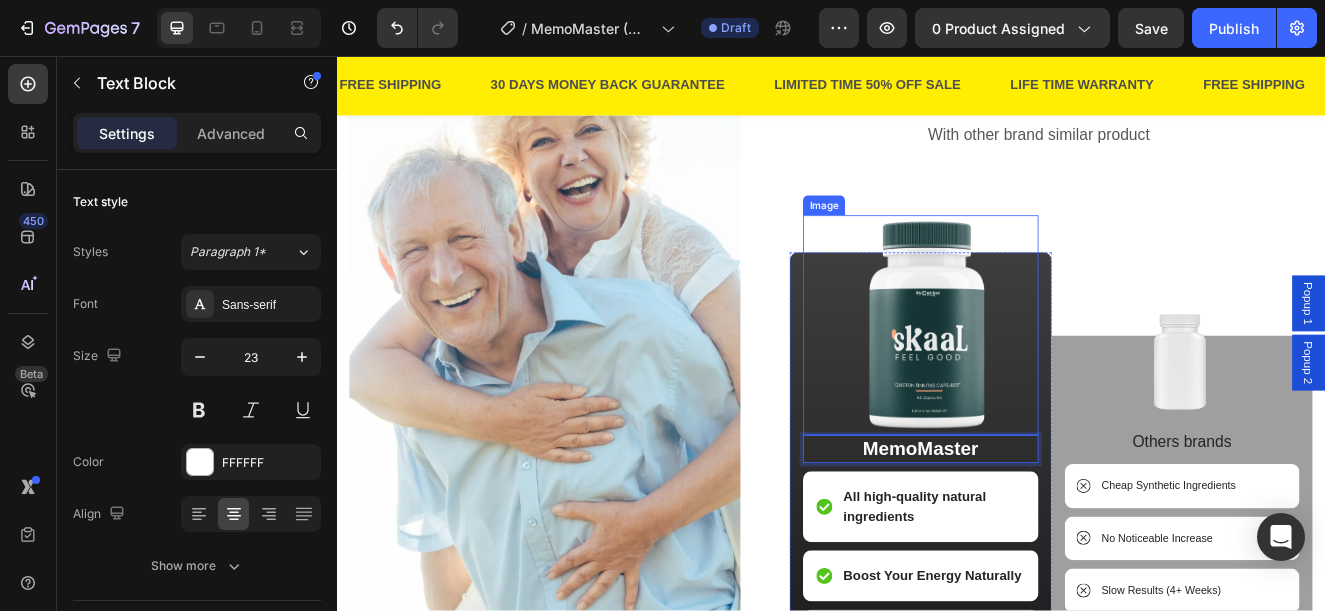 click at bounding box center (1046, 383) 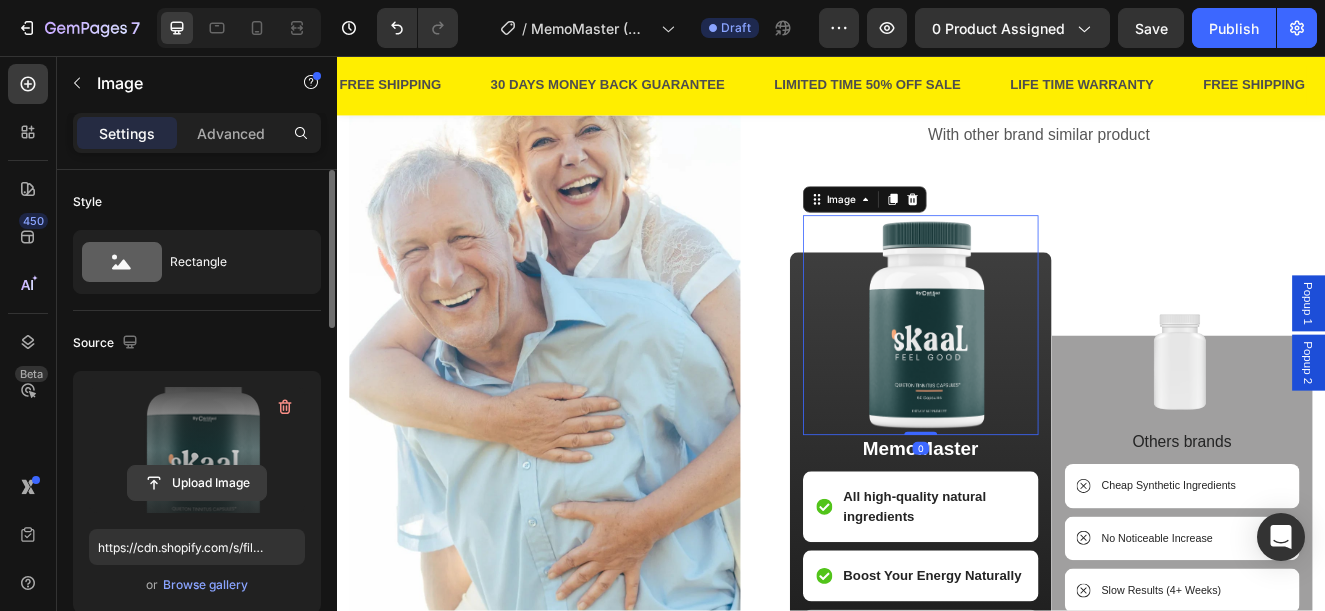 click 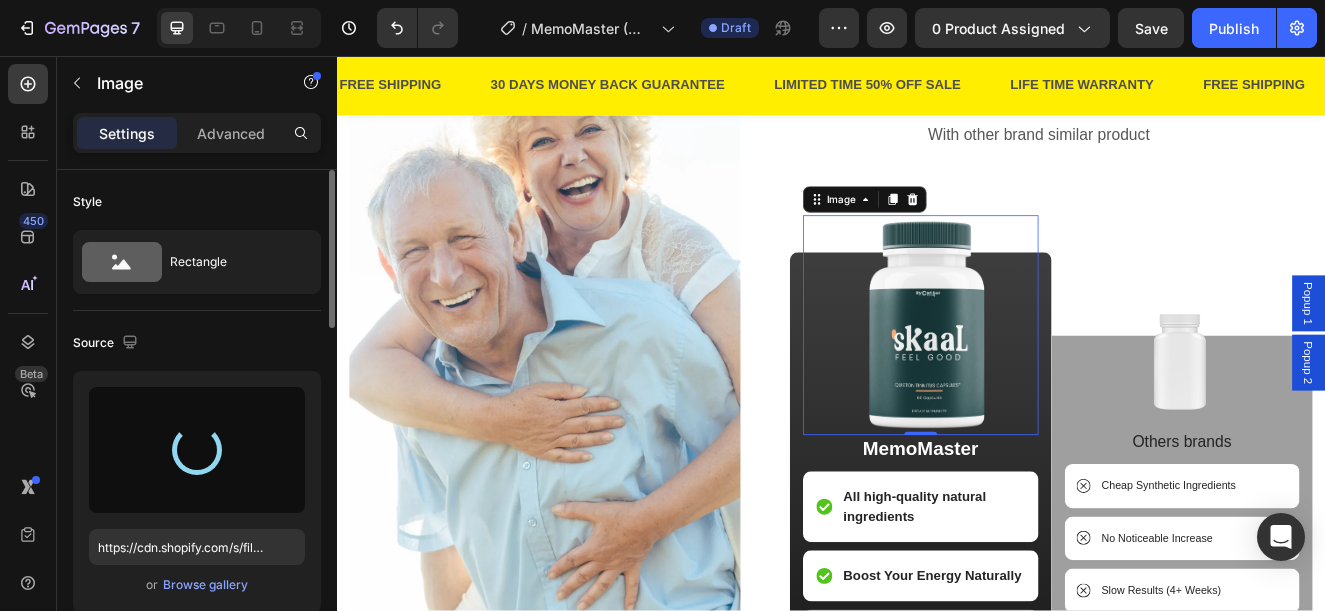 type on "https://cdn.shopify.com/s/files/1/0876/1085/1575/files/gempages_560787834538034266-a02e721b-6fdf-4fb5-81e0-d001d9ca52a6.png" 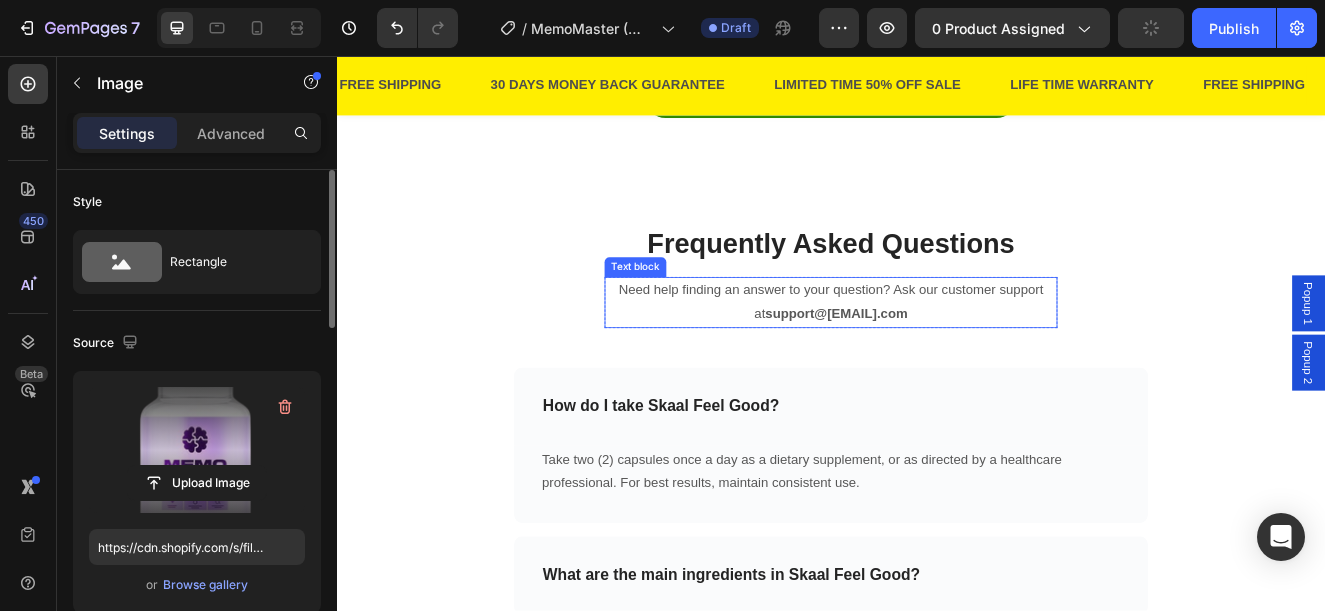 scroll, scrollTop: 5000, scrollLeft: 0, axis: vertical 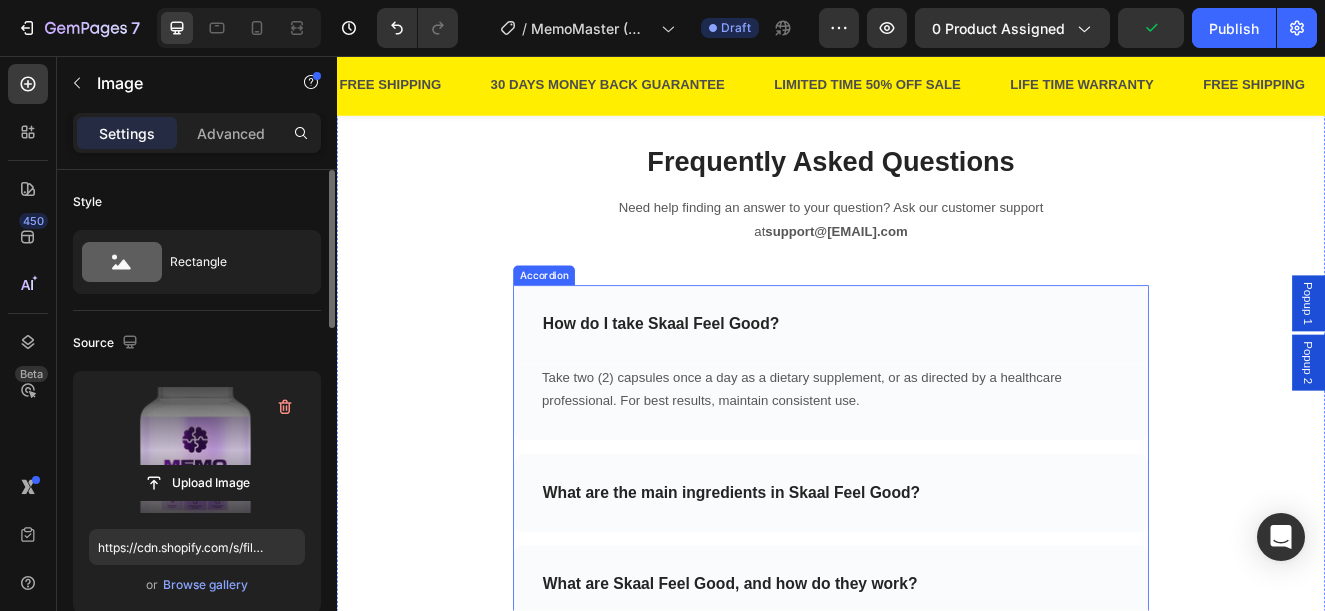 click on "How do I take Skaal Feel Good?" at bounding box center [730, 382] 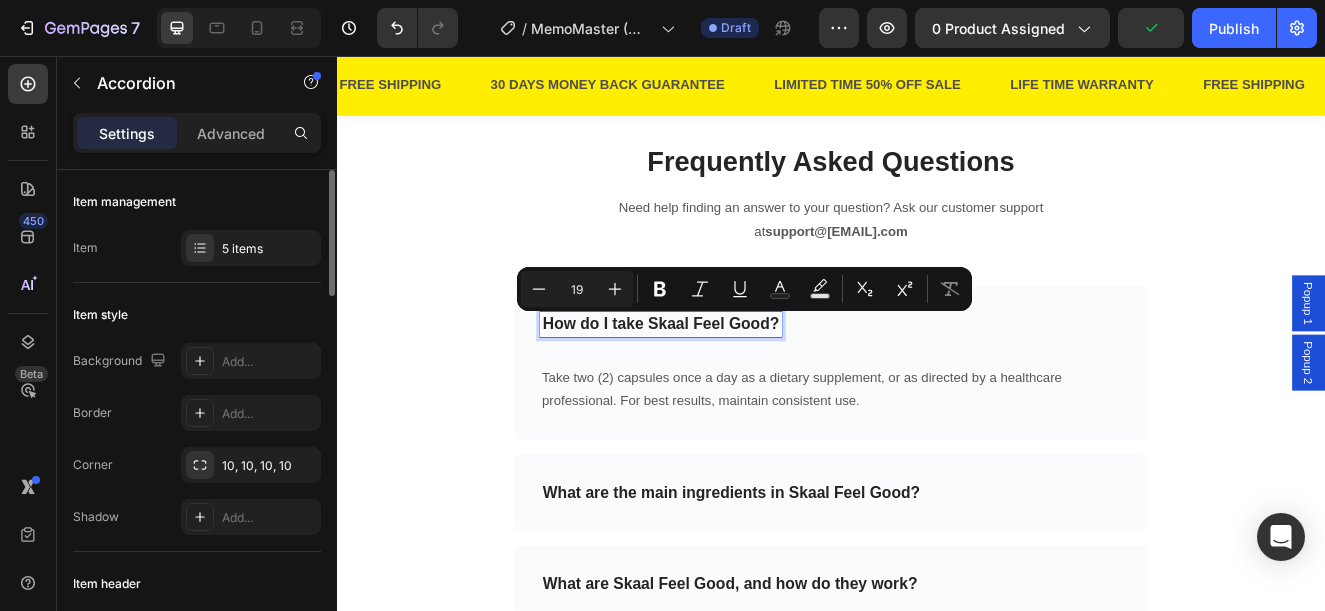 click on "How do I take Skaal Feel Good?" at bounding box center (730, 382) 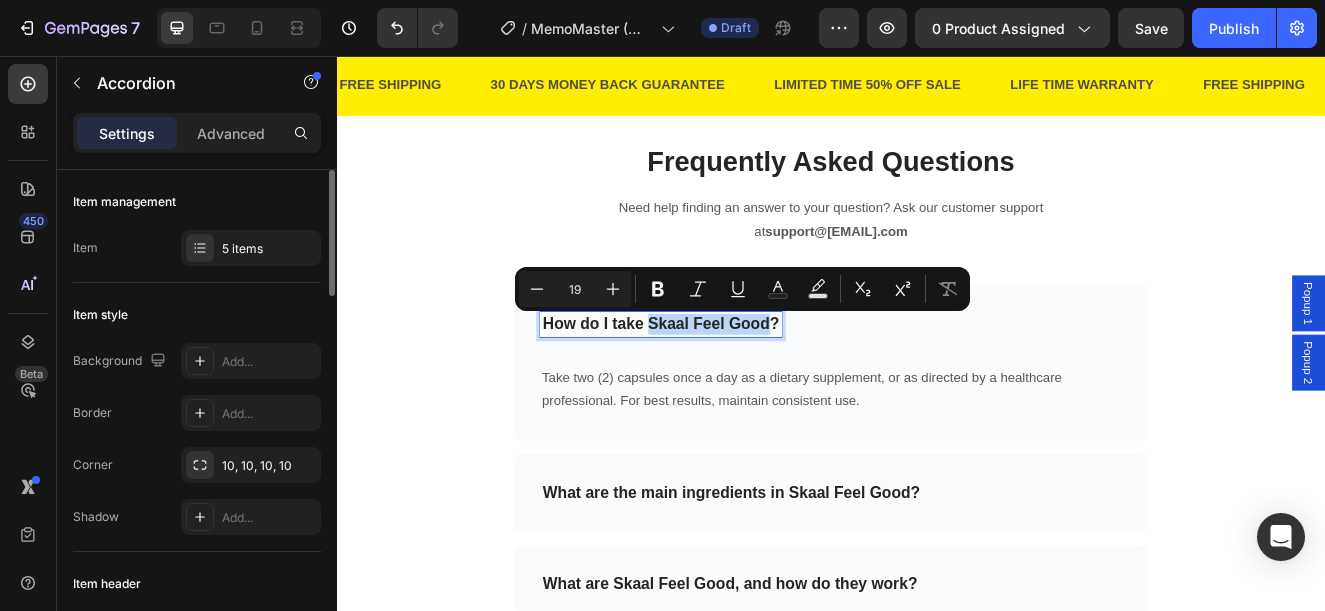 drag, startPoint x: 706, startPoint y: 385, endPoint x: 851, endPoint y: 375, distance: 145.34442 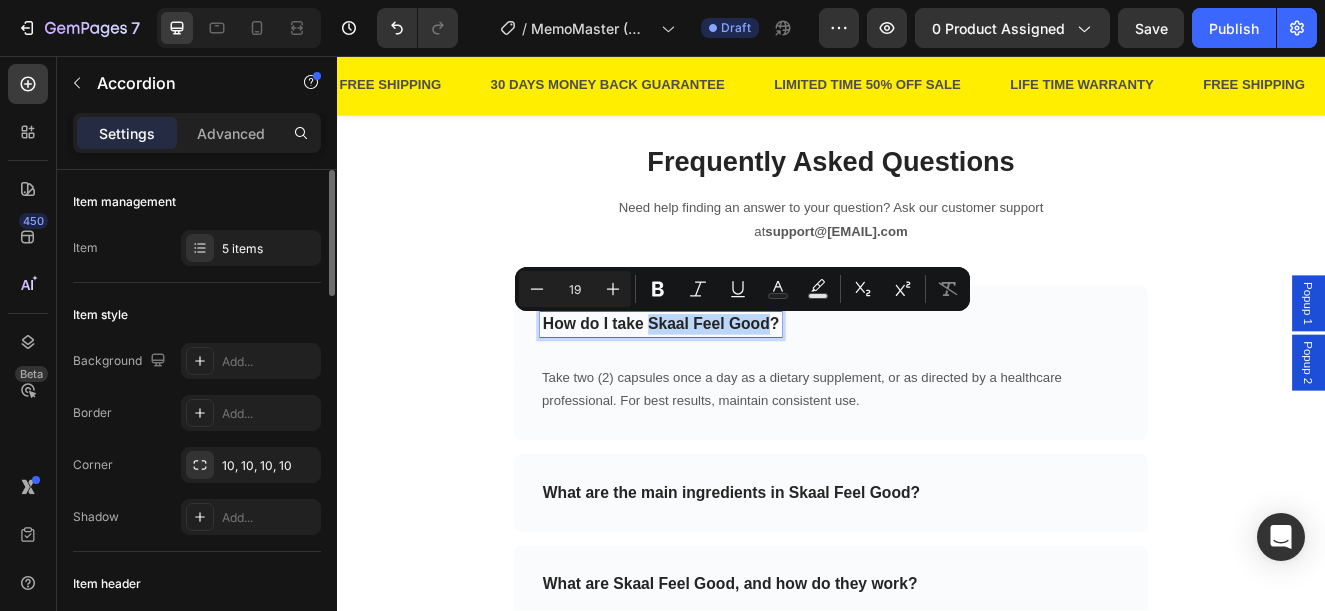click on "How do I take Skaal Feel Good?" at bounding box center (730, 382) 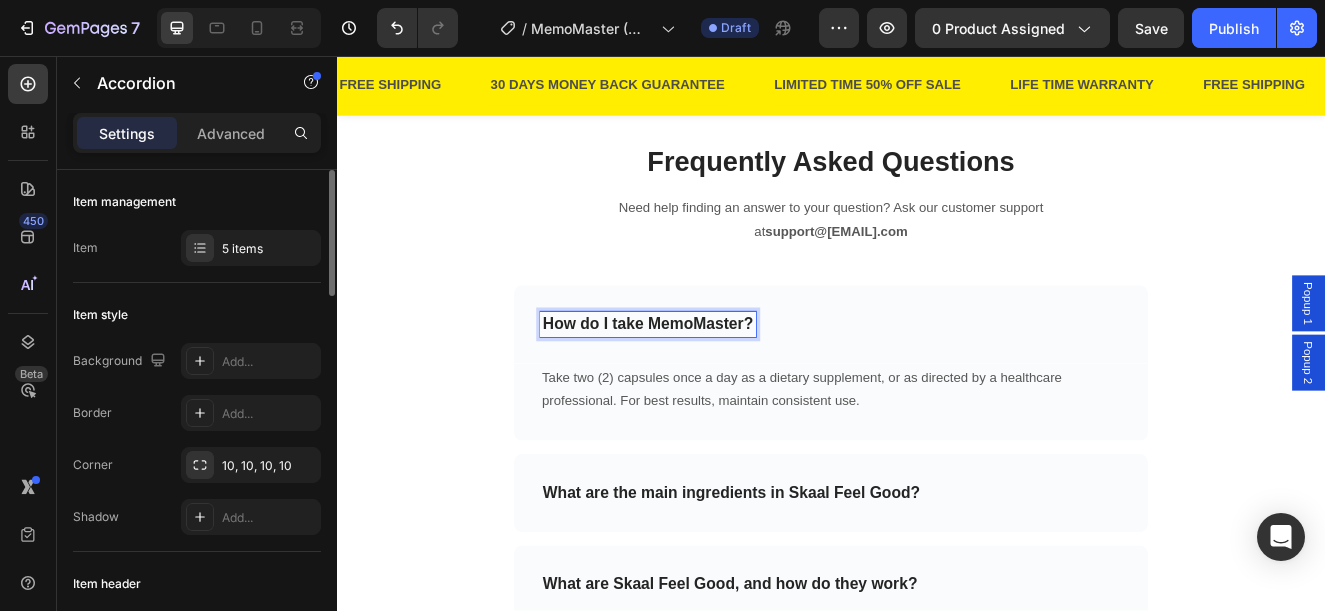 scroll, scrollTop: 5100, scrollLeft: 0, axis: vertical 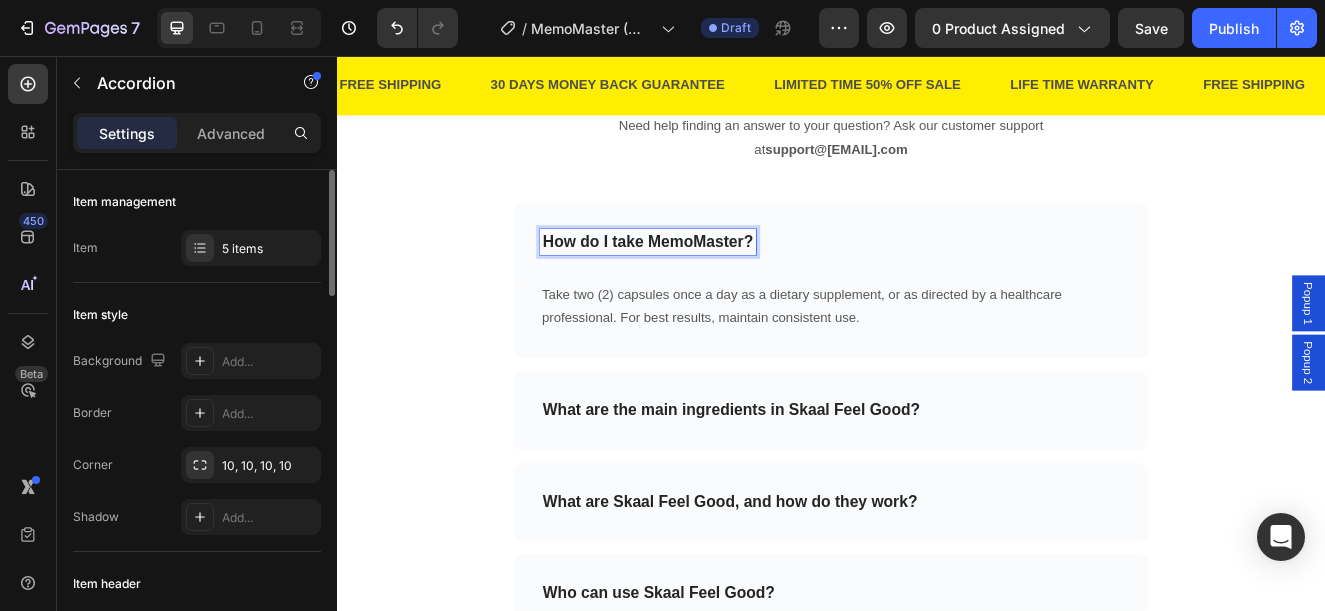 click on "What are the main ingredients in Skaal Feel Good?" at bounding box center [816, 487] 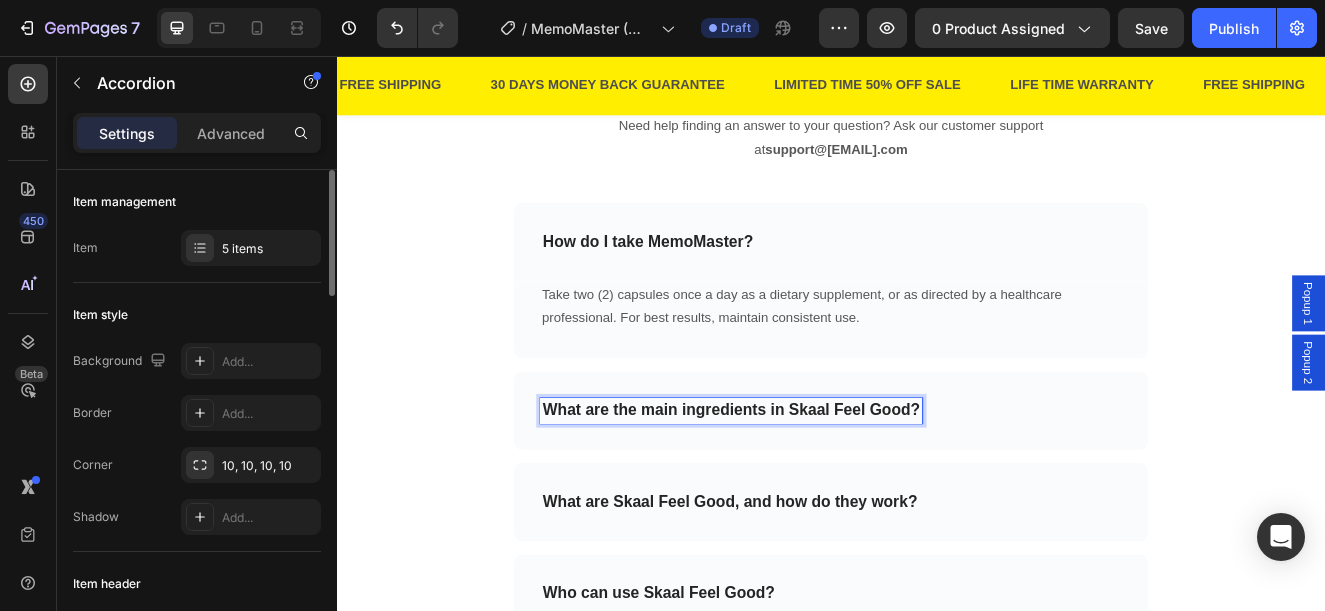 click on "What are the main ingredients in Skaal Feel Good?" at bounding box center (816, 487) 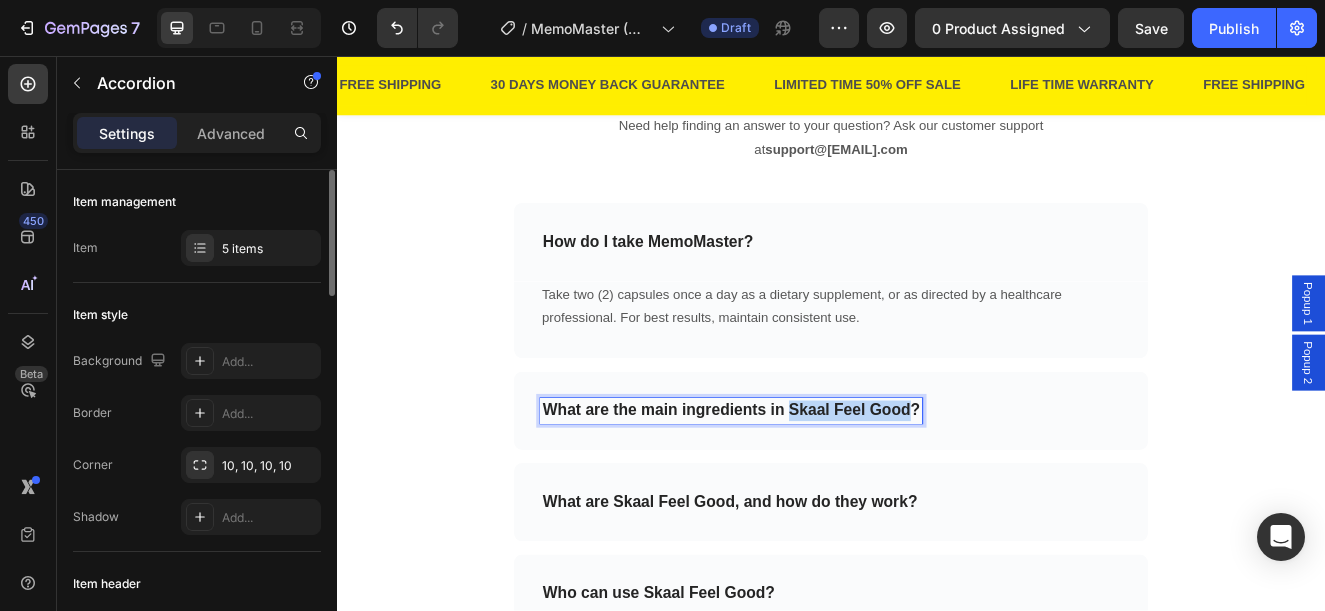 drag, startPoint x: 894, startPoint y: 485, endPoint x: 1025, endPoint y: 493, distance: 131.24405 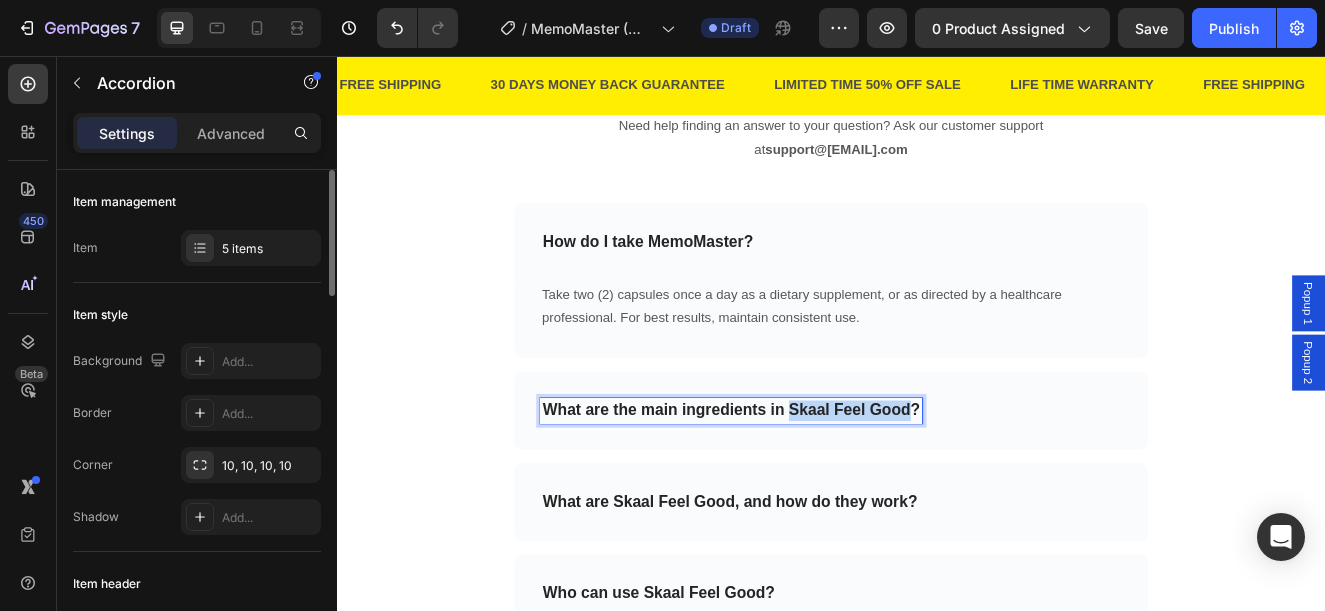 click on "What are the main ingredients in Skaal Feel Good?" at bounding box center (816, 487) 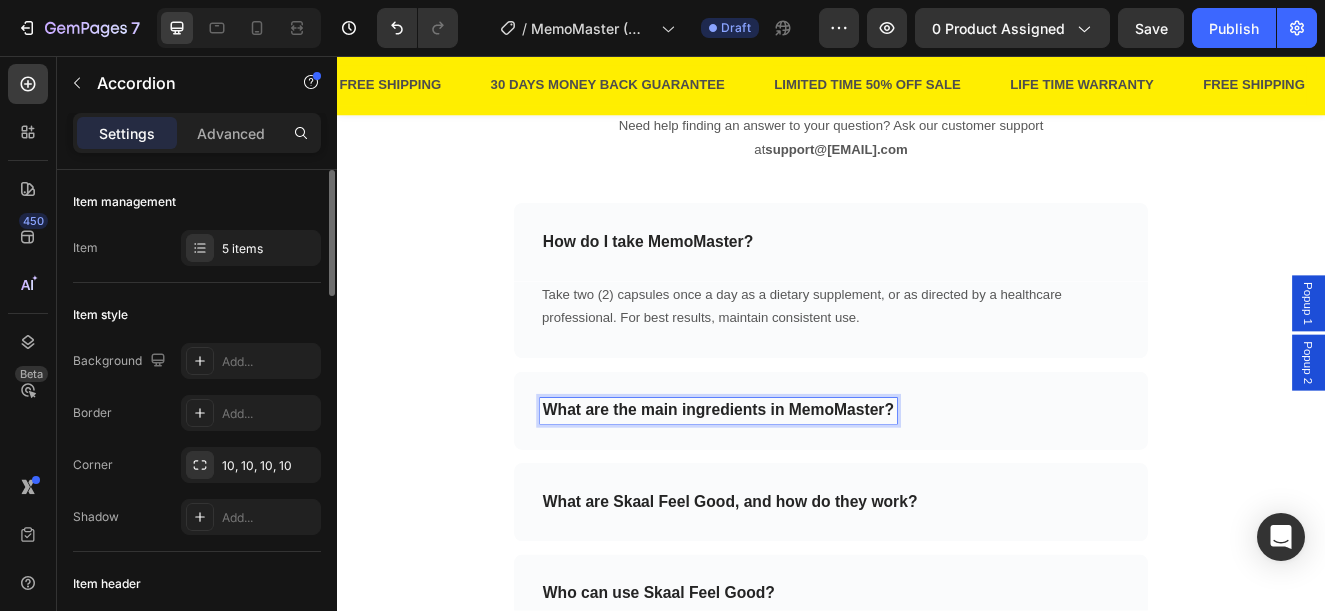 click on "What are the main ingredients in MemoMaster?" at bounding box center (937, 487) 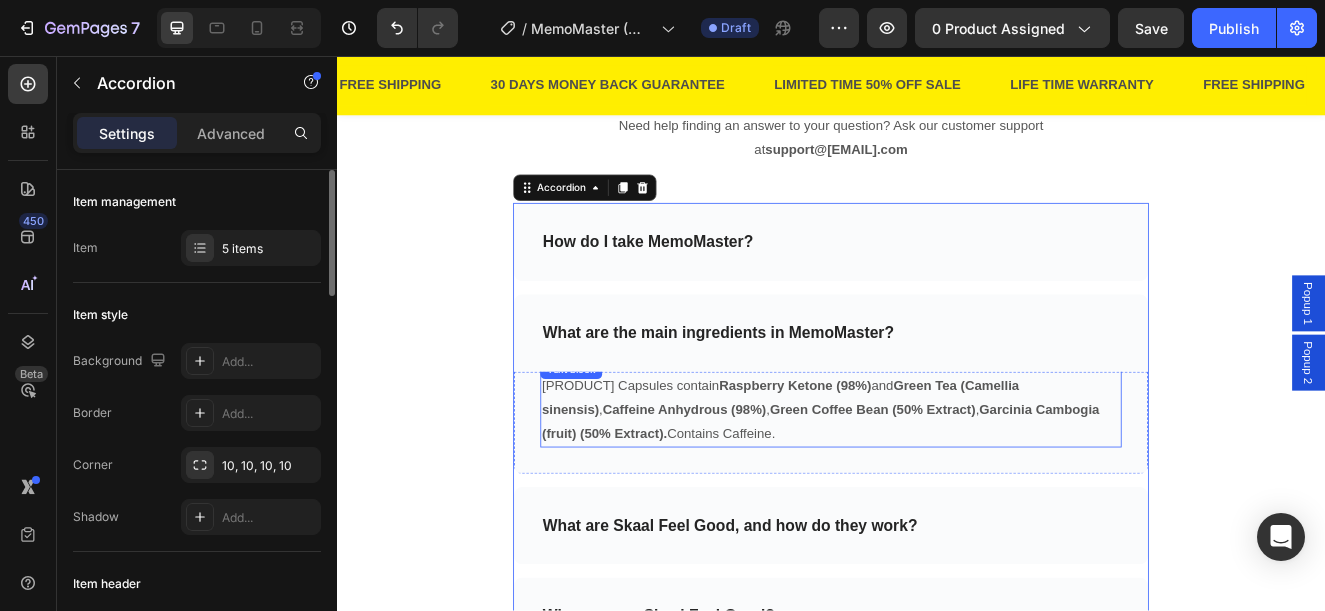 click on "Caffeine Anhydrous (98%)" at bounding box center [759, 485] 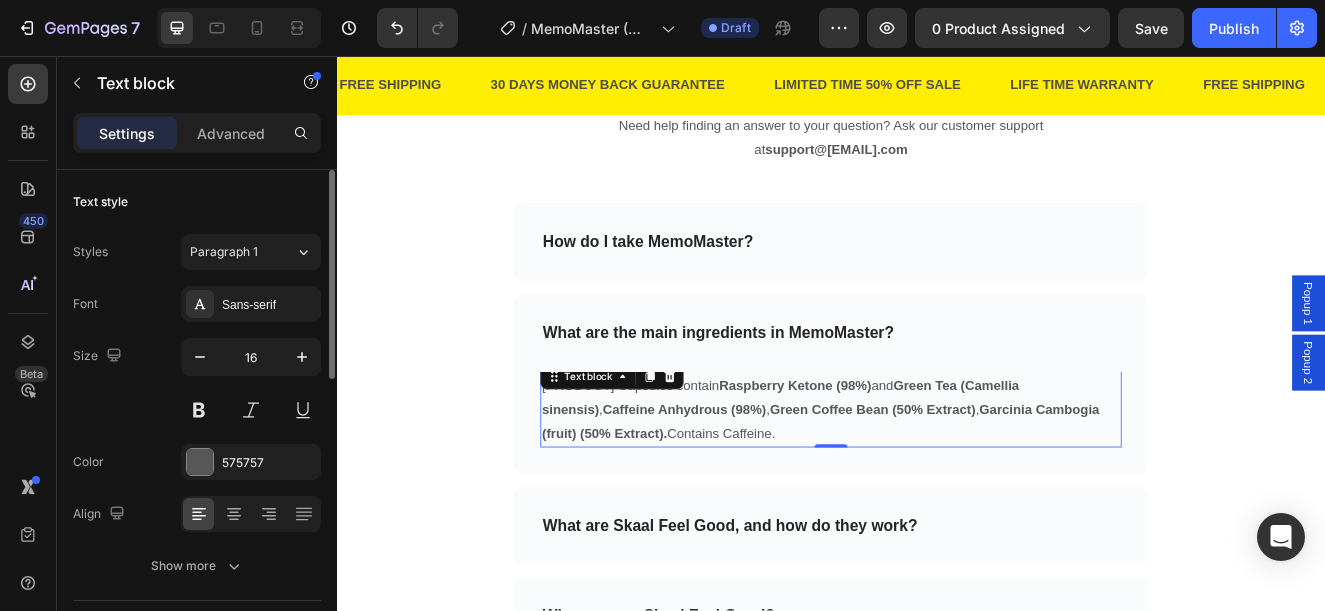 click on "Caffeine Anhydrous (98%)" at bounding box center [759, 485] 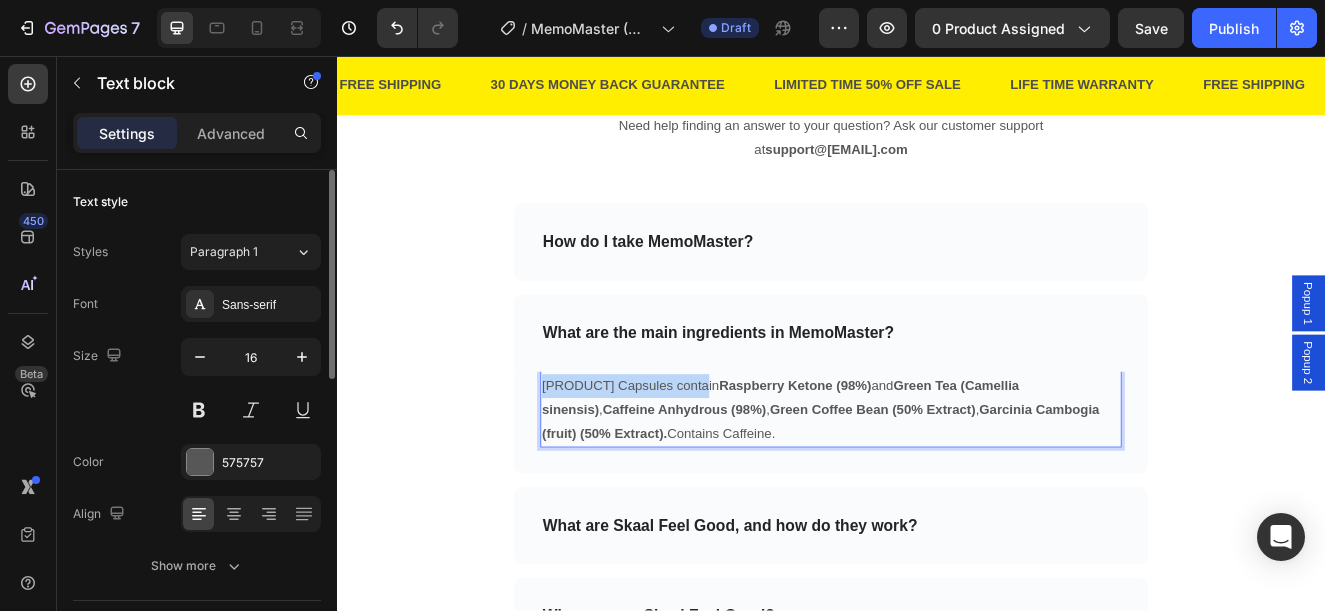 drag, startPoint x: 765, startPoint y: 459, endPoint x: 571, endPoint y: 461, distance: 194.01031 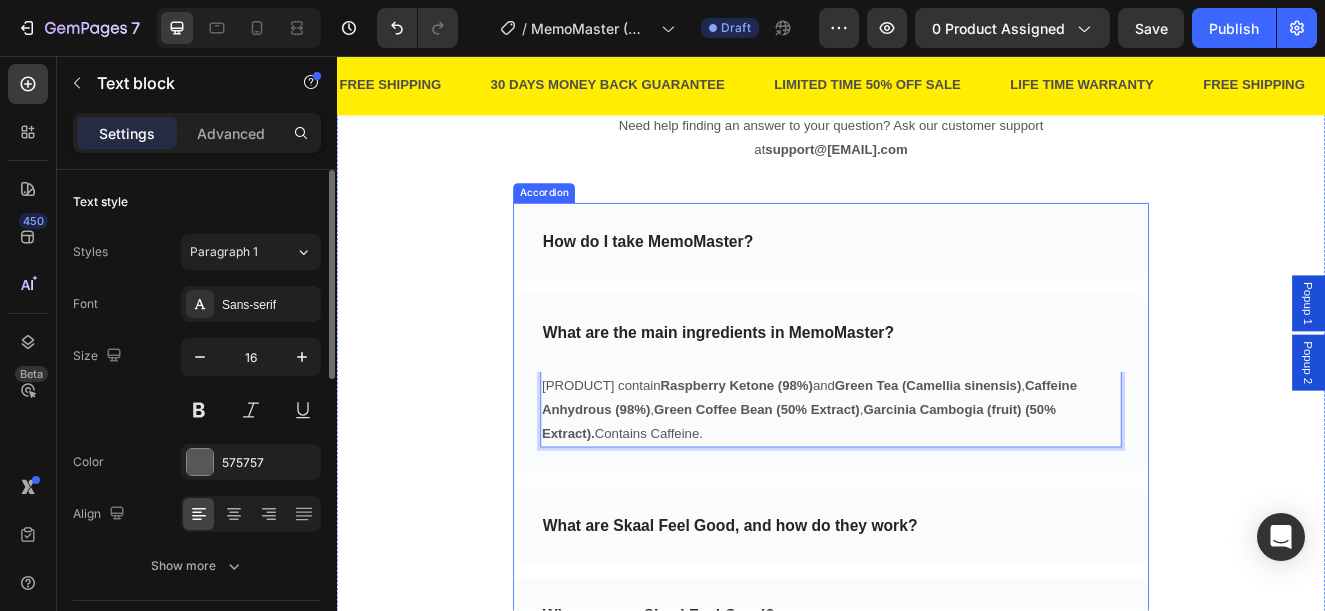 click on "What are Skaal Feel Good, and how do they work?" at bounding box center (814, 627) 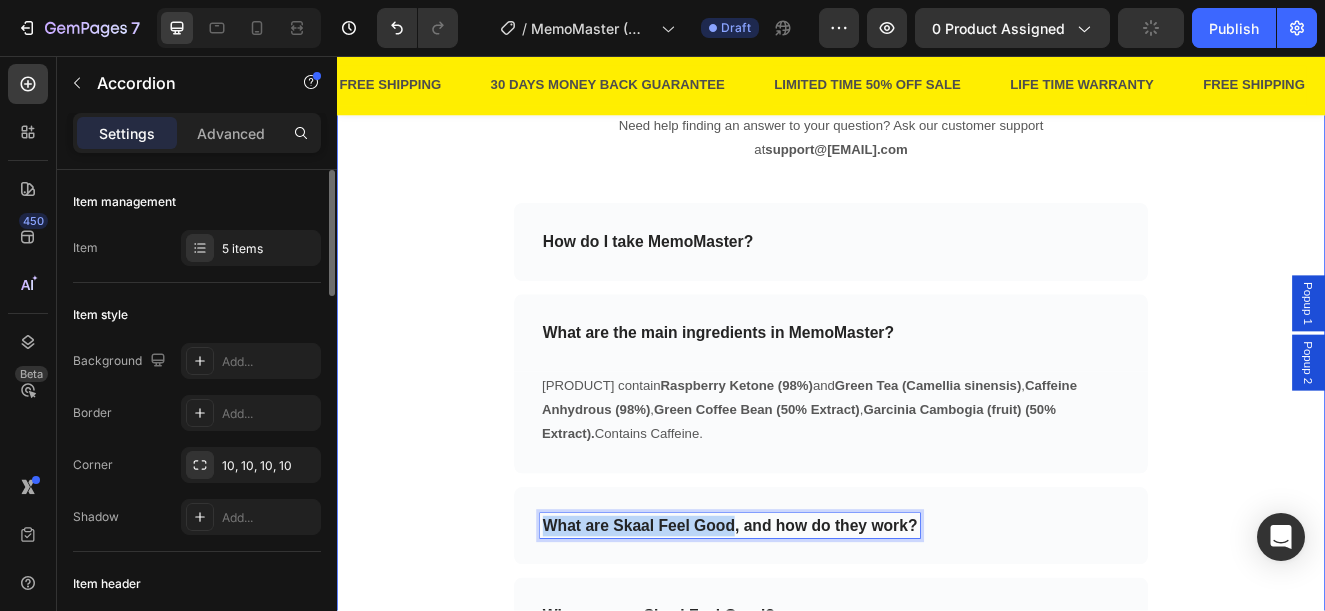drag, startPoint x: 809, startPoint y: 628, endPoint x: 519, endPoint y: 632, distance: 290.0276 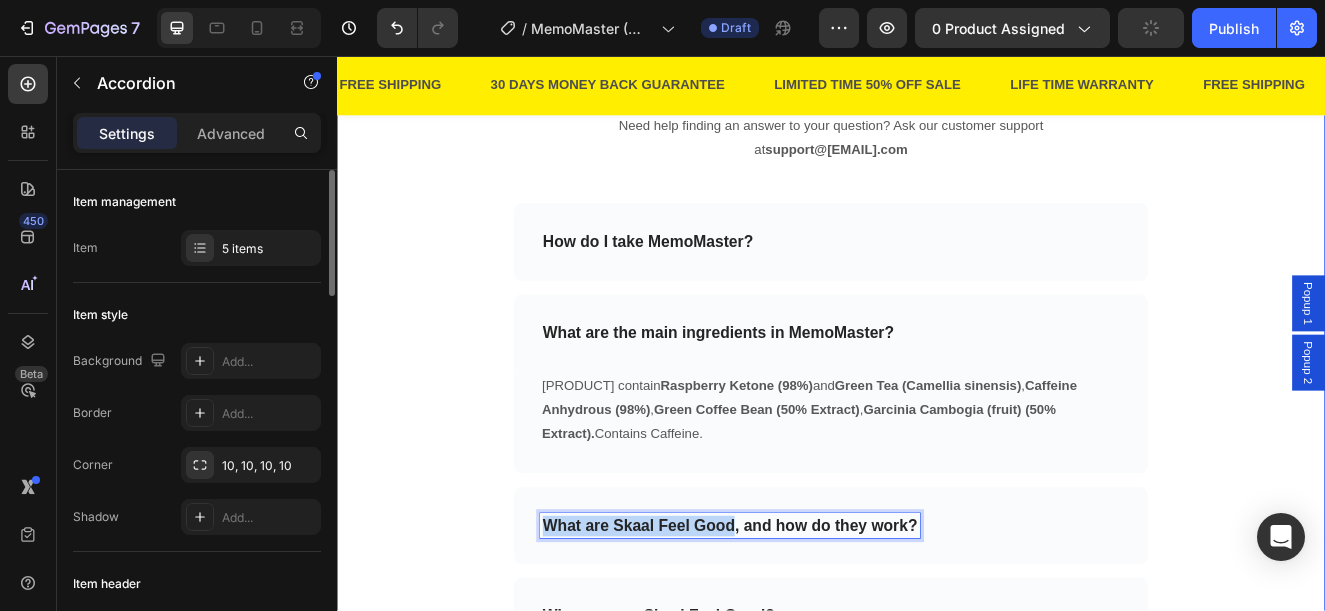 click on "Frequently Asked Questions Heading Need help finding an answer to your question? Ask our customer support at  support@example.com Text block Row Row How do I take [PRODUCT]? What are the main ingredients in [PRODUCT]? [PRODUCT] contain  Raspberry Ketone (98%)  and  Green Tea (Camellia sinensis) ,  Caffeine Anhydrous (98%) ,  Green Coffee Bean (50% Extract) ,  Garcinia Cambogia (fruit) (50% Extract).  Contains Caffeine. Text block Row What are [PRODUCT], and how do they work? Who can use [PRODUCT]? Will it work for me even though I've already tried other things? Accordion   0                Icon 30 day money back guarantee Text block Icon List Row" at bounding box center (937, 503) 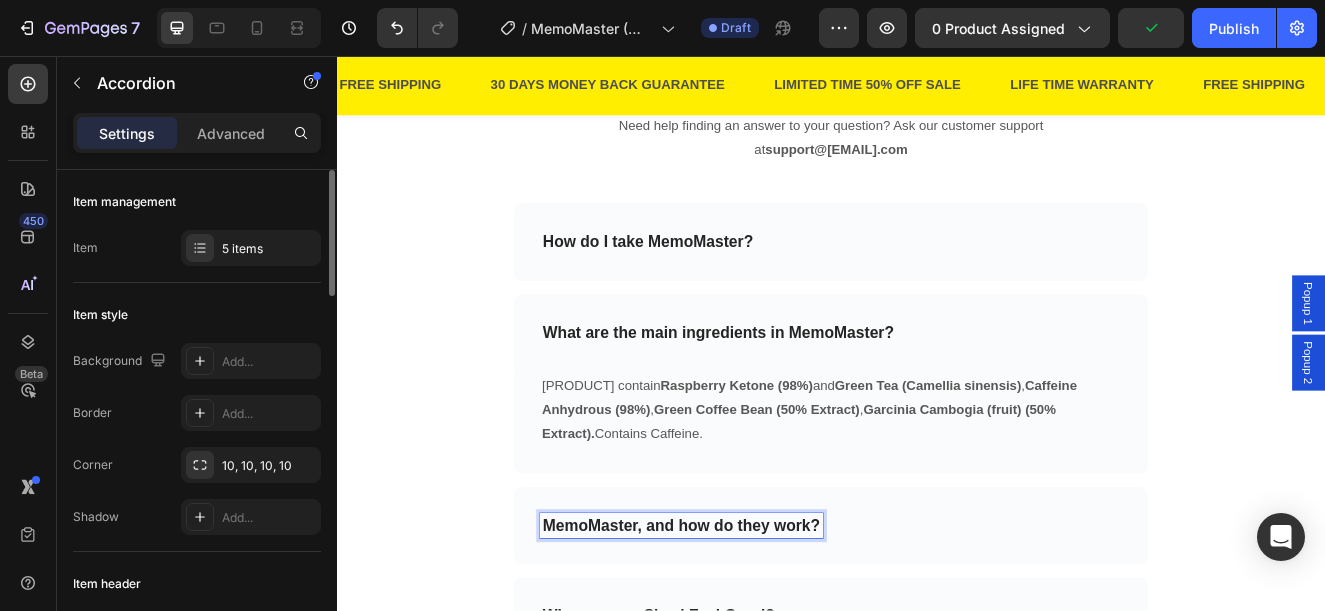 click on "MemoMaster, and how do they work?" at bounding box center (937, 627) 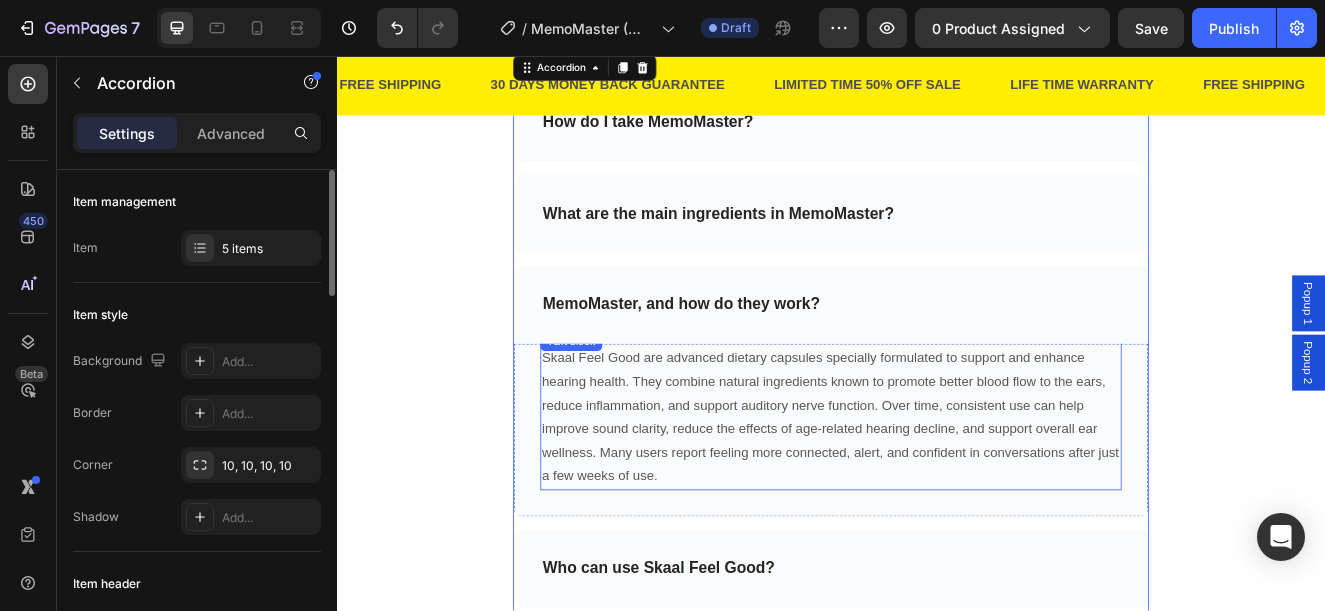 scroll, scrollTop: 5400, scrollLeft: 0, axis: vertical 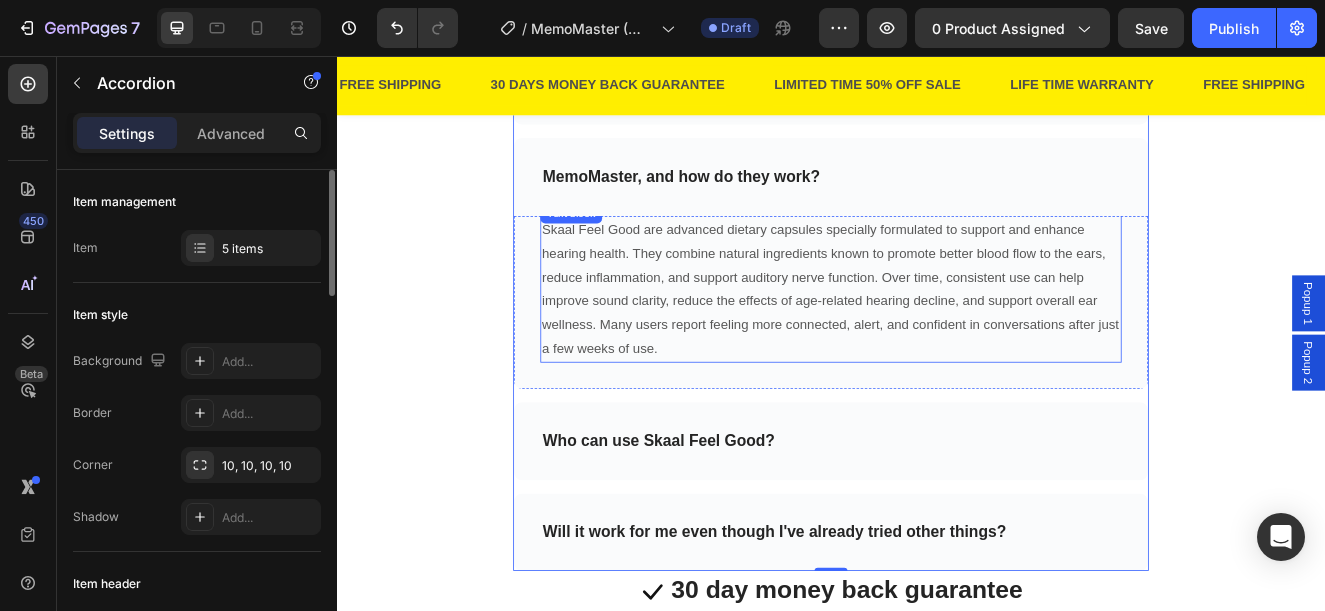 click on "Skaal Feel Good are advanced dietary capsules specially formulated to support and enhance hearing health. They combine natural ingredients known to promote better blood flow to the ears, reduce inflammation, and support auditory nerve function. Over time, consistent use can help improve sound clarity, reduce the effects of age-related hearing decline, and support overall ear wellness. Many users report feeling more connected, alert, and confident in conversations after just a few weeks of use." at bounding box center (937, 340) 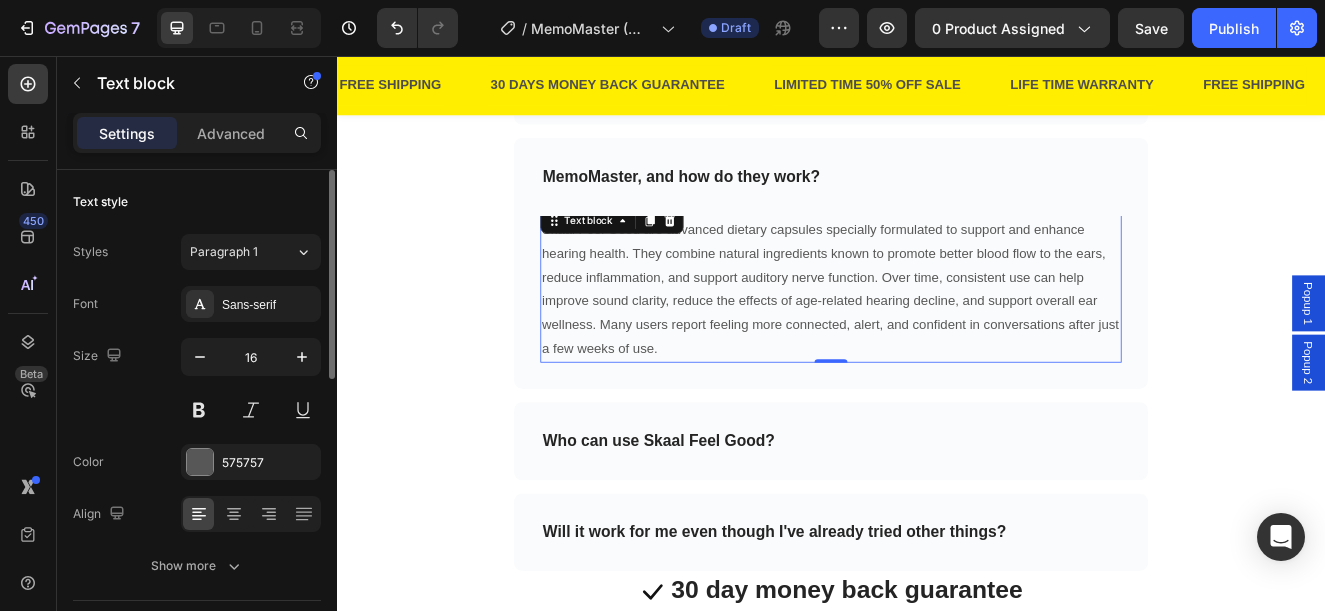 click on "Text block" at bounding box center [671, 256] 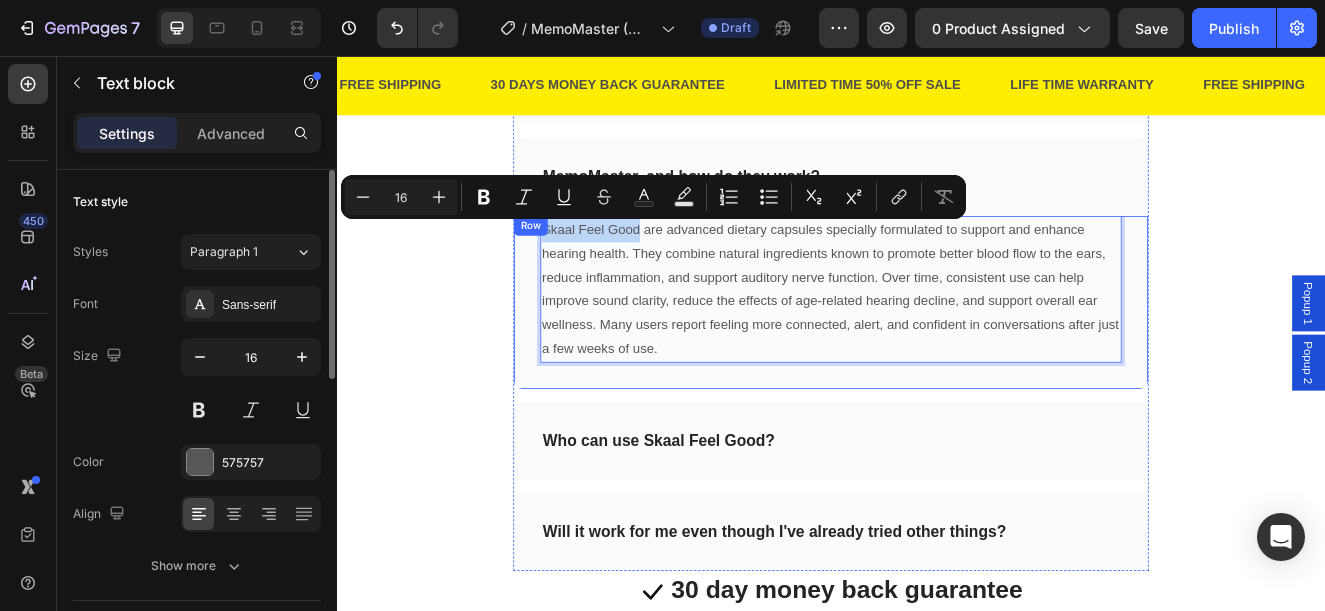 drag, startPoint x: 683, startPoint y: 268, endPoint x: 562, endPoint y: 268, distance: 121 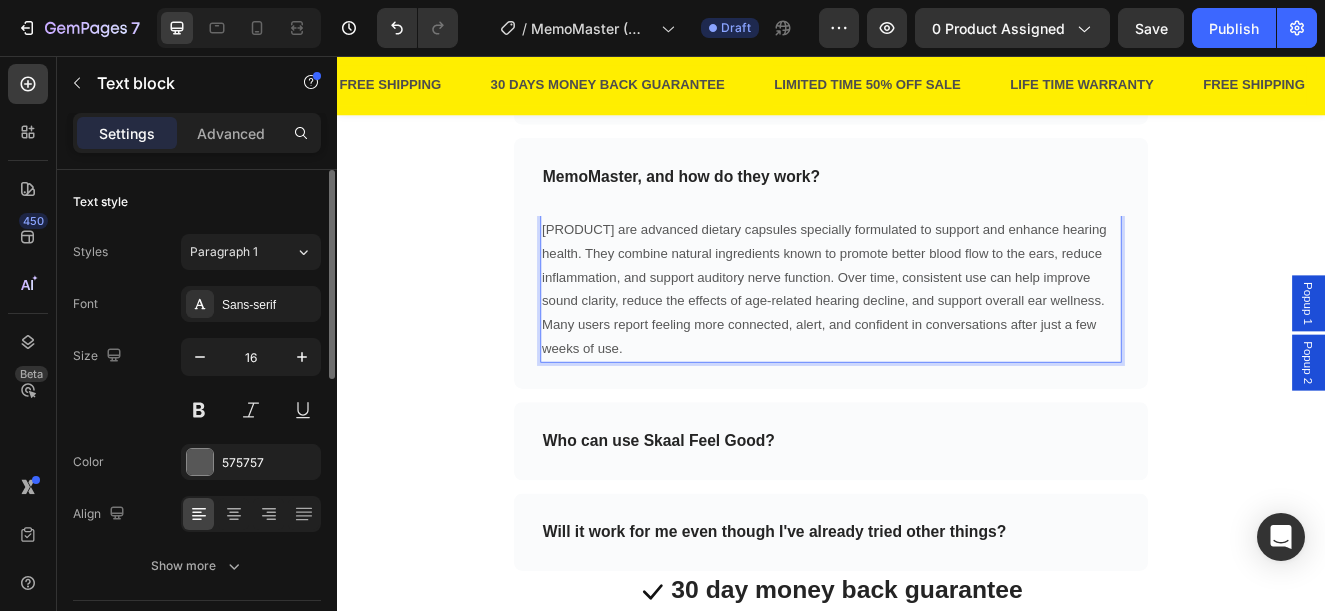 scroll, scrollTop: 5500, scrollLeft: 0, axis: vertical 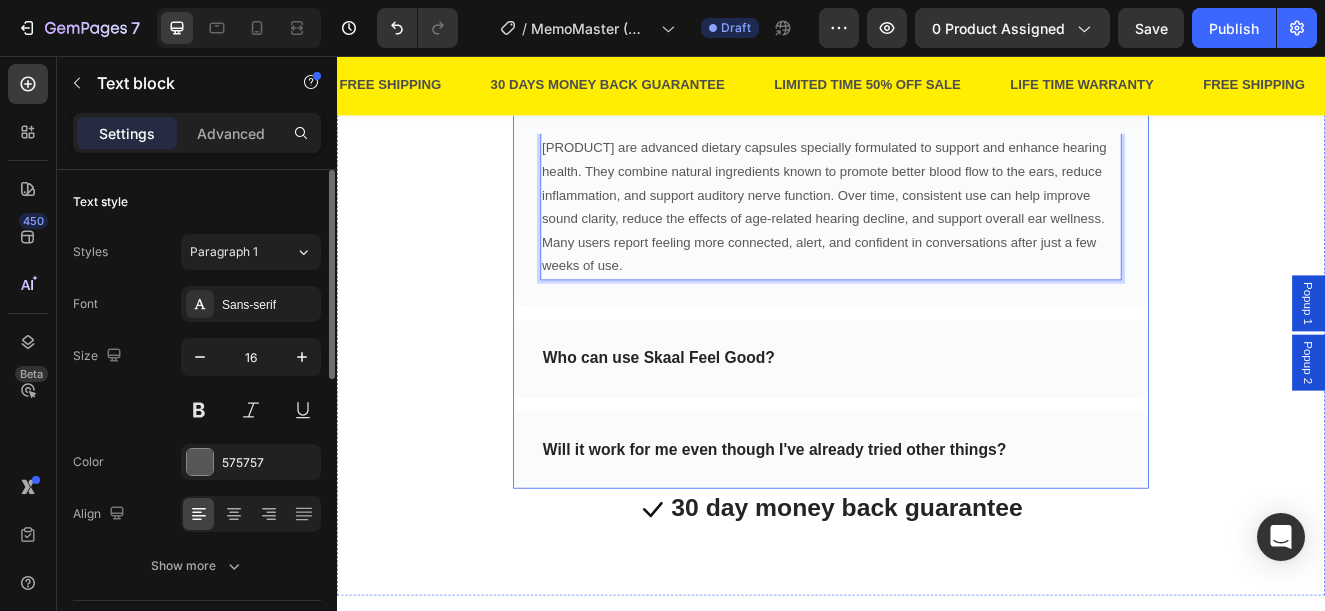 click on "Who can use Skaal Feel Good?" at bounding box center (728, 424) 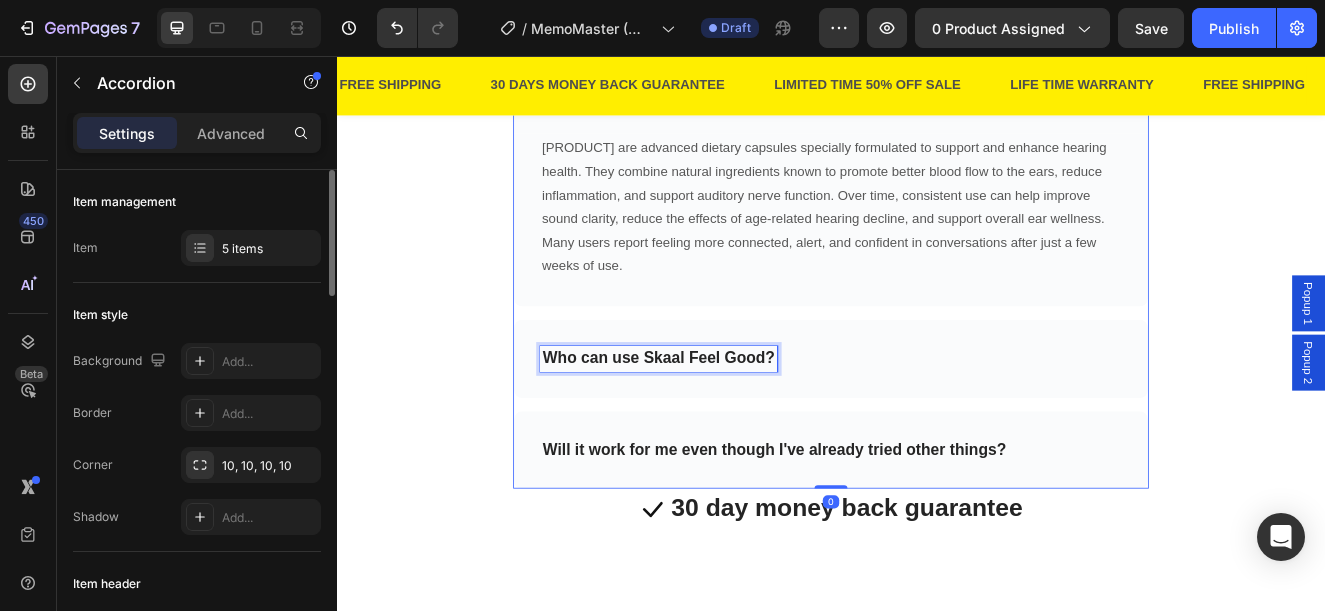click on "Who can use Skaal Feel Good?" at bounding box center [728, 424] 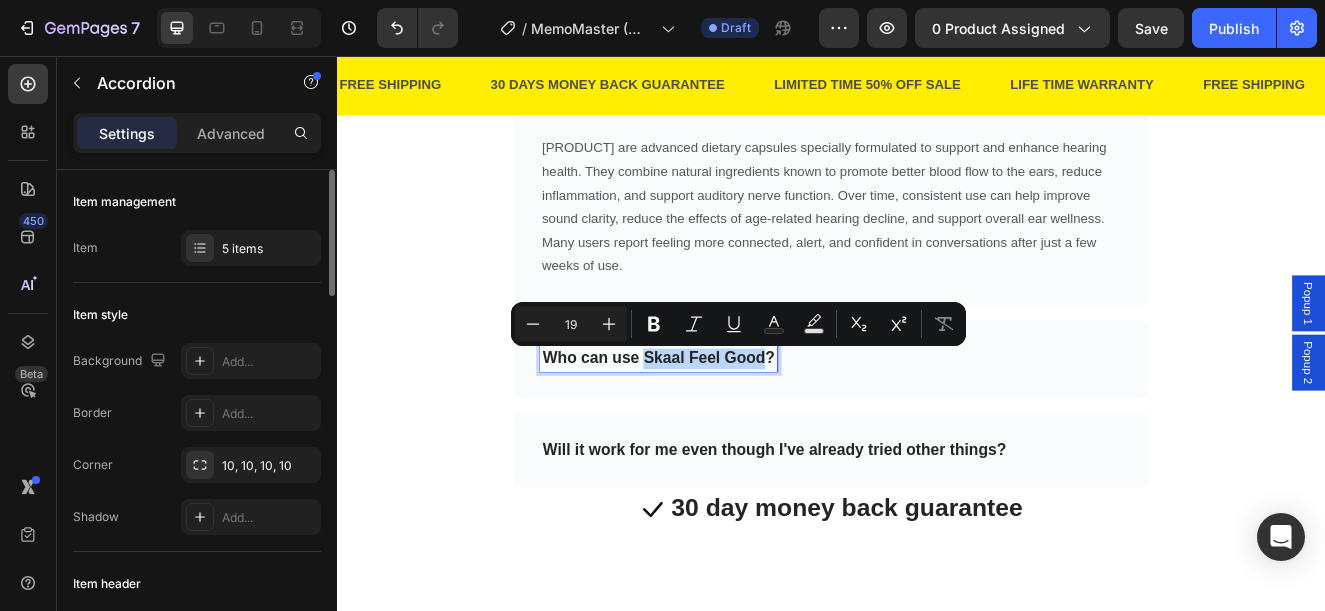 drag, startPoint x: 848, startPoint y: 426, endPoint x: 701, endPoint y: 426, distance: 147 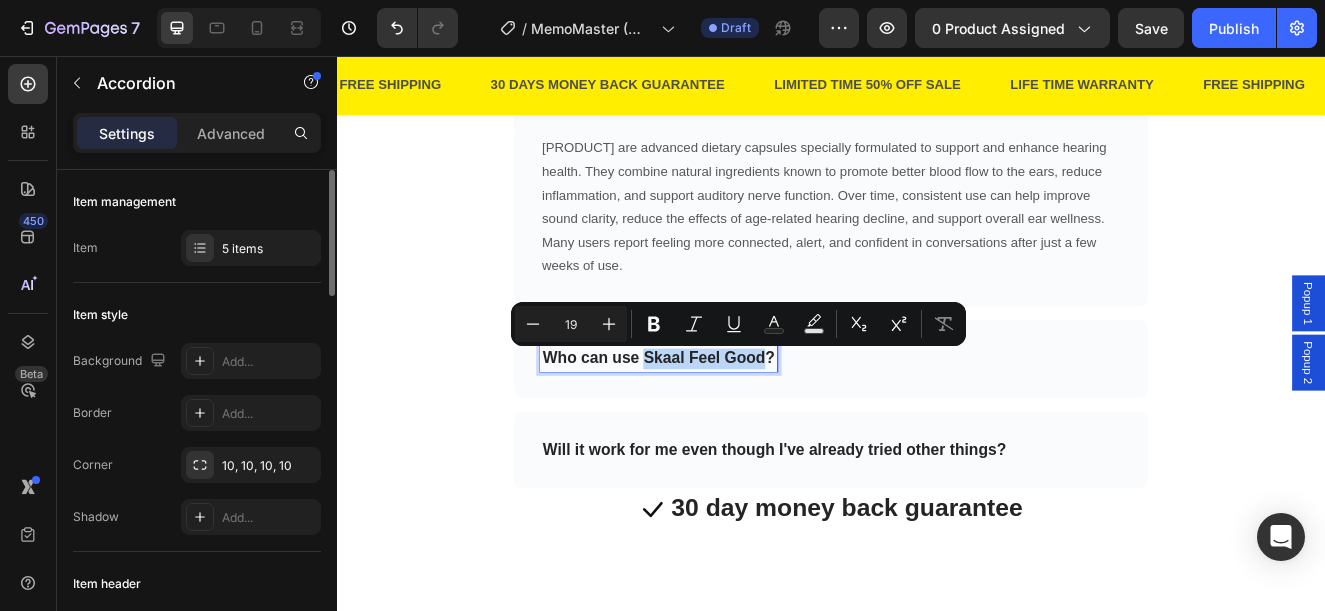 click on "Who can use Skaal Feel Good?" at bounding box center [728, 424] 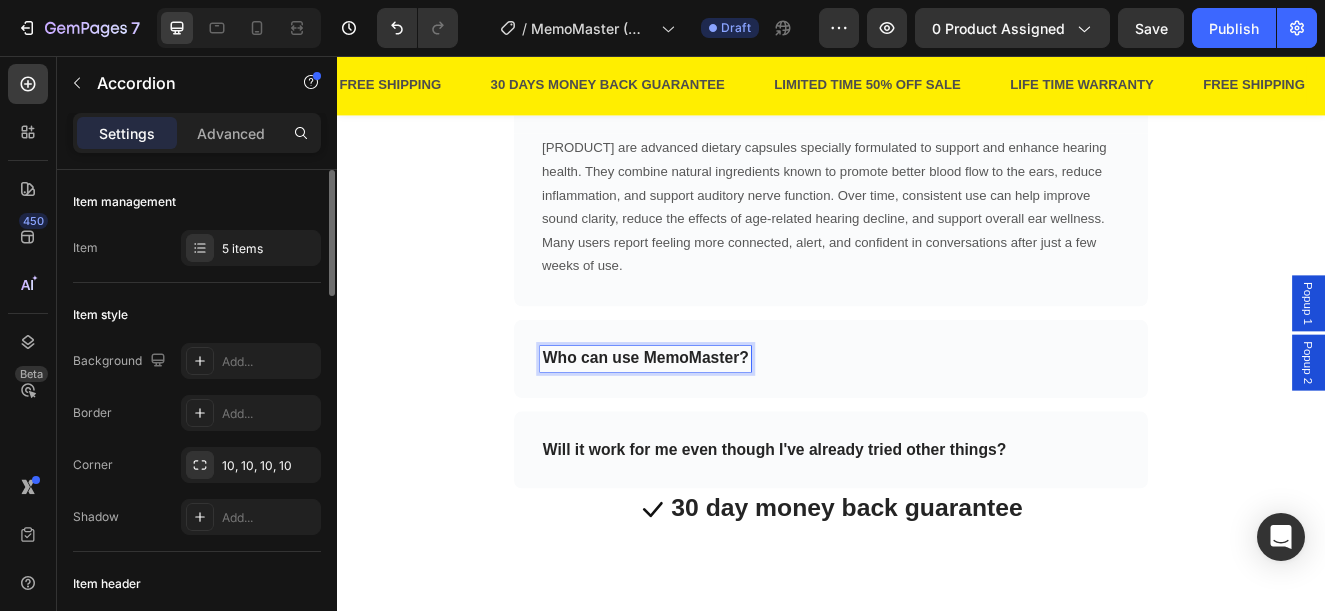 click on "Who can use MemoMaster?" at bounding box center (937, 424) 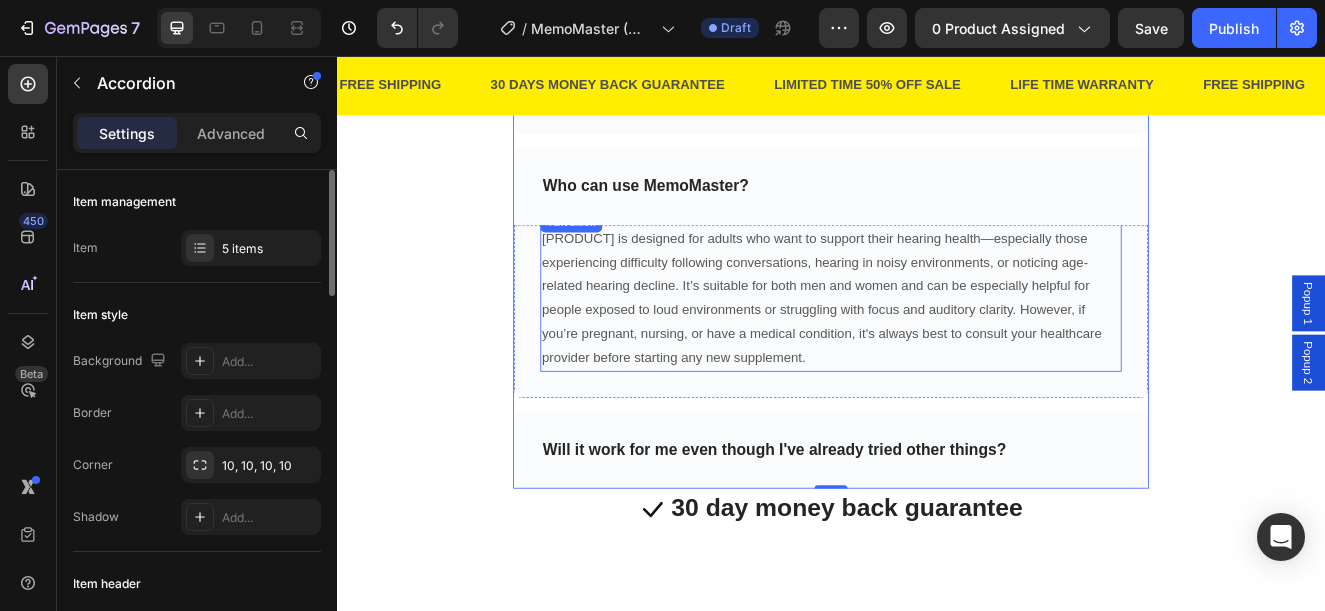 click on "[PRODUCT] is designed for adults who want to support their hearing health—especially those experiencing difficulty following conversations, hearing in noisy environments, or noticing age-related hearing decline. It’s suitable for both men and women and can be especially helpful for people exposed to loud environments or struggling with focus and auditory clarity. However, if you’re pregnant, nursing, or have a medical condition, it's always best to consult your healthcare provider before starting any new supplement." at bounding box center [937, 351] 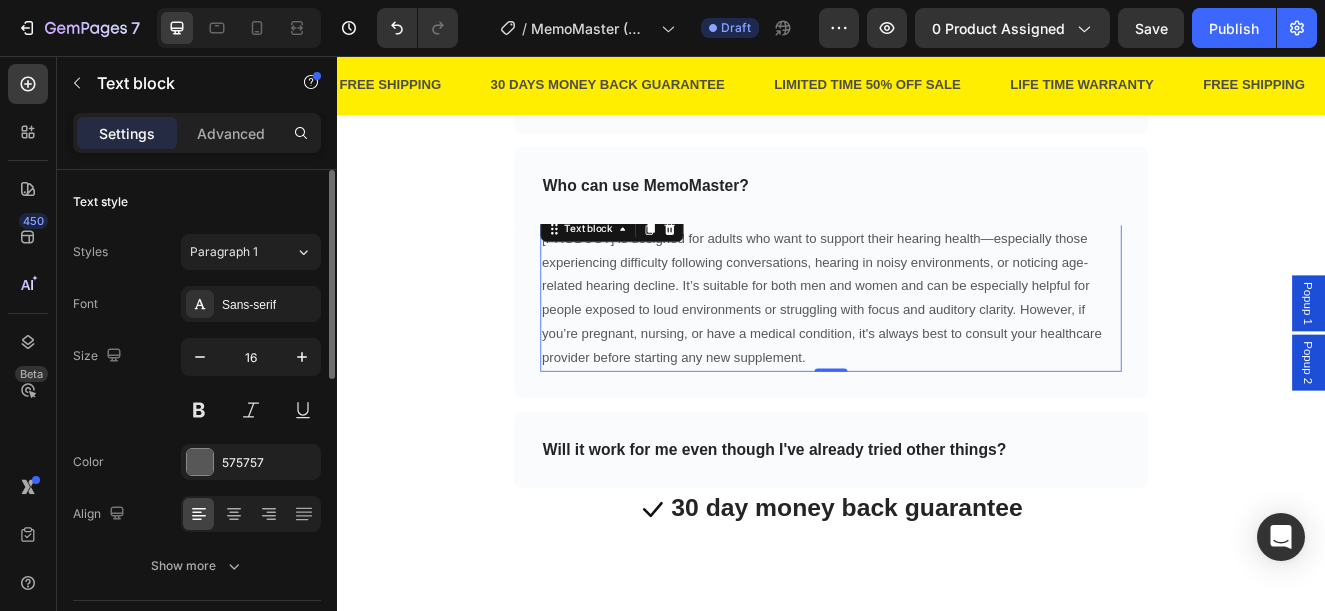 click on "[PRODUCT] is designed for adults who want to support their hearing health—especially those experiencing difficulty following conversations, hearing in noisy environments, or noticing age-related hearing decline. It’s suitable for both men and women and can be especially helpful for people exposed to loud environments or struggling with focus and auditory clarity. However, if you’re pregnant, nursing, or have a medical condition, it's always best to consult your healthcare provider before starting any new supplement." at bounding box center [937, 351] 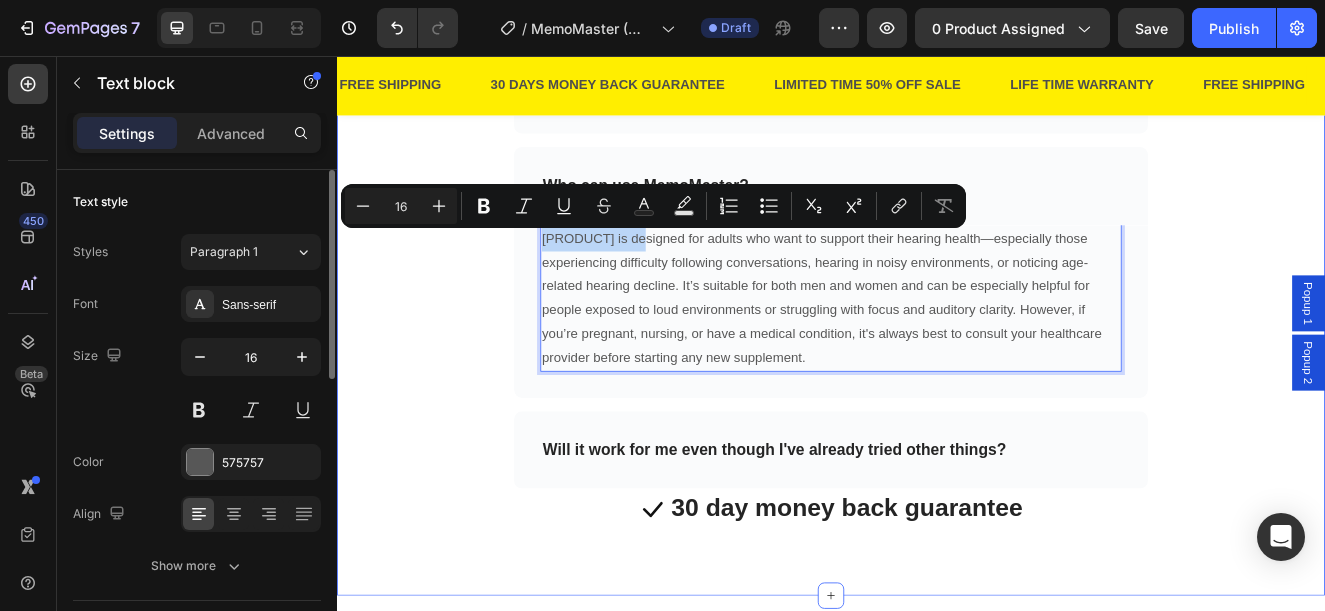 drag, startPoint x: 697, startPoint y: 275, endPoint x: 536, endPoint y: 270, distance: 161.07762 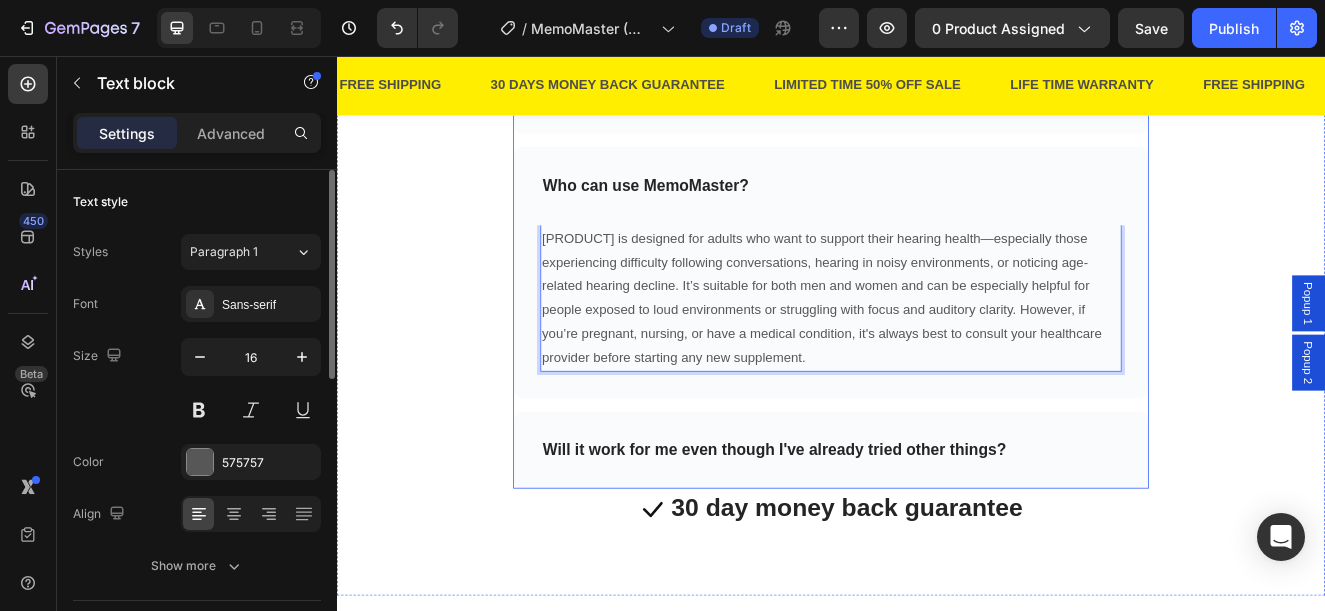 click on "Will it work for me even though I've already tried other things?" at bounding box center (937, 535) 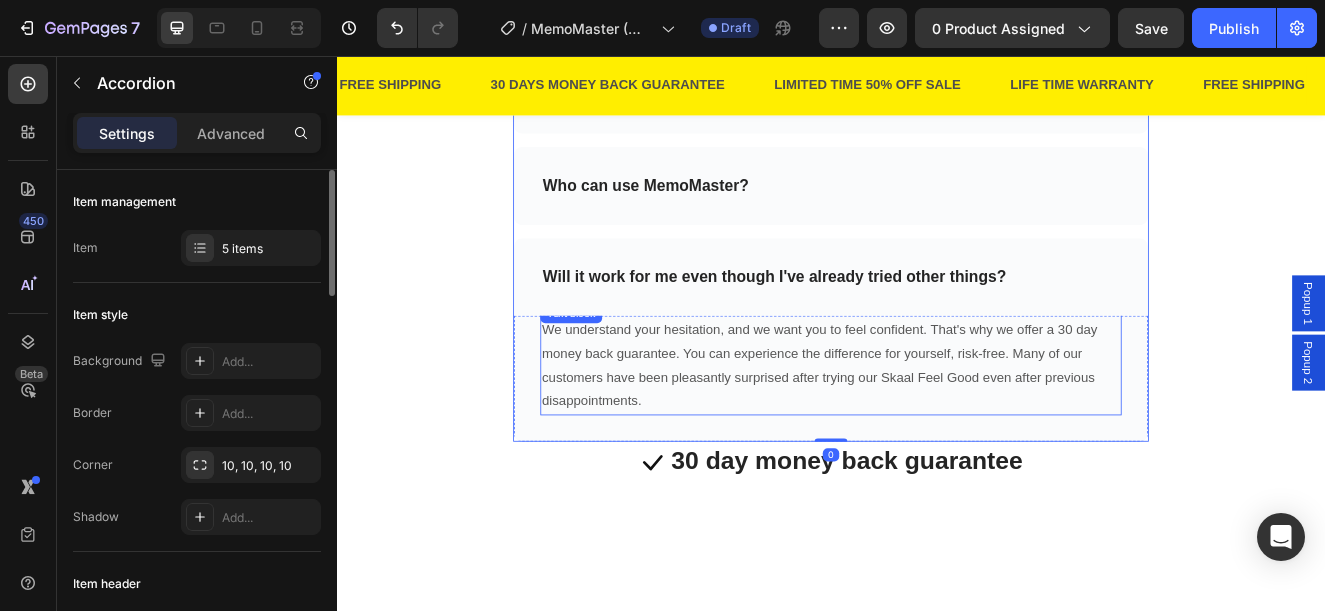 click on "We understand your hesitation, and we want you to feel confident. That's why we offer a 30 day money back guarantee. You can experience the difference for yourself, risk-free. Many of our customers have been pleasantly surprised after trying our Skaal Feel Good even after previous disappointments." at bounding box center [937, 432] 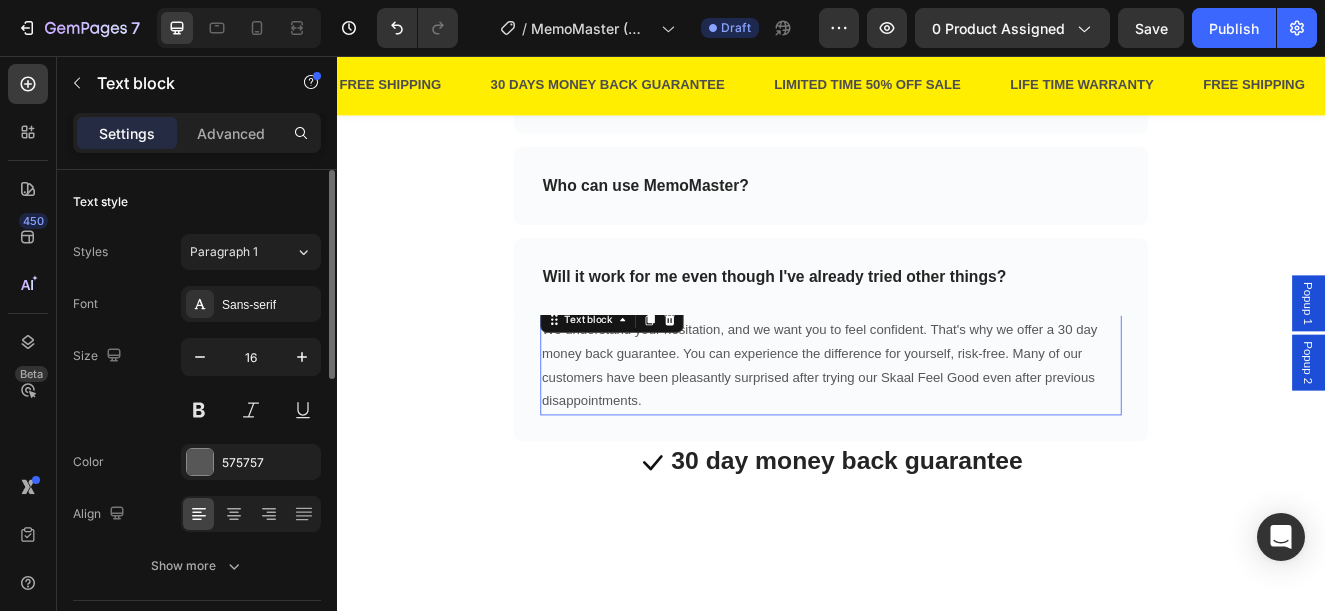 click on "We understand your hesitation, and we want you to feel confident. That's why we offer a 30 day money back guarantee. You can experience the difference for yourself, risk-free. Many of our customers have been pleasantly surprised after trying our Skaal Feel Good even after previous disappointments." at bounding box center [937, 432] 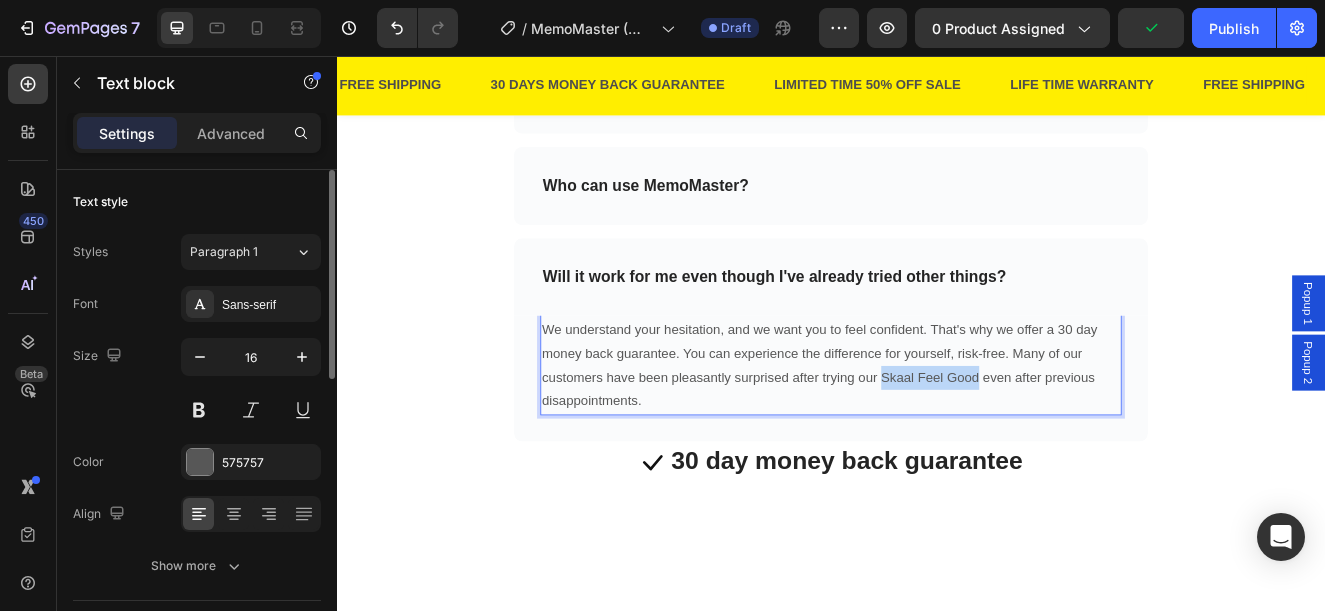 drag, startPoint x: 994, startPoint y: 448, endPoint x: 1110, endPoint y: 454, distance: 116.15507 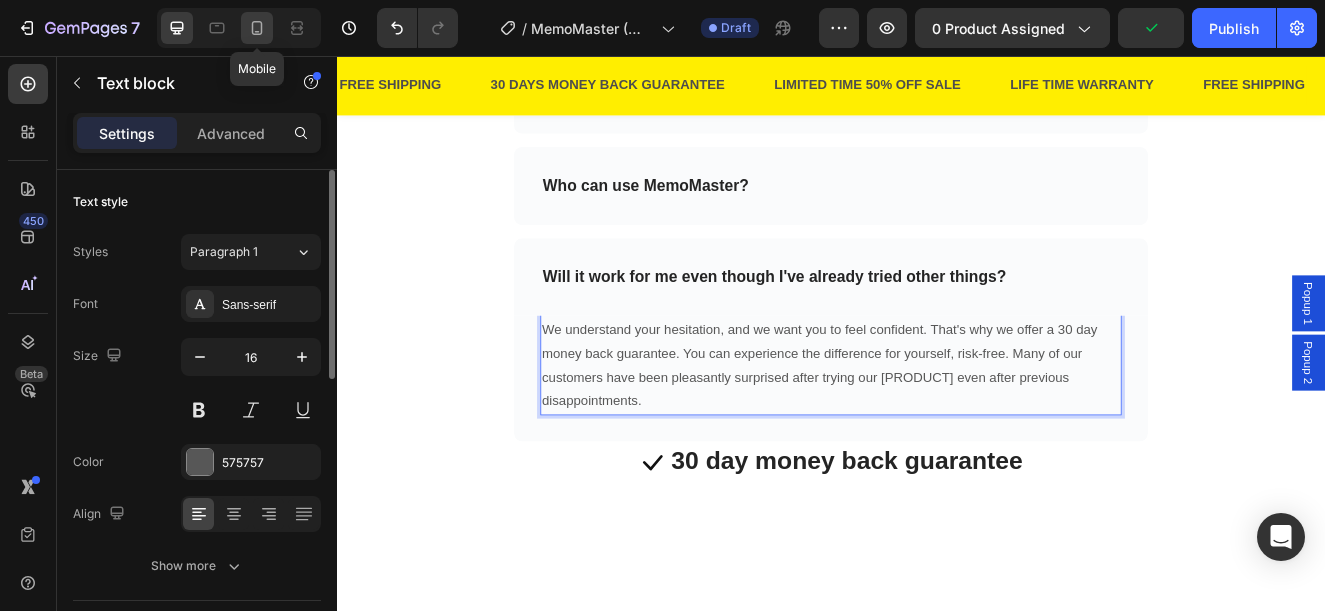 click 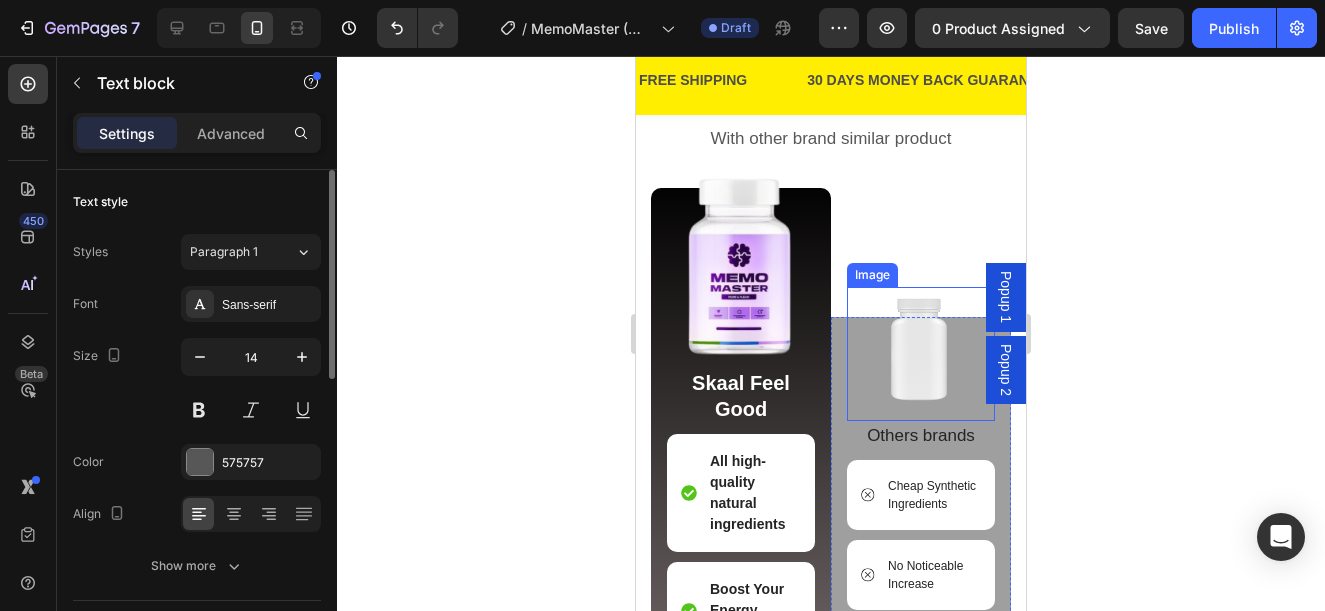 scroll, scrollTop: 3639, scrollLeft: 0, axis: vertical 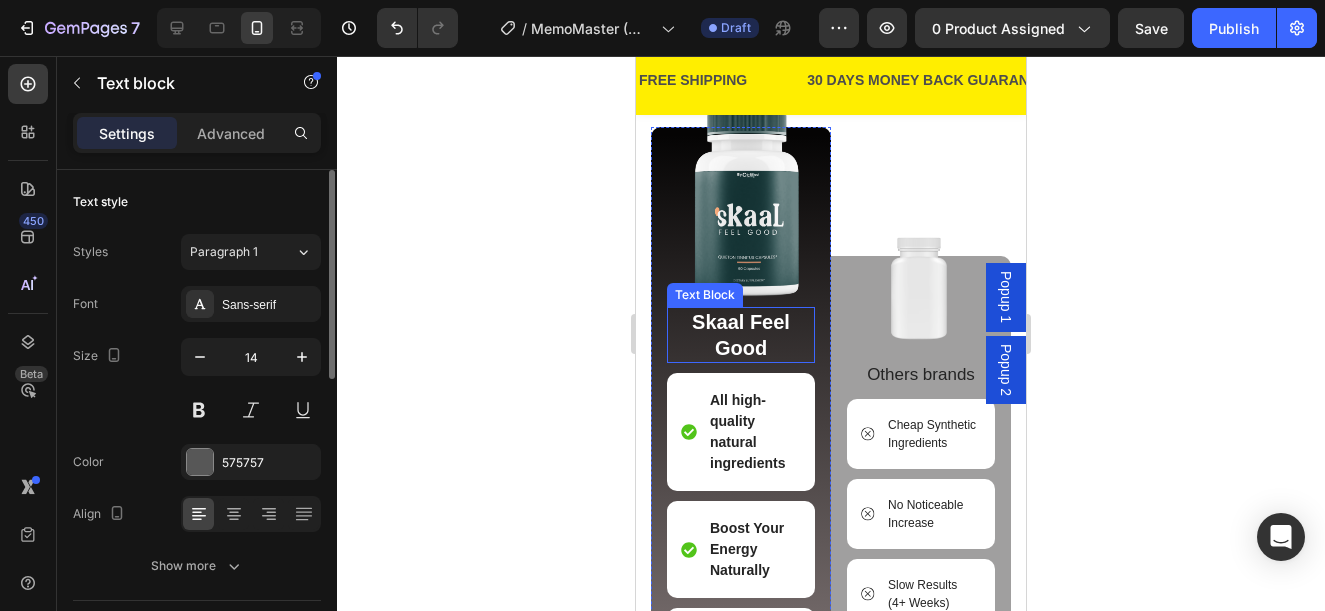 click on "Skaal Feel Good" at bounding box center [741, 335] 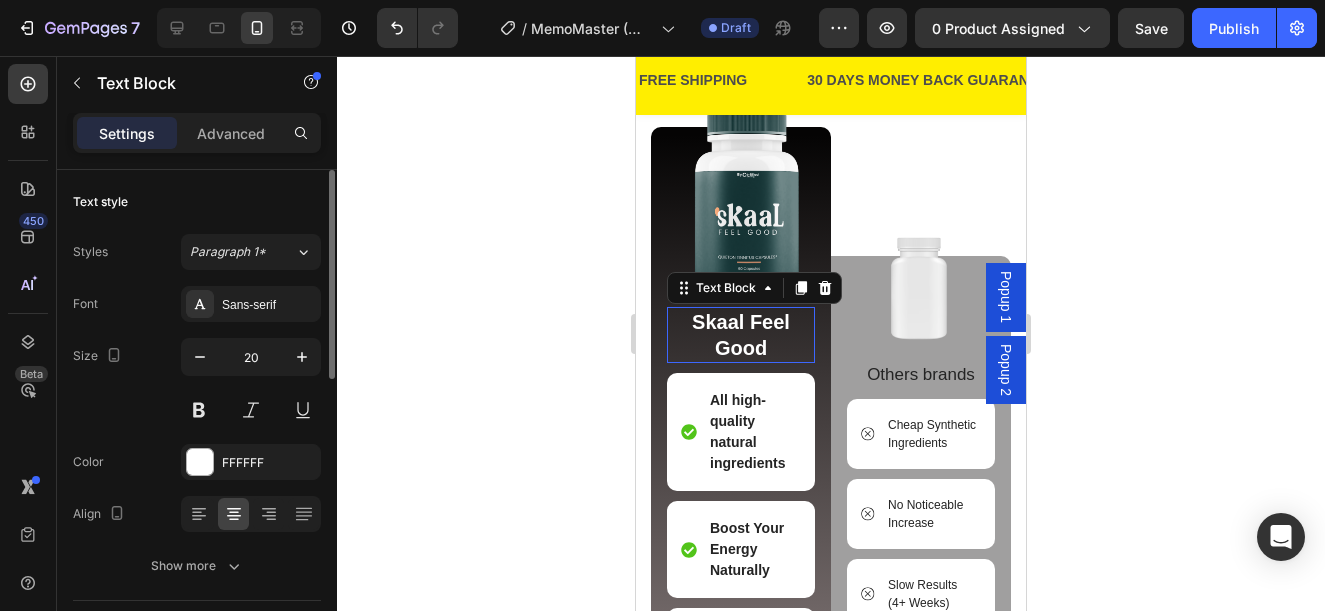 click on "Skaal Feel Good" at bounding box center [741, 335] 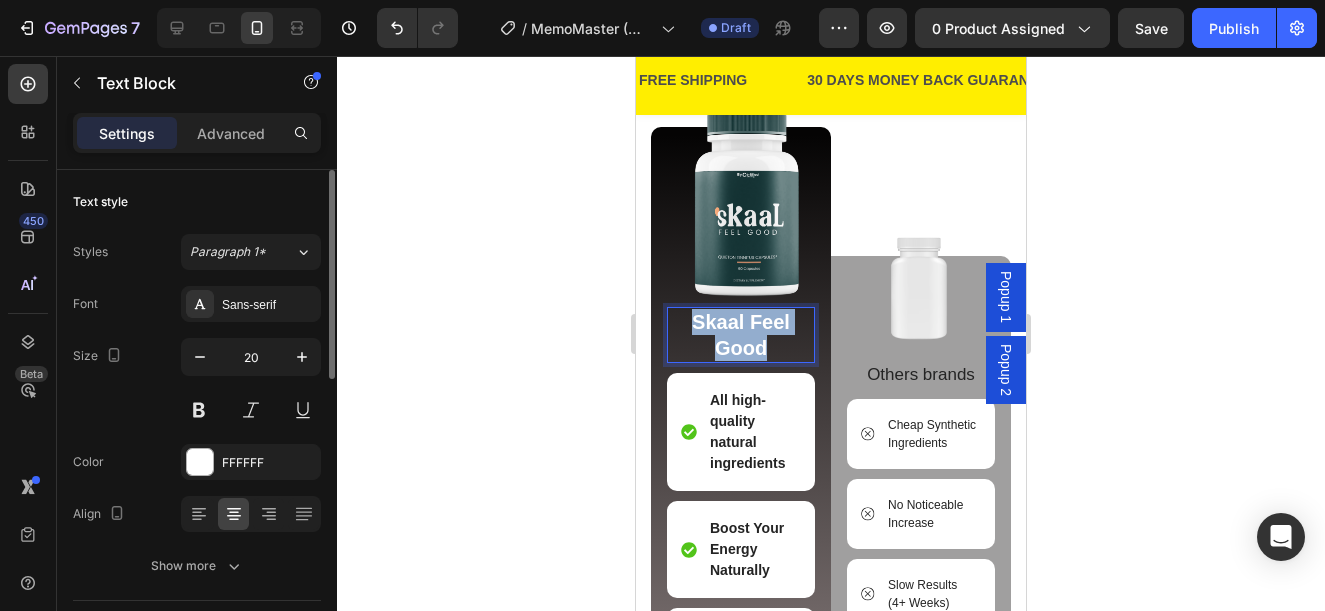 click on "Skaal Feel Good" at bounding box center [741, 335] 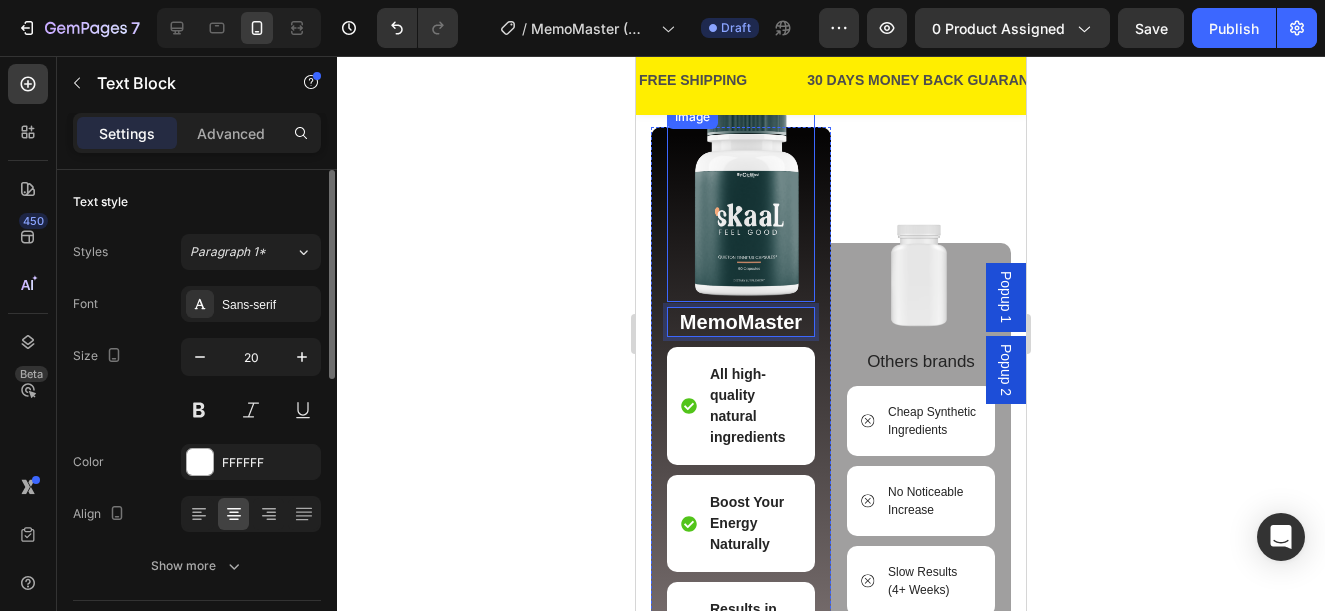 click at bounding box center [741, 203] 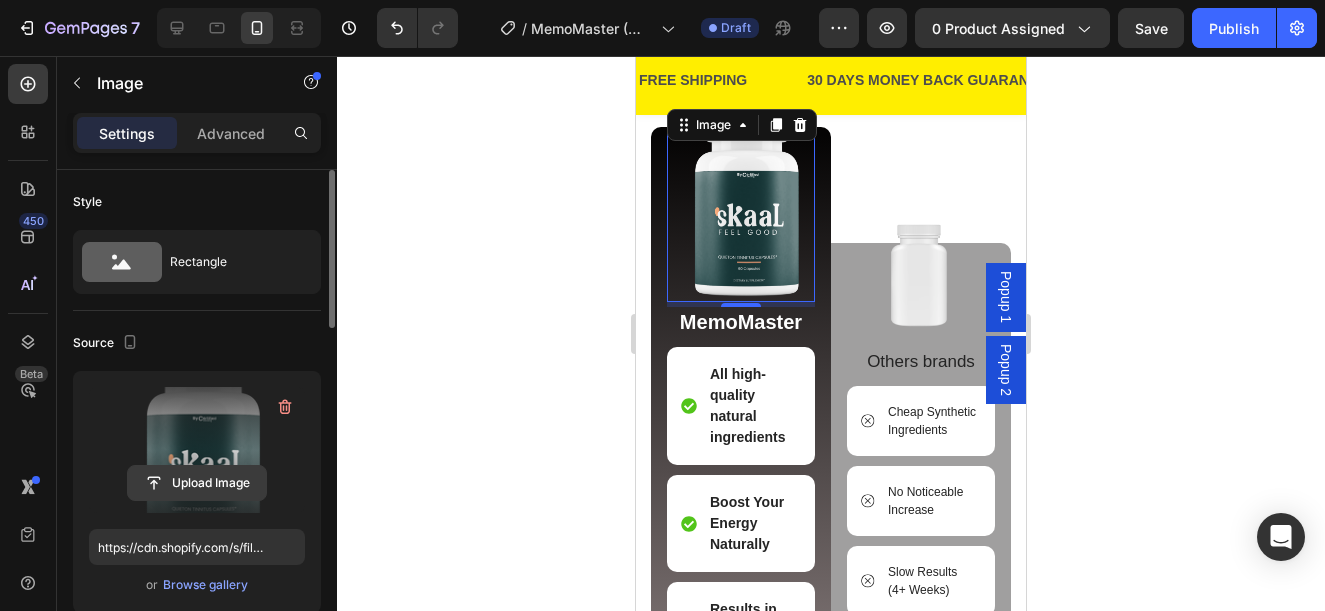 click 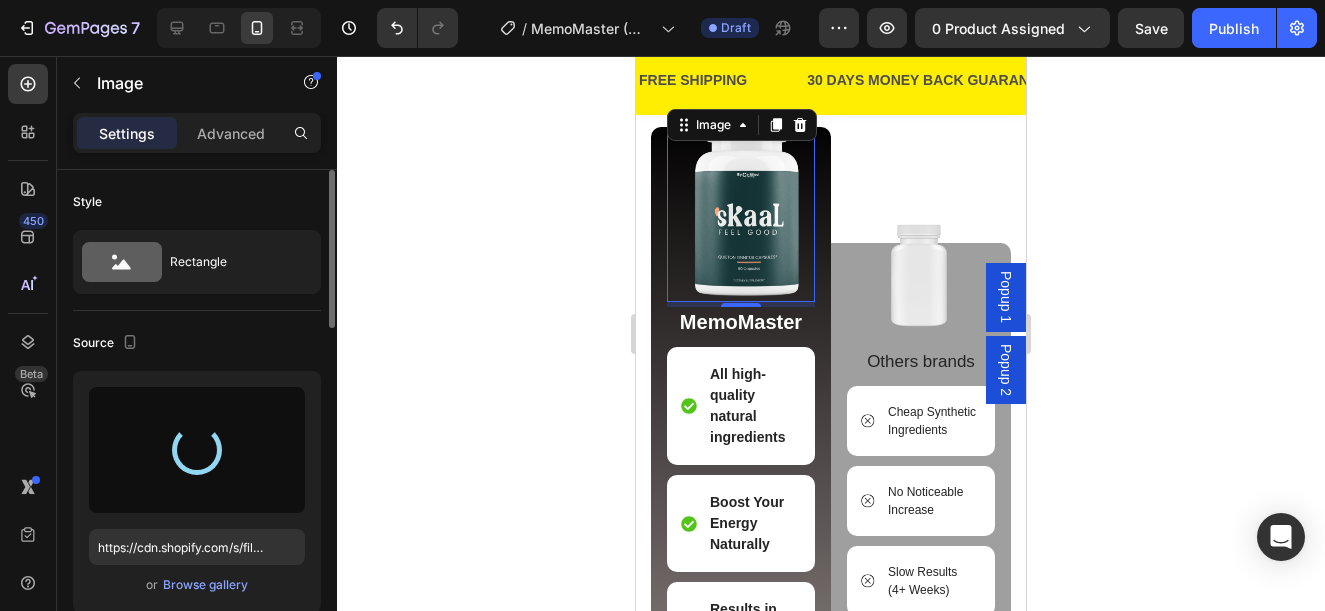 type on "https://cdn.shopify.com/s/files/1/0876/1085/1575/files/gempages_560787834538034266-a02e721b-6fdf-4fb5-81e0-d001d9ca52a6.png" 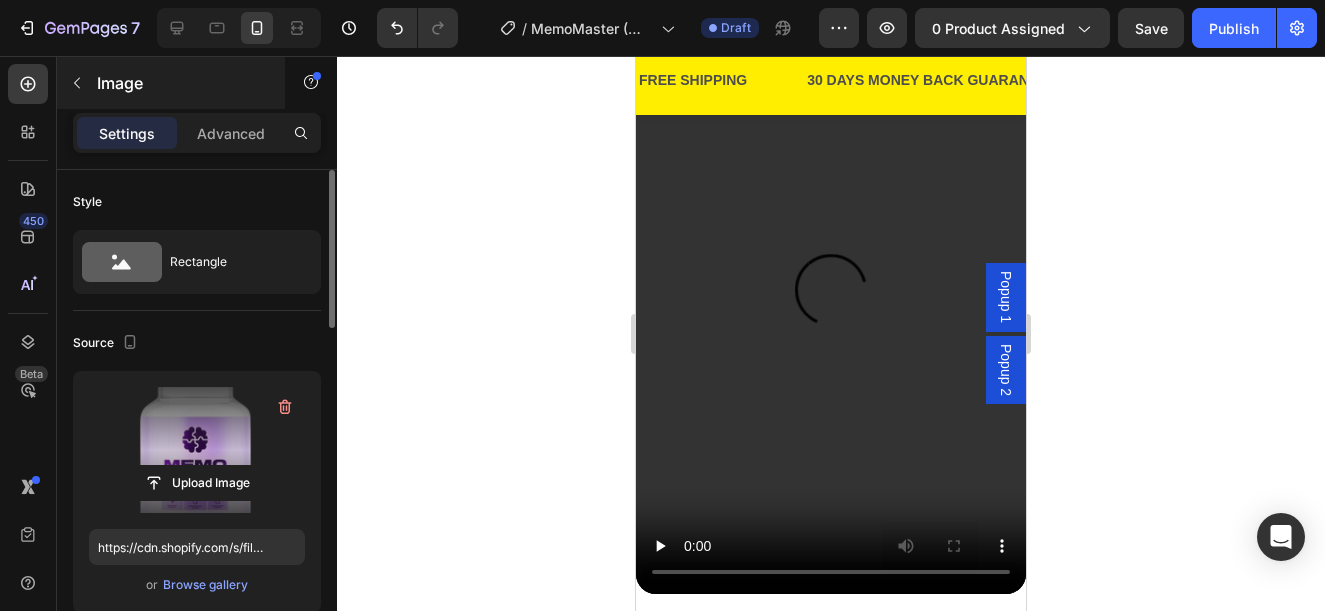 scroll, scrollTop: 1539, scrollLeft: 0, axis: vertical 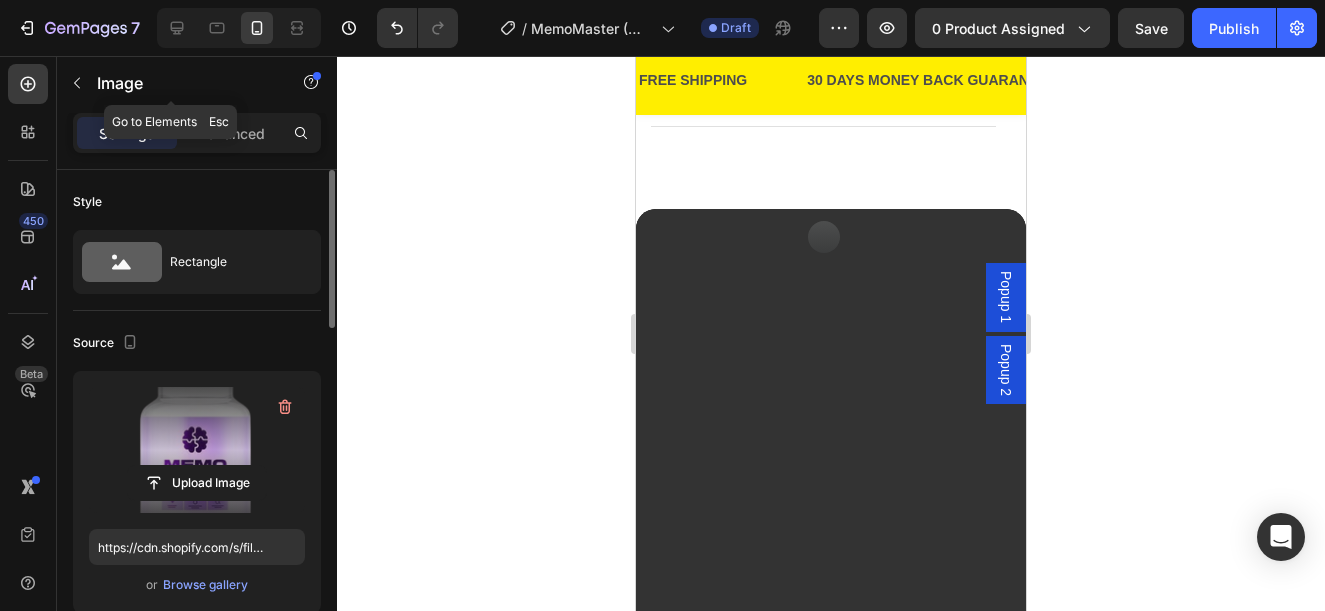 click 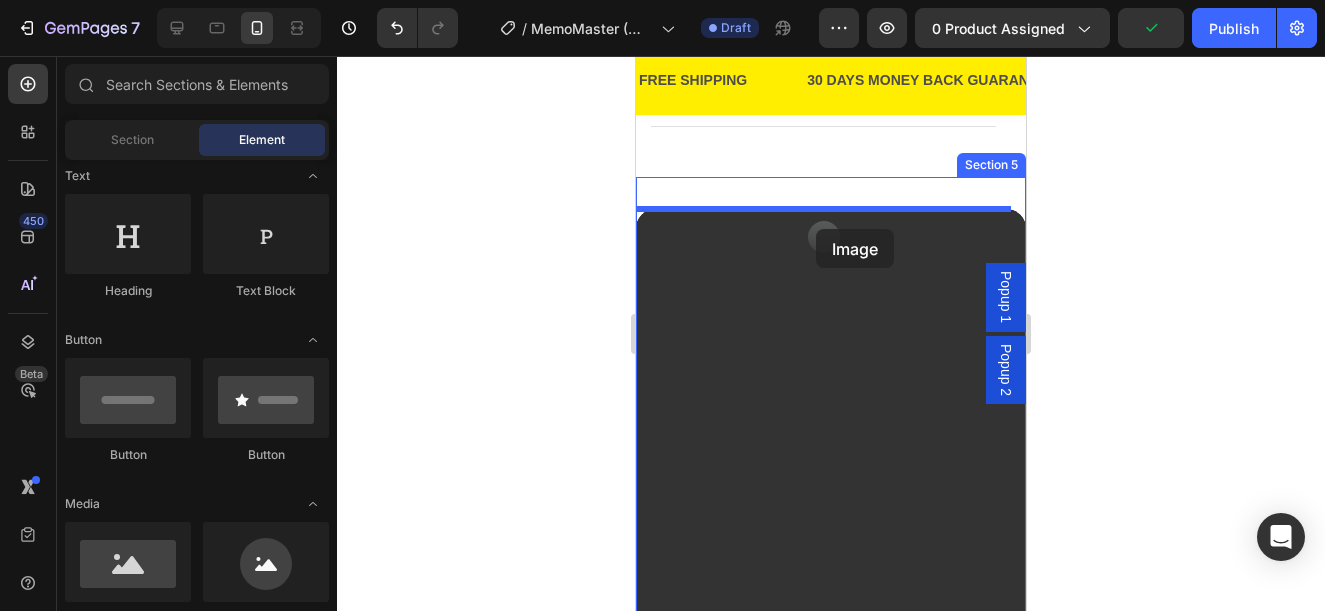 drag, startPoint x: 765, startPoint y: 612, endPoint x: 816, endPoint y: 229, distance: 386.38065 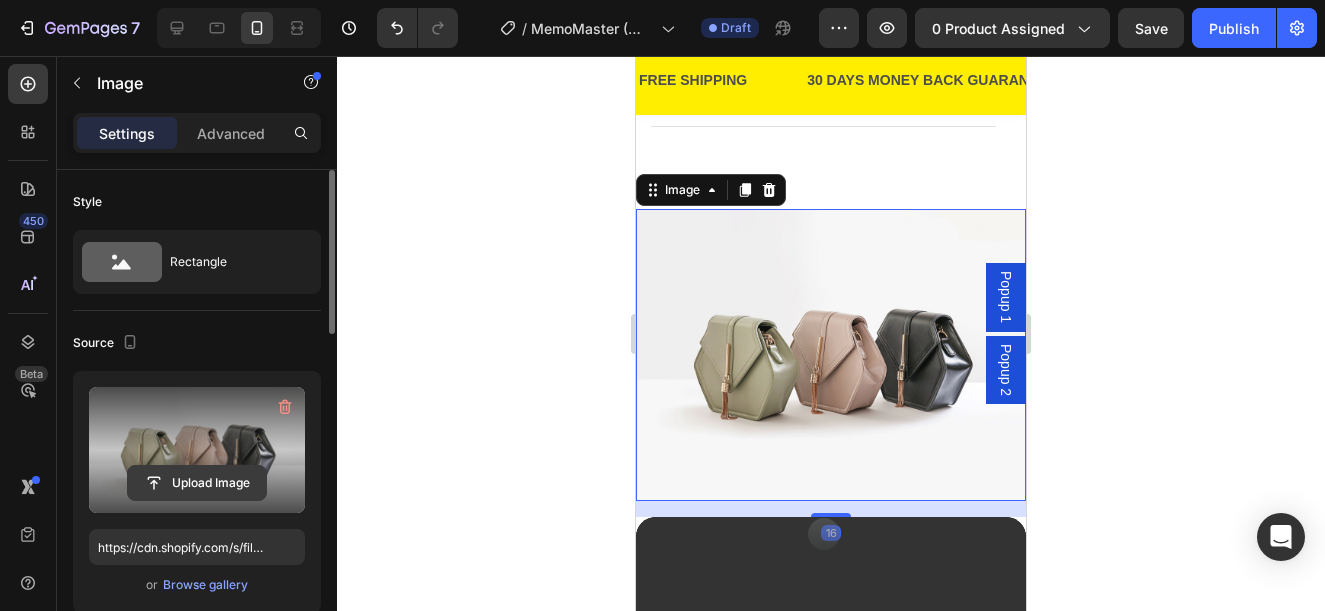 click 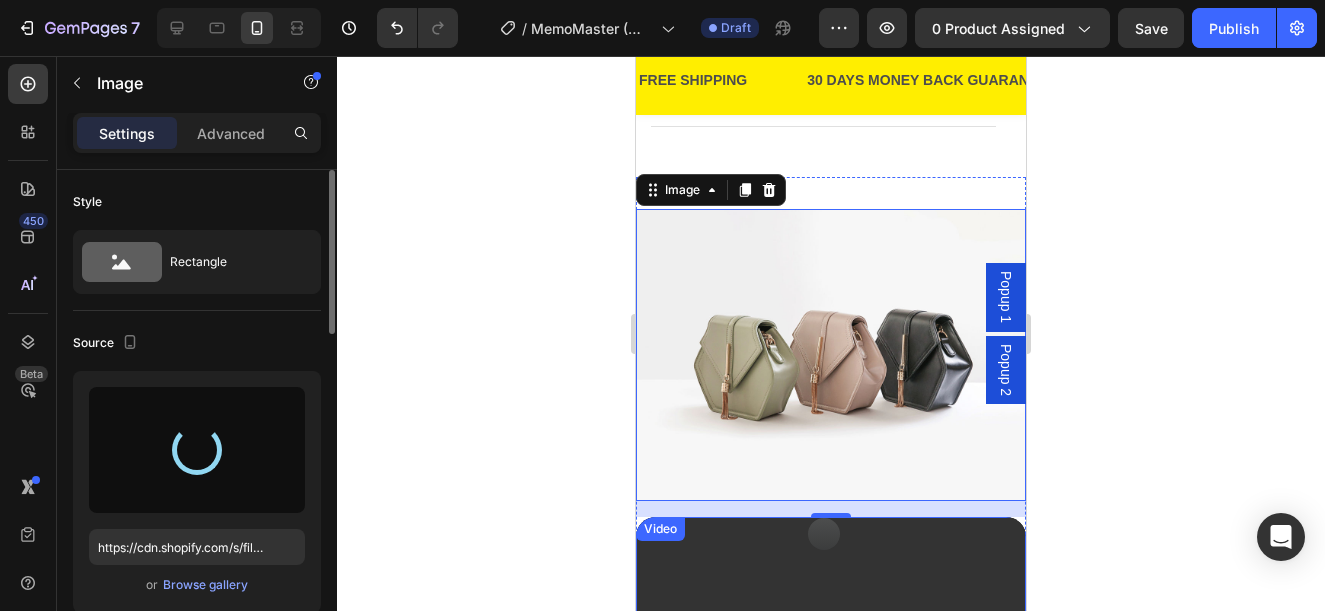 type on "https://cdn.shopify.com/s/files/1/0876/1085/1575/files/gempages_560787834538034266-a02e721b-6fdf-4fb5-81e0-d001d9ca52a6.png" 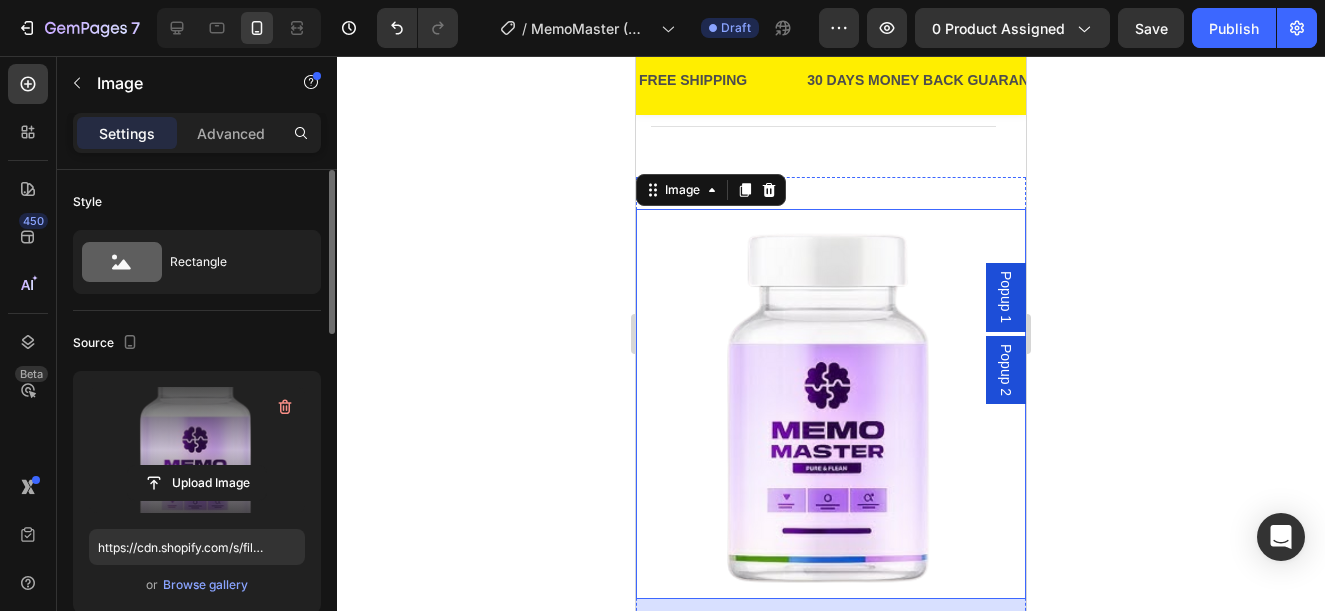 click at bounding box center (831, 907) 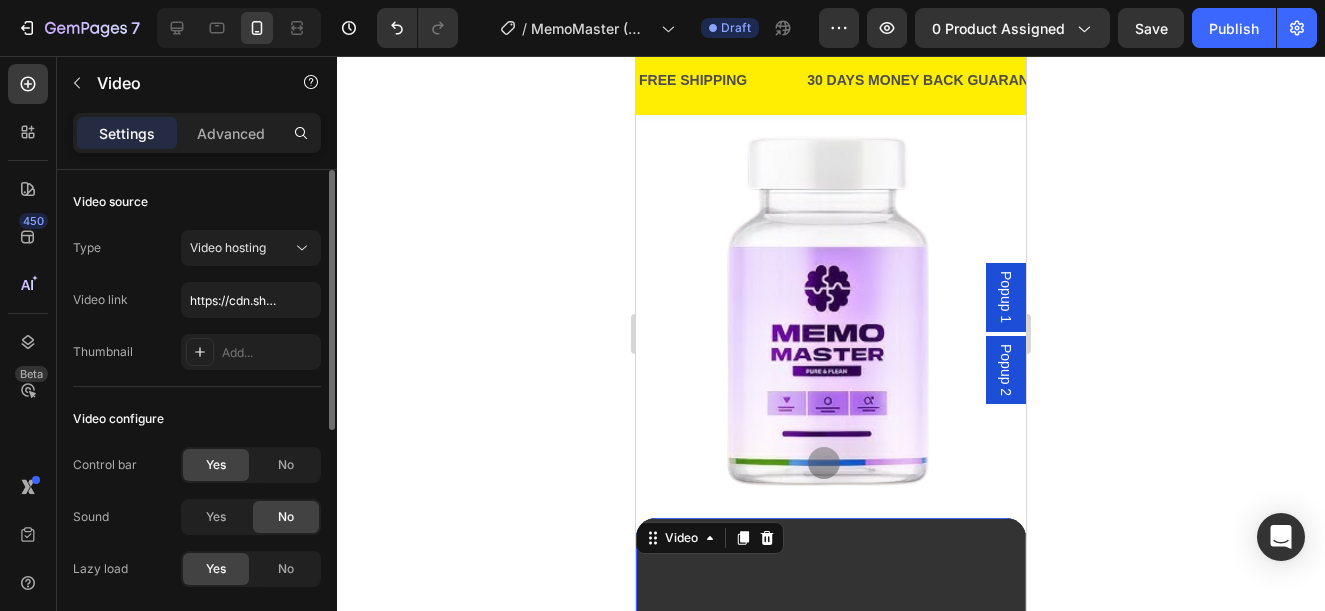 scroll, scrollTop: 1739, scrollLeft: 0, axis: vertical 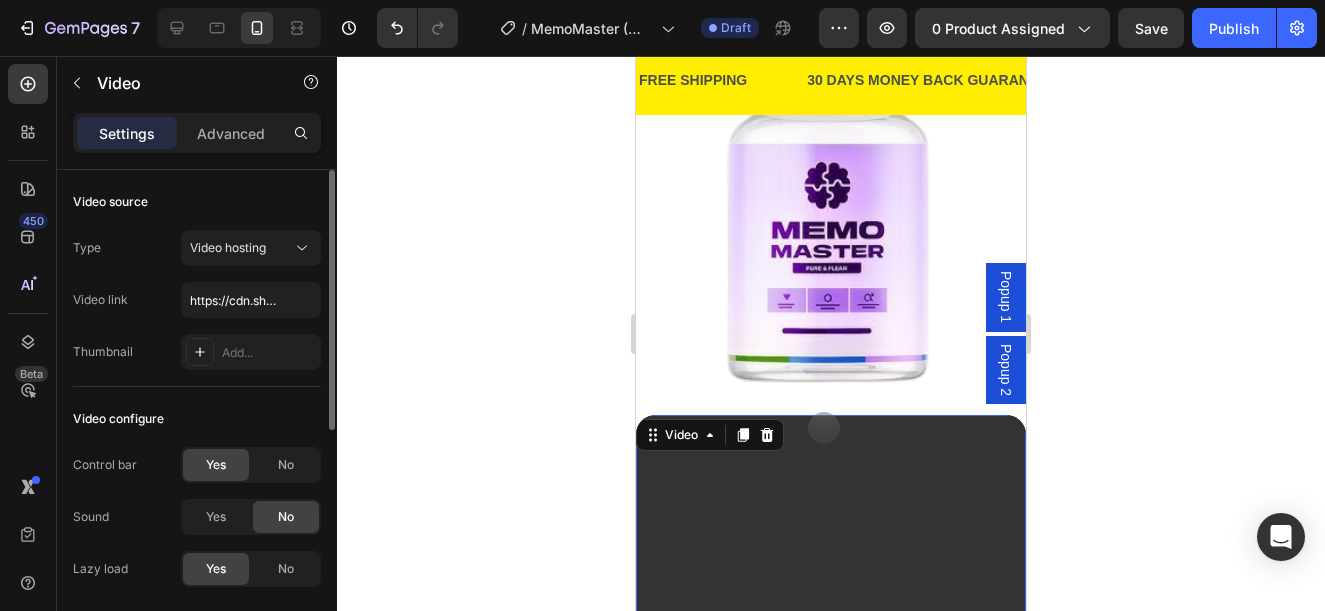 click 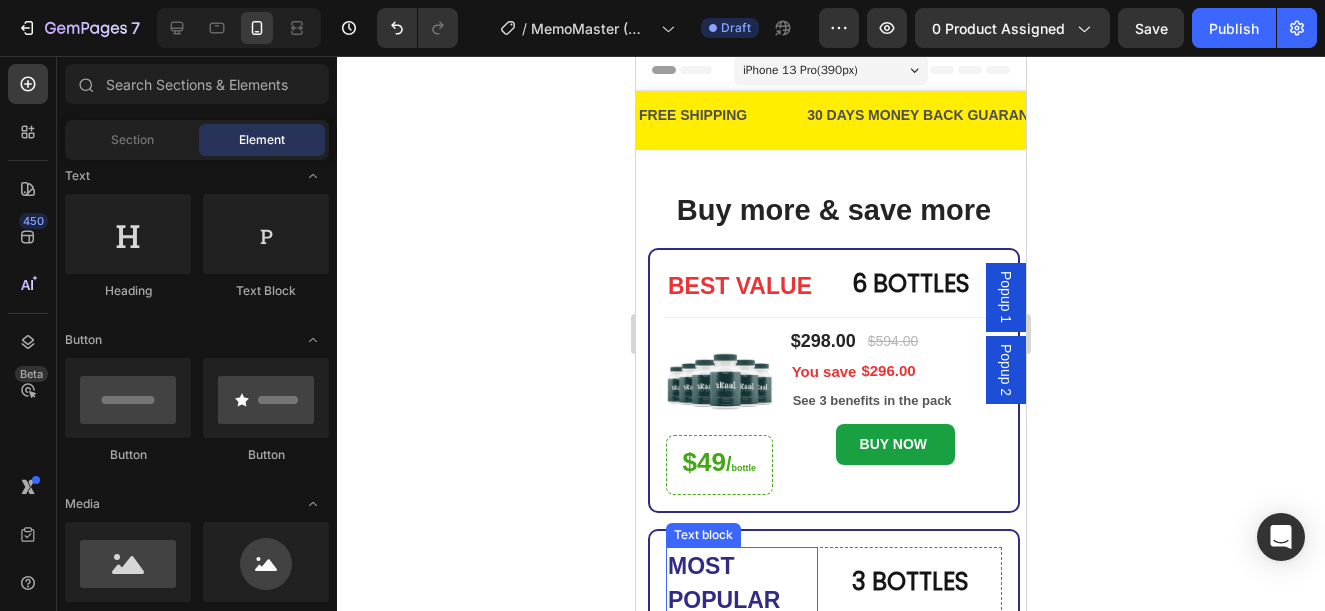 scroll, scrollTop: 0, scrollLeft: 0, axis: both 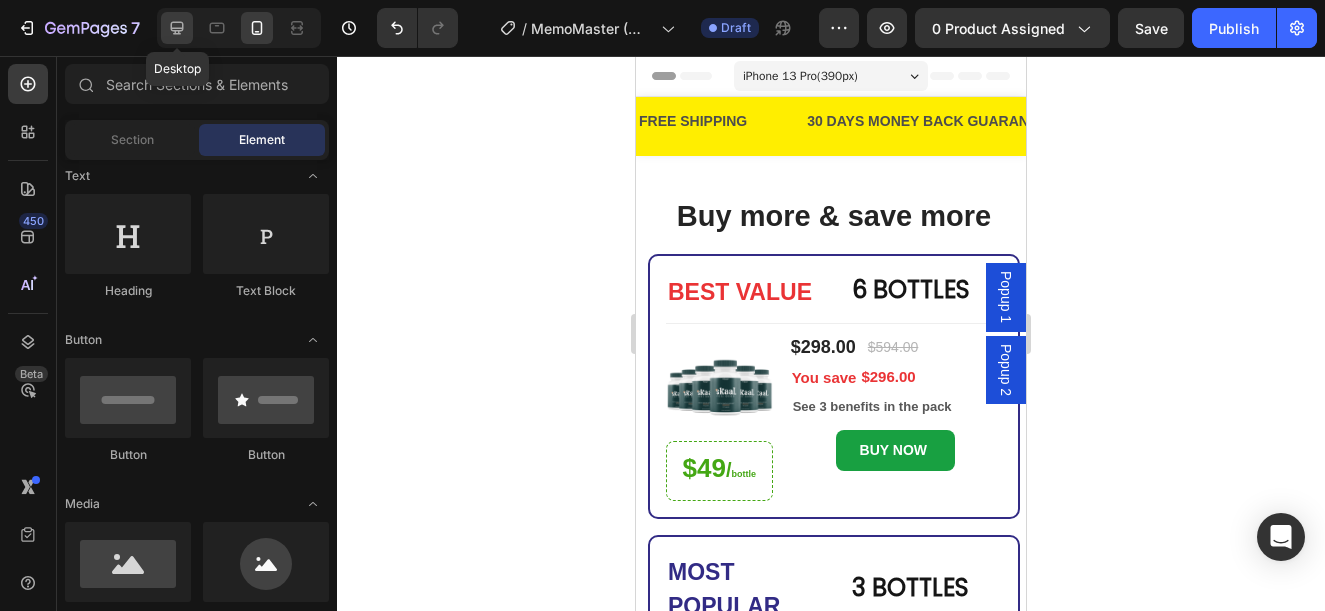 click 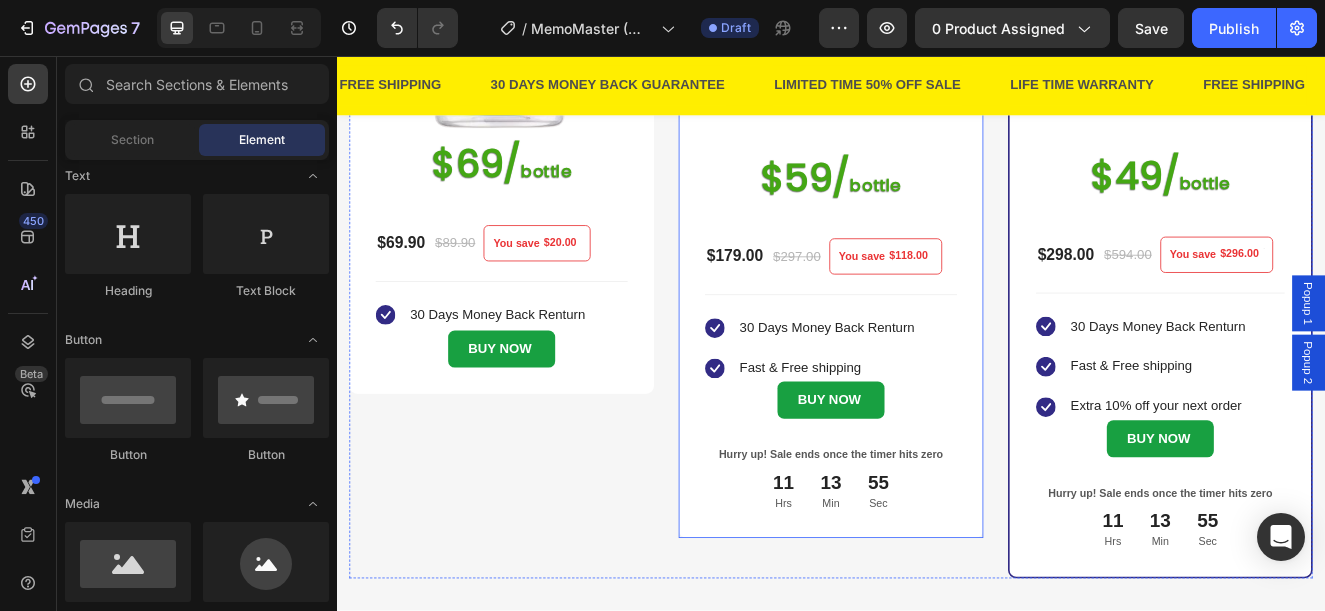 scroll, scrollTop: 600, scrollLeft: 0, axis: vertical 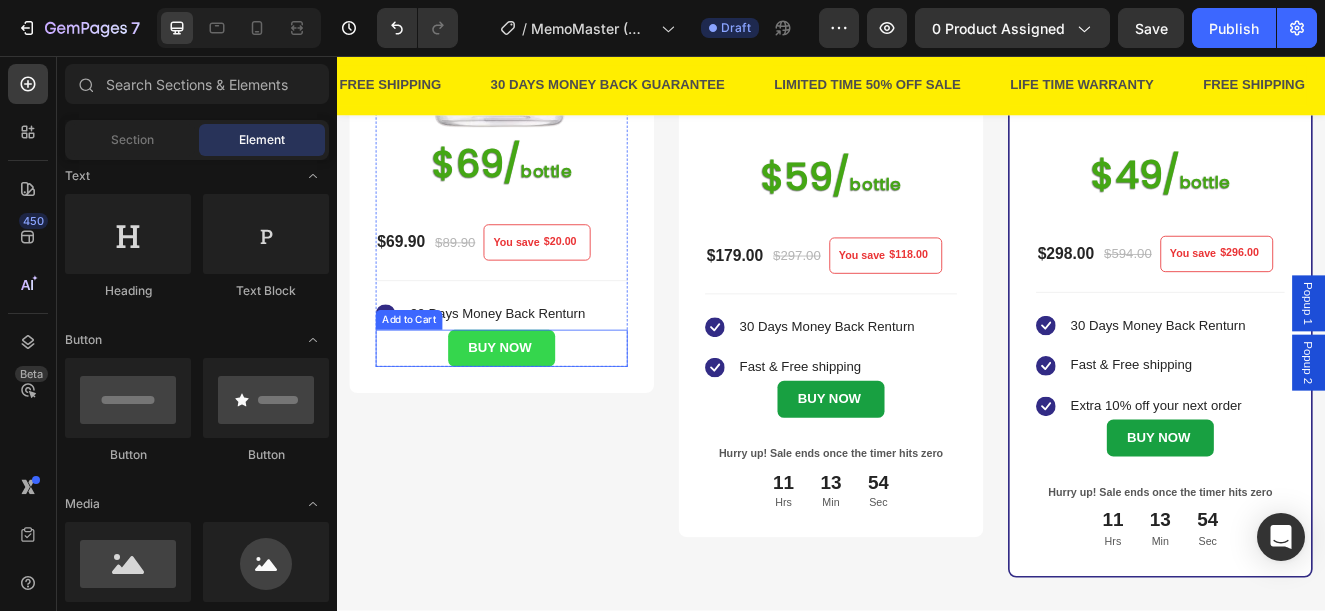 click on "BUY NOW" at bounding box center [536, 411] 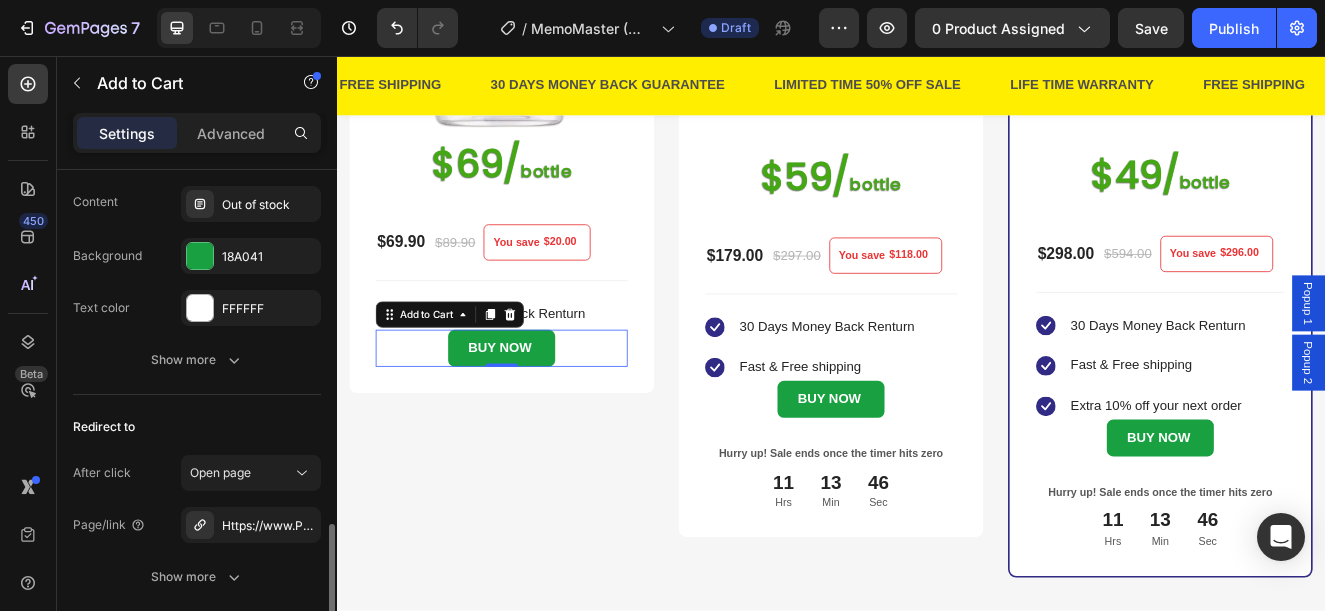 scroll, scrollTop: 1700, scrollLeft: 0, axis: vertical 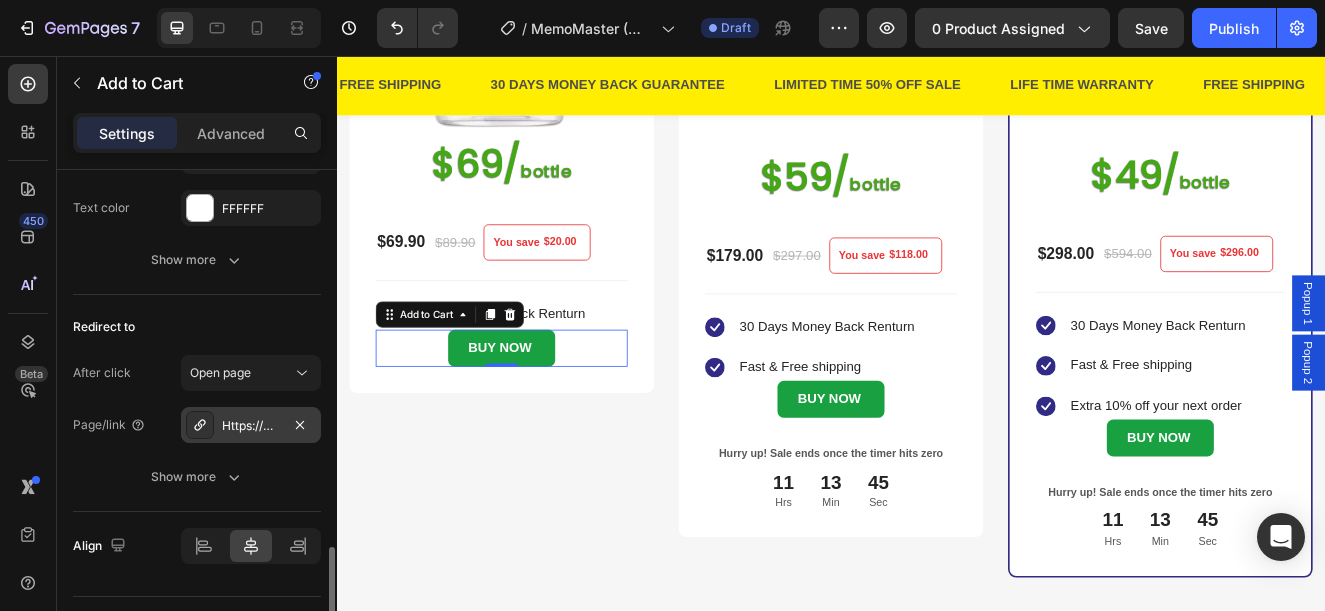 click on "Https://www.Provenandapproved.Com/a/bundles/checkout/1-bottle-skaal-feel-good-e12v" at bounding box center (251, 426) 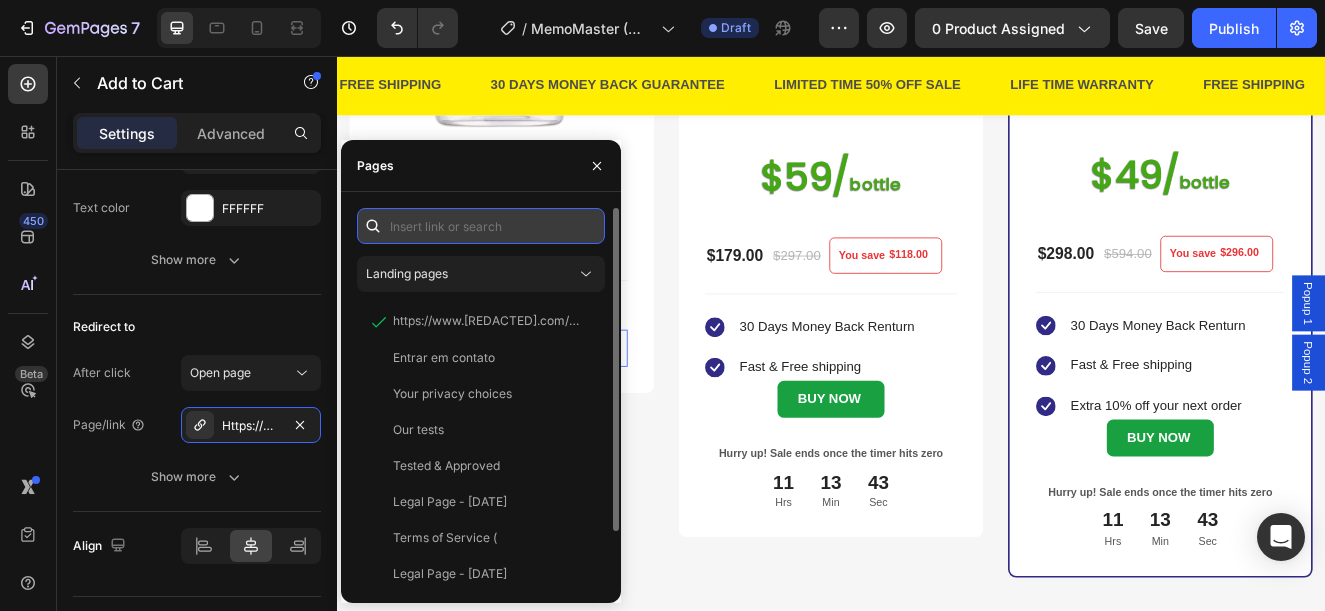 click at bounding box center (481, 226) 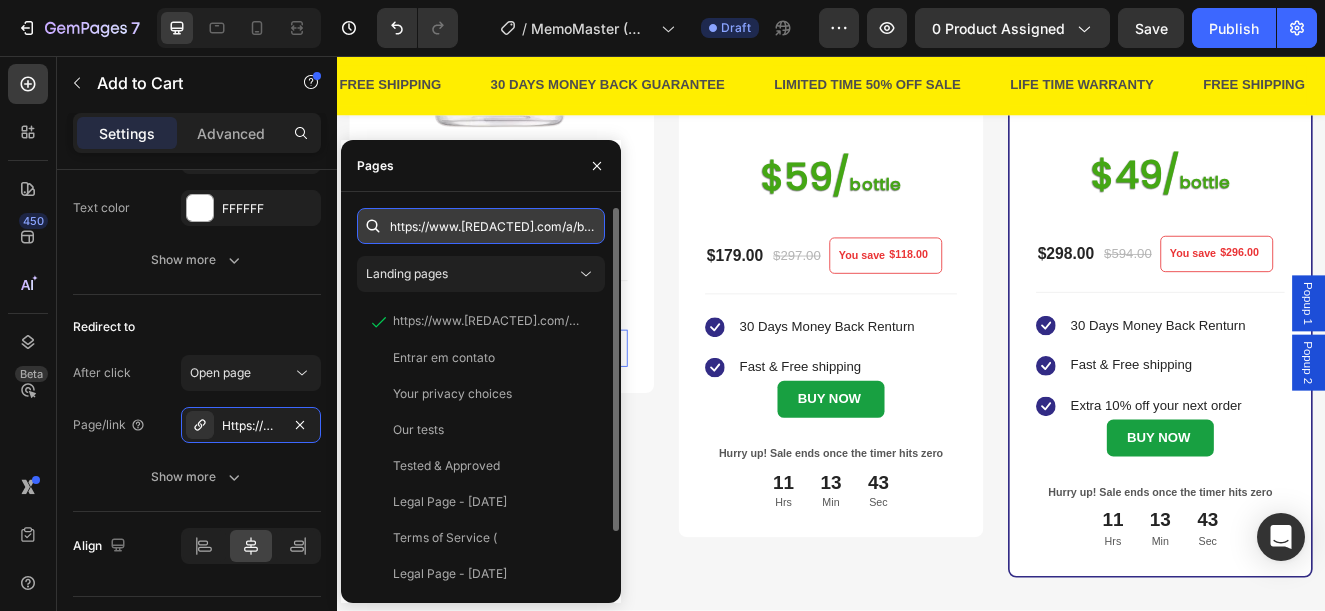 scroll, scrollTop: 0, scrollLeft: 321, axis: horizontal 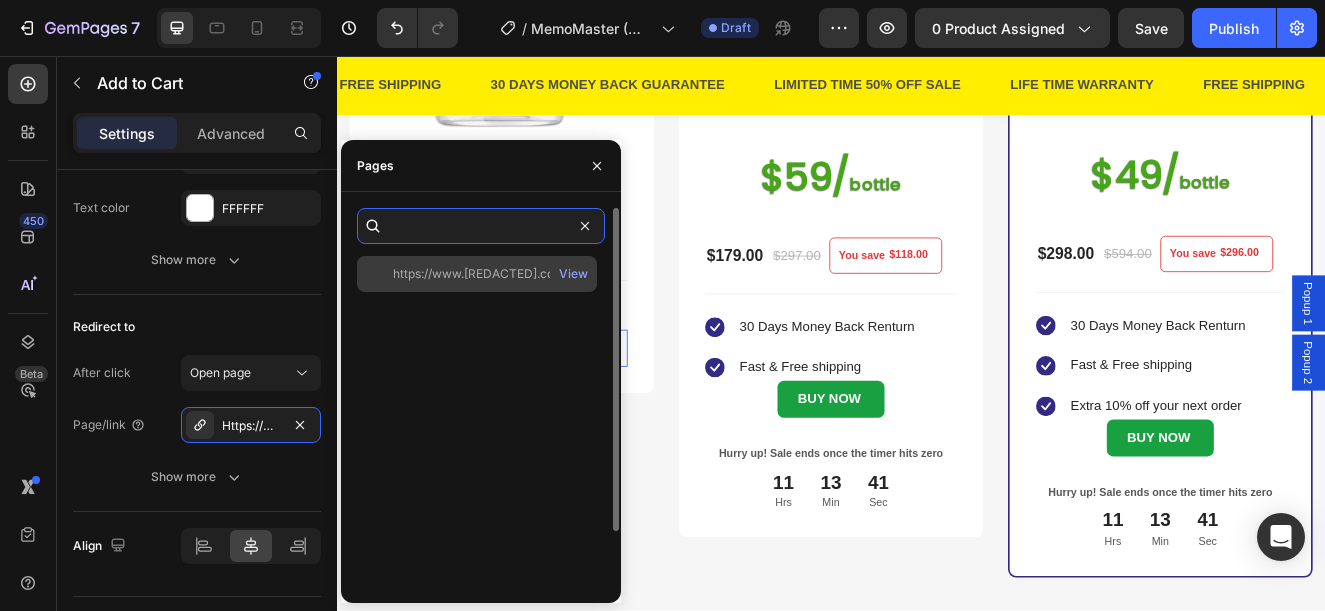 type on "https://www.[REDACTED].com/a/bundles/checkout/1-bottle-memomaster-e9m7" 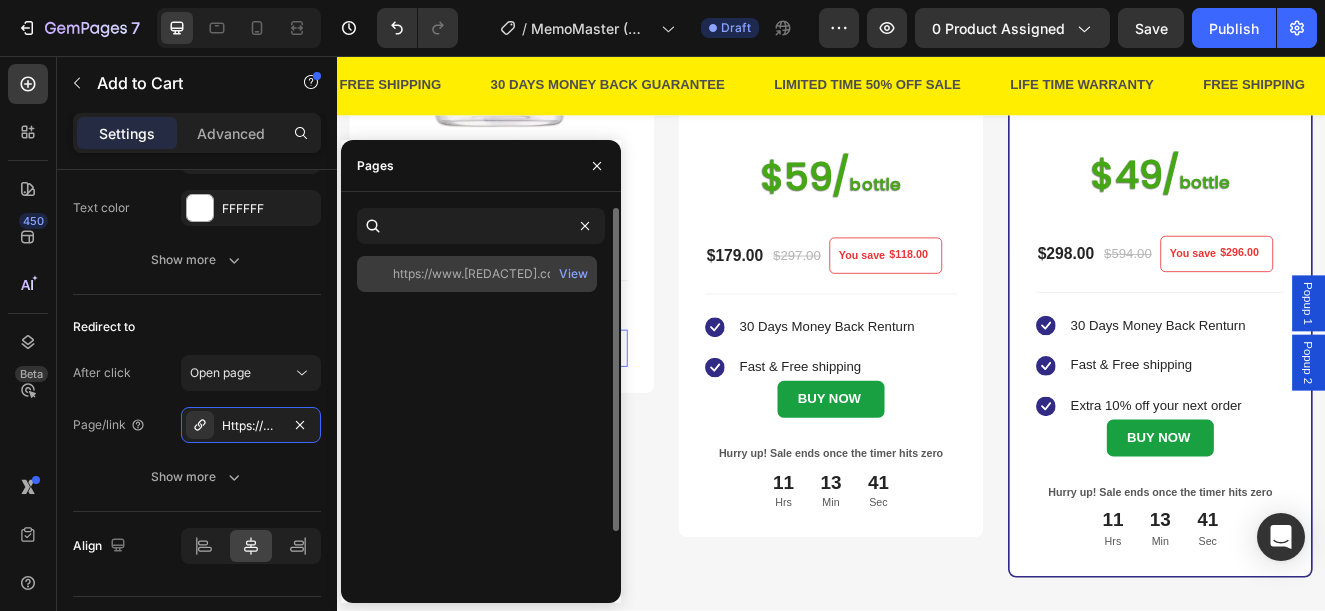 click on "https://www.[REDACTED].com/a/bundles/checkout/1-bottle-memomaster-e9m7" 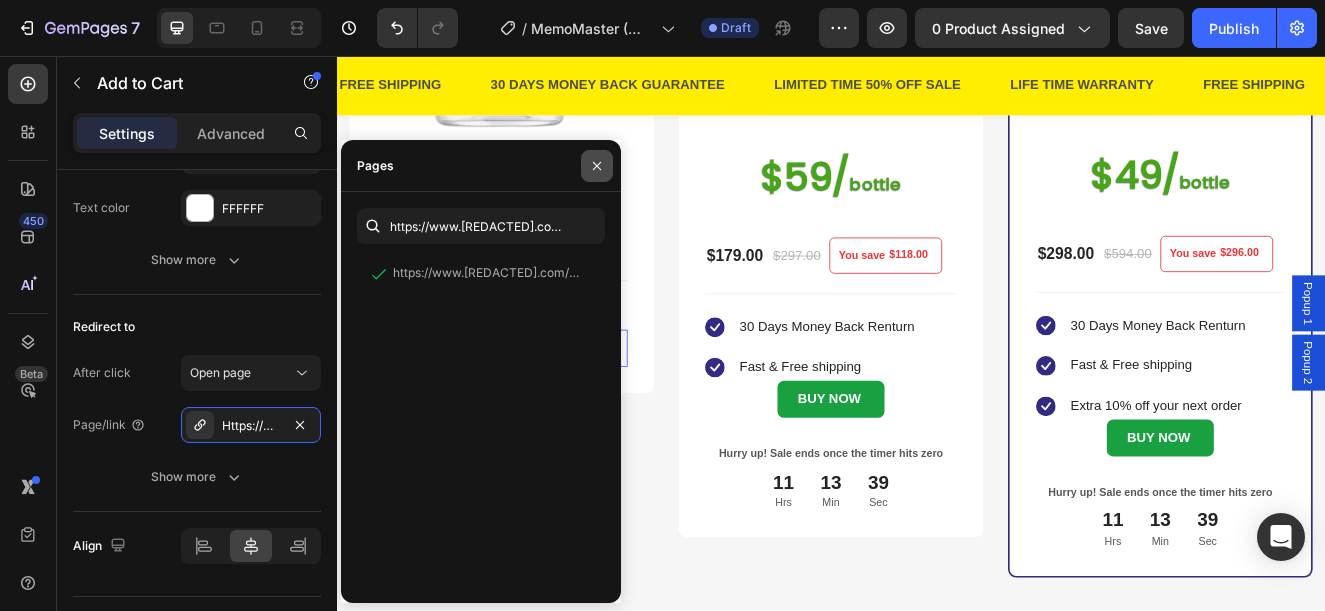 click 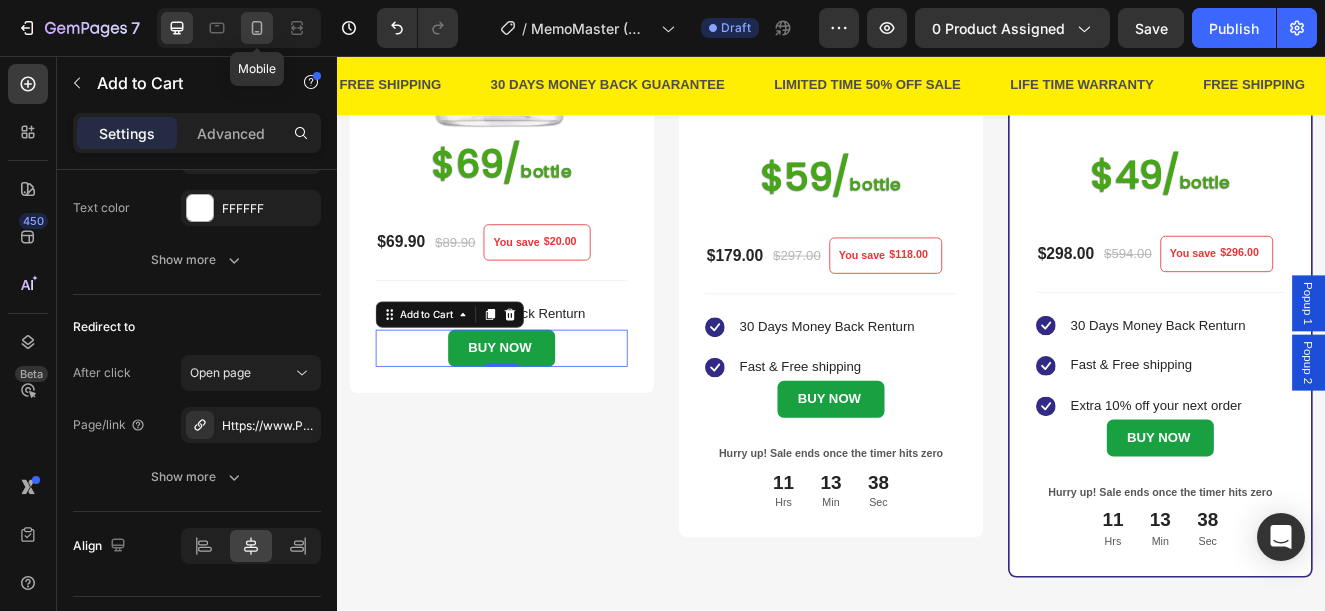 click 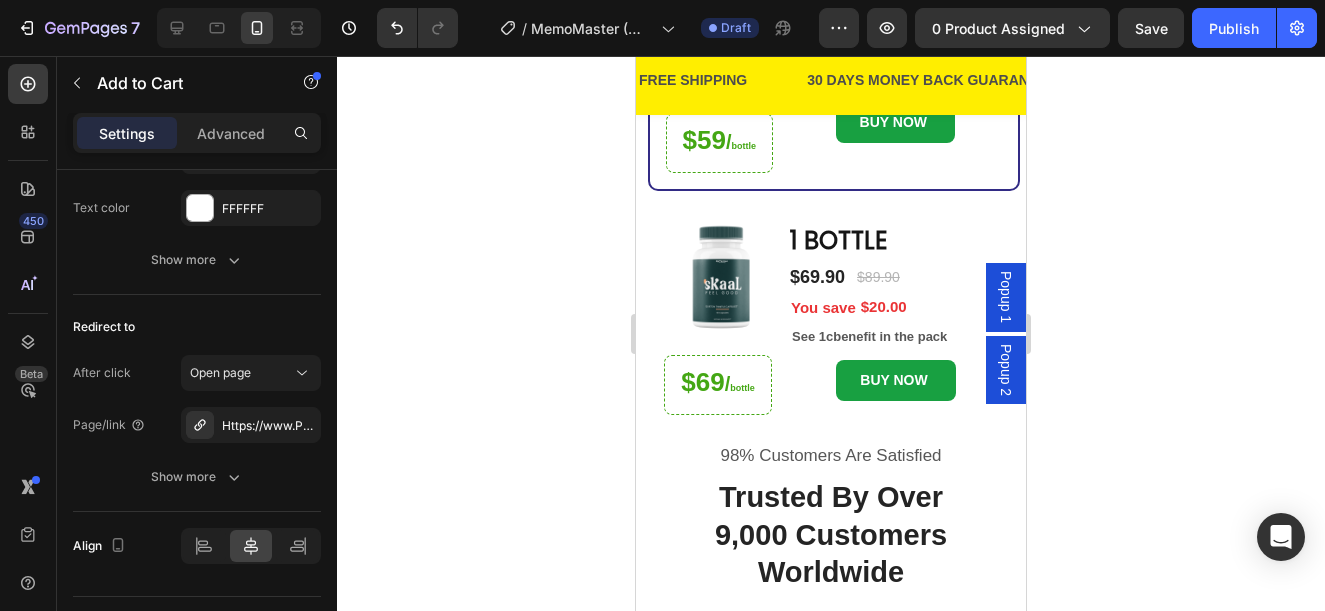 scroll, scrollTop: 570, scrollLeft: 0, axis: vertical 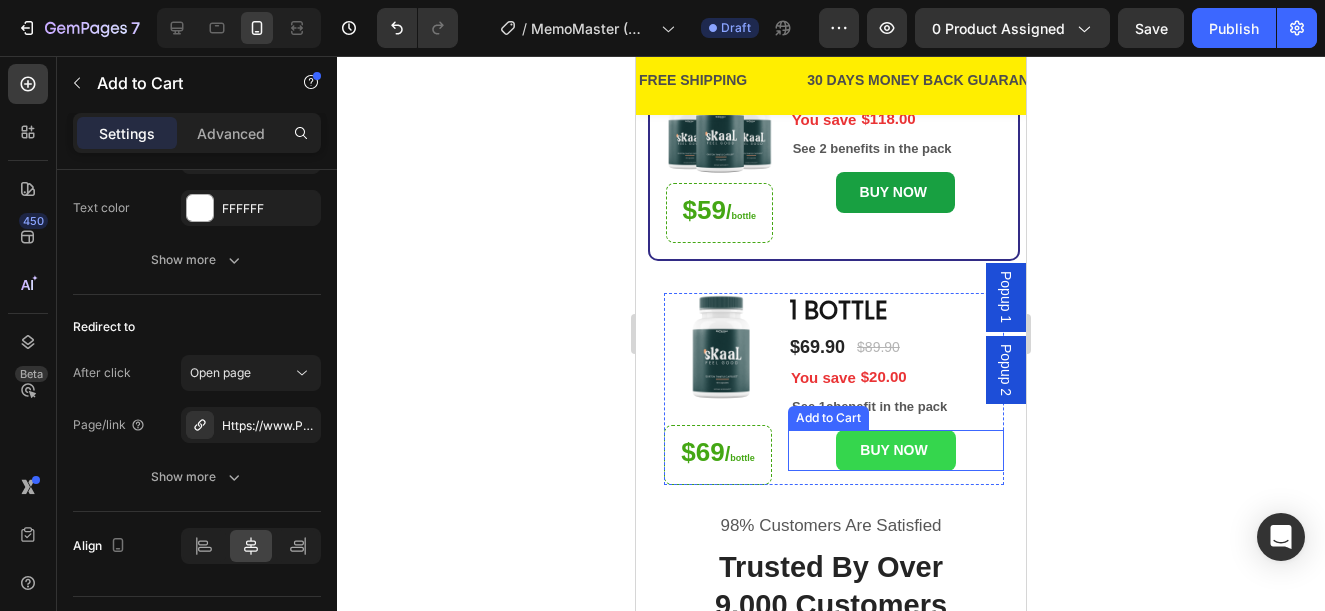 click on "BUY NOW" at bounding box center (895, 450) 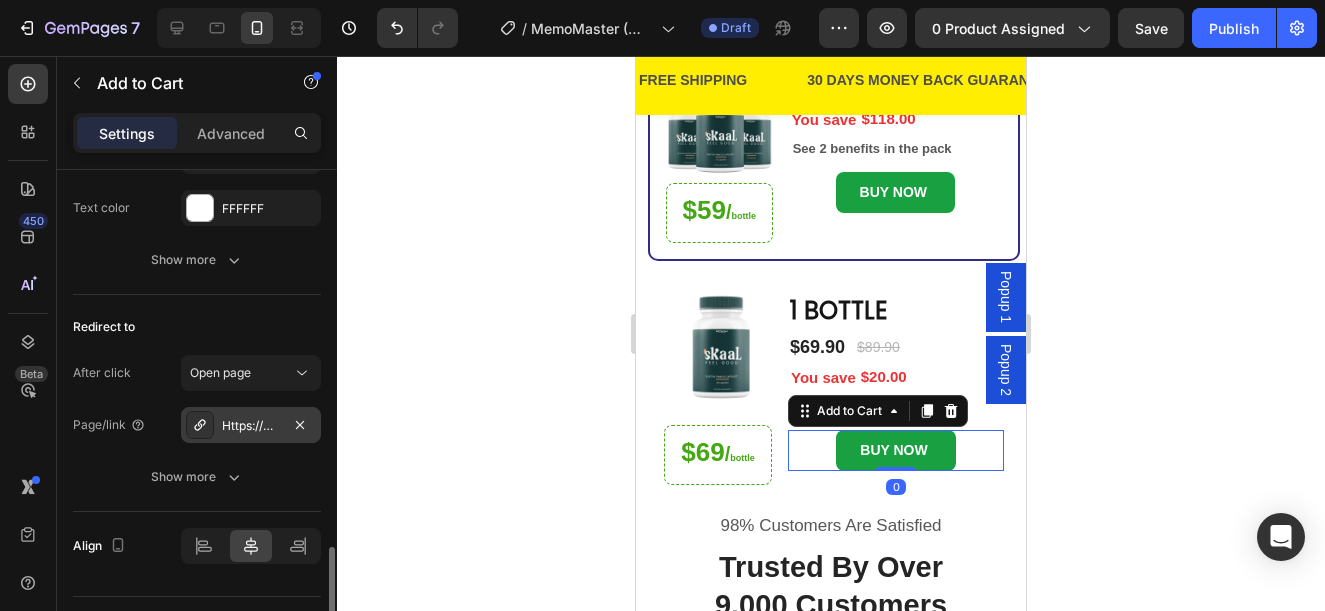 click on "Https://www.Provenandapproved.Com/a/bundles/checkout/1-bottle-skaal-feel-good-e12v" at bounding box center [251, 426] 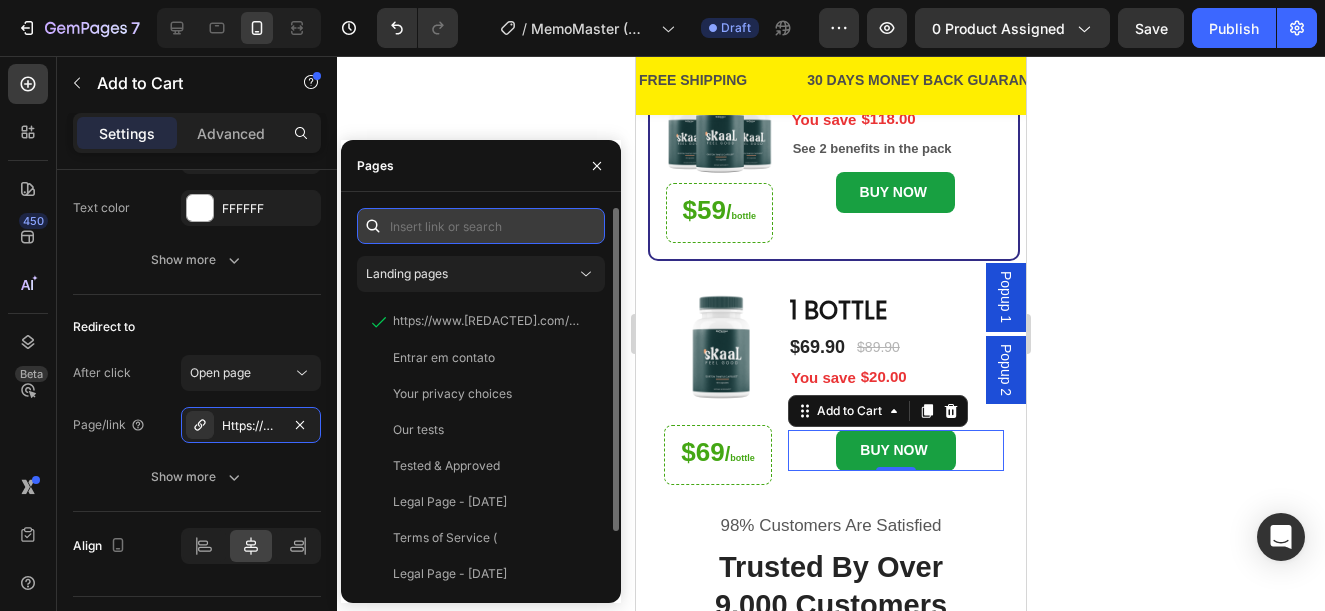 click at bounding box center (481, 226) 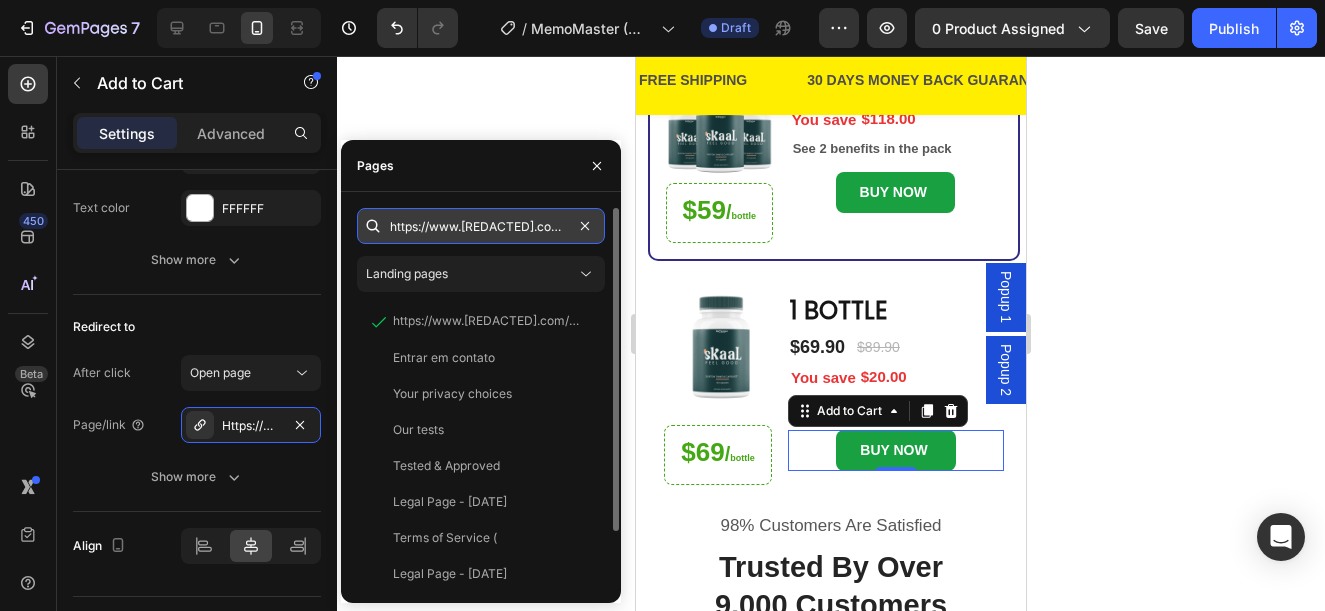 scroll, scrollTop: 0, scrollLeft: 321, axis: horizontal 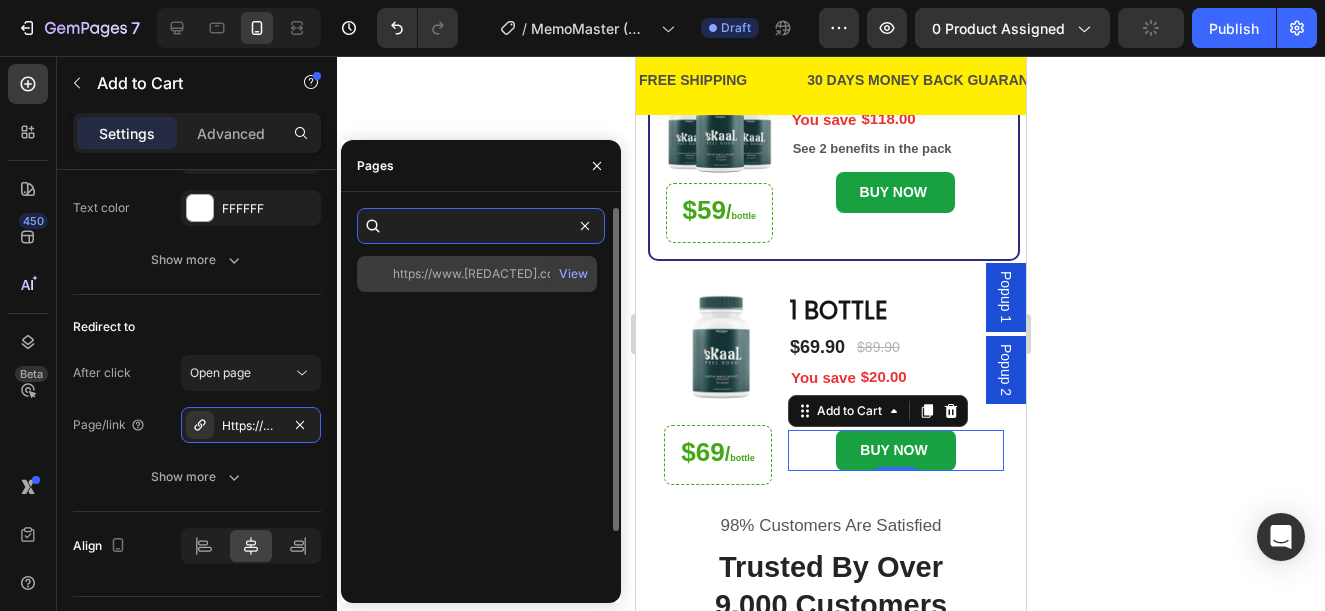 type on "https://www.[REDACTED].com/a/bundles/checkout/1-bottle-memomaster-e9m7" 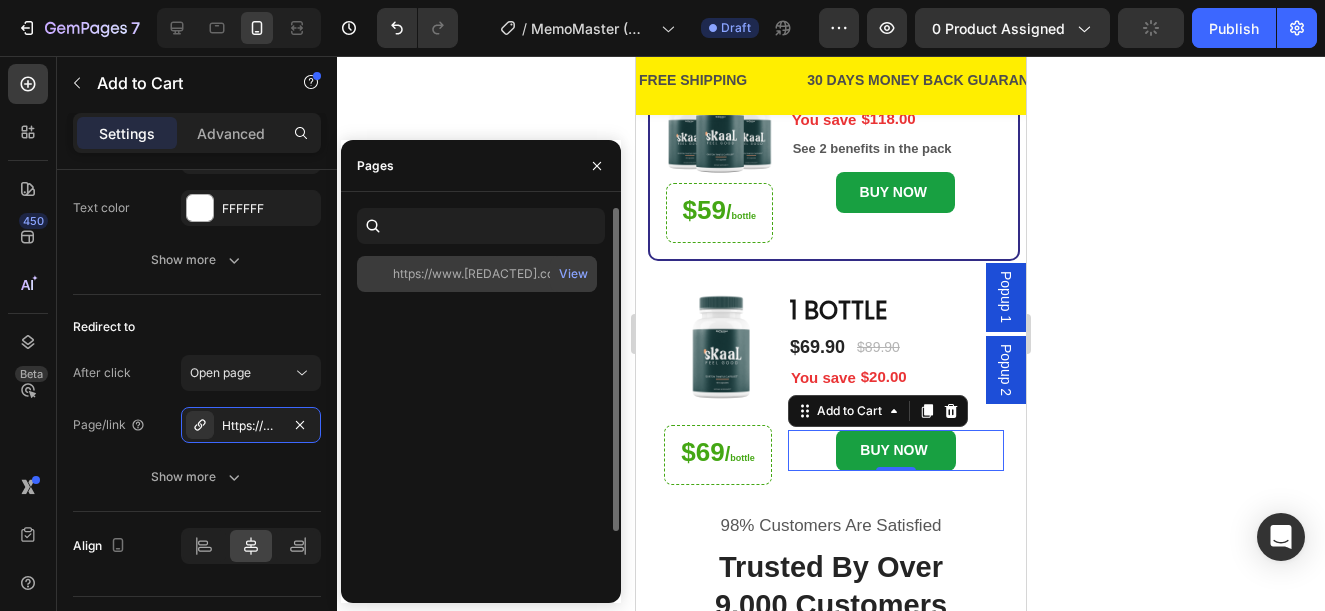 click on "https://www.[REDACTED].com/a/bundles/checkout/1-bottle-memomaster-e9m7" 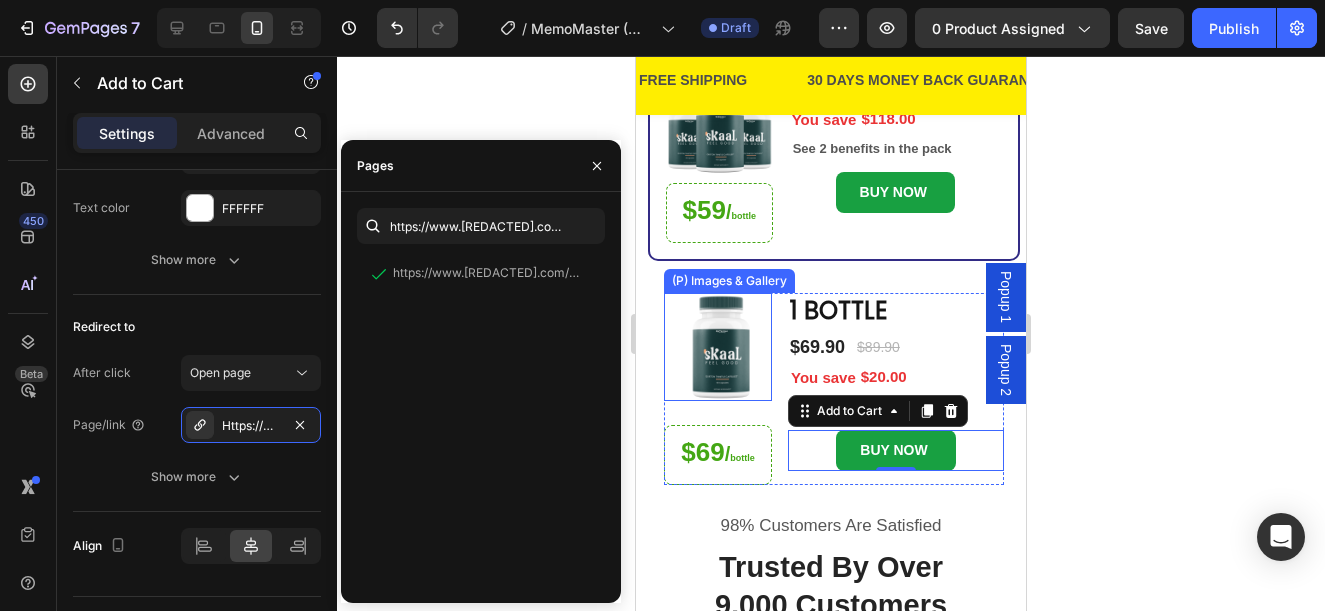 click at bounding box center (718, 347) 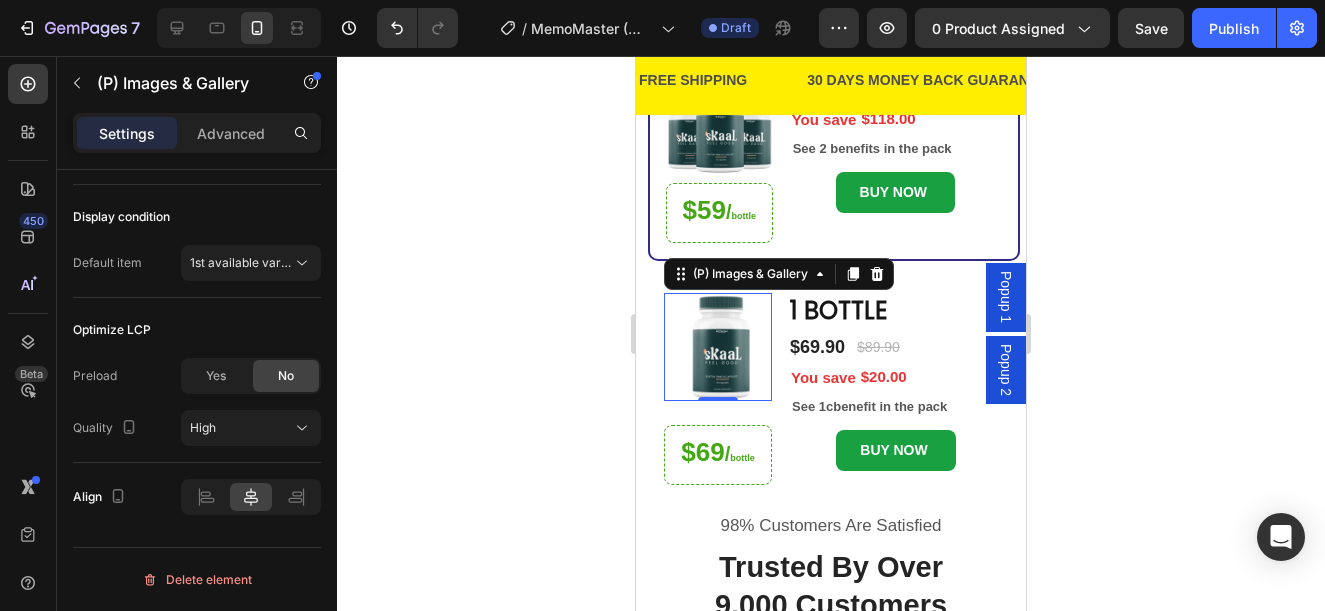 scroll, scrollTop: 0, scrollLeft: 0, axis: both 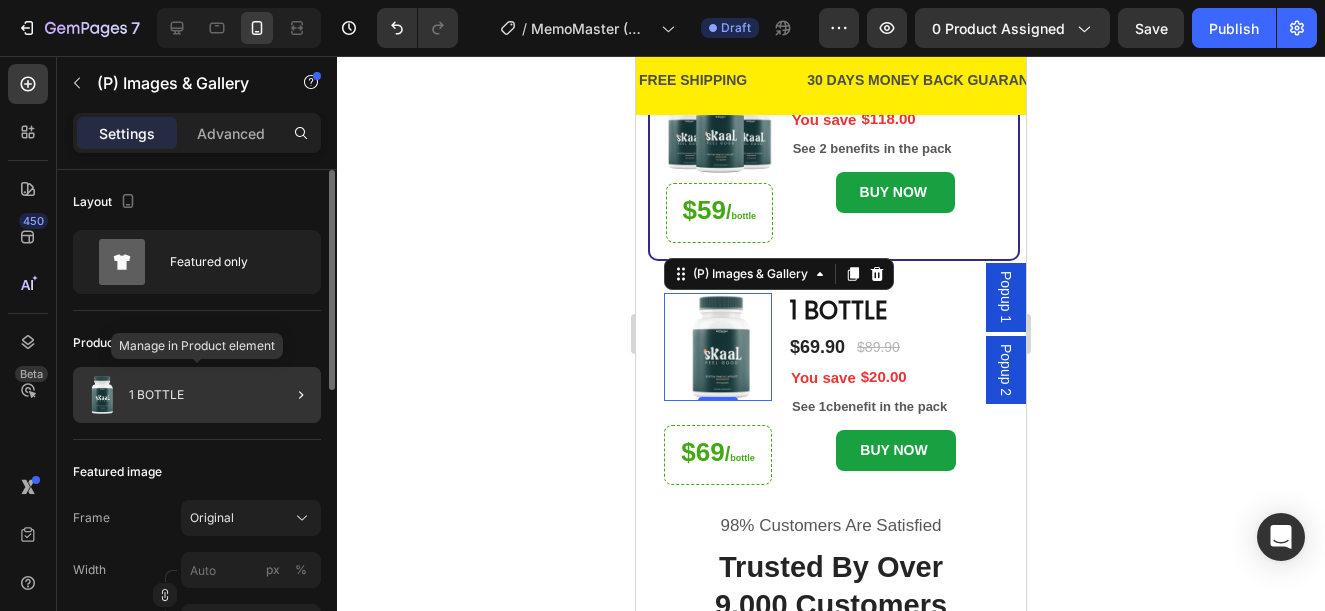 click on "1 BOTTLE" at bounding box center [156, 395] 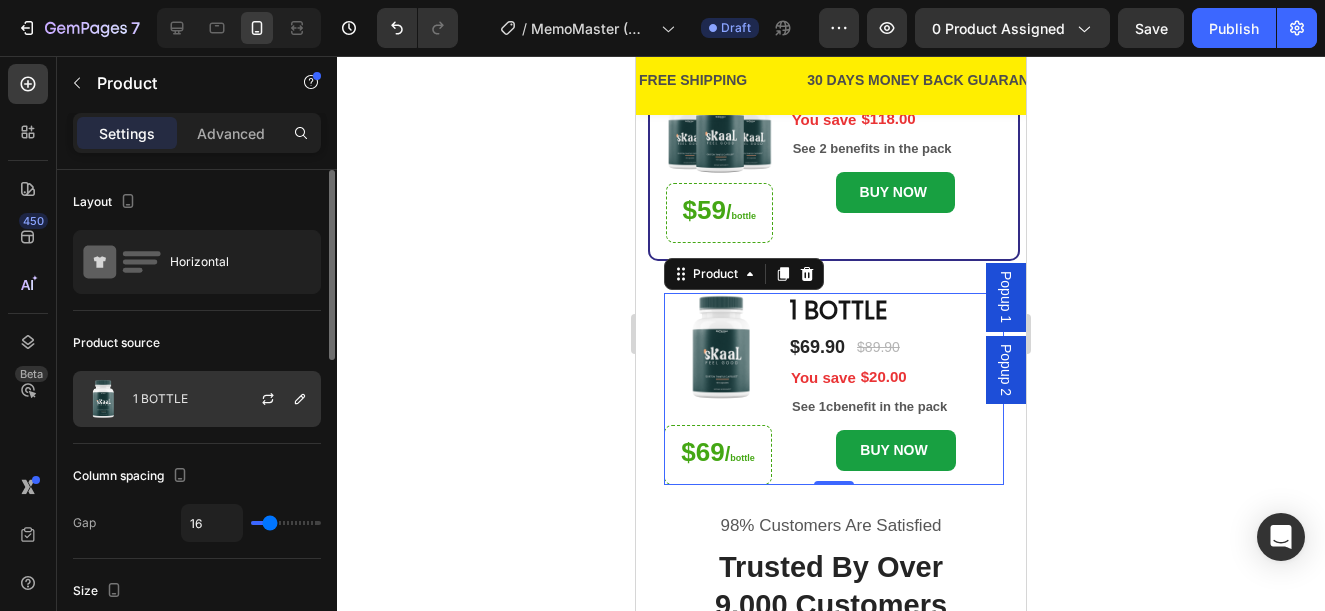 click on "1 BOTTLE" at bounding box center (160, 399) 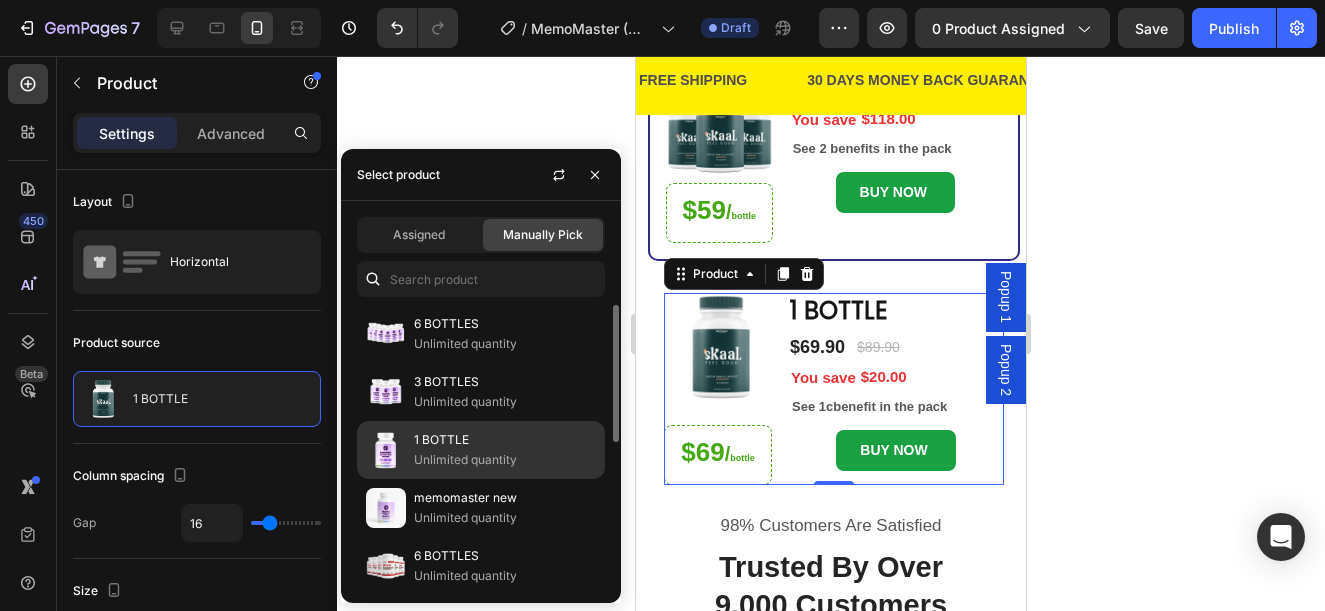 click on "1 BOTTLE" at bounding box center (505, 440) 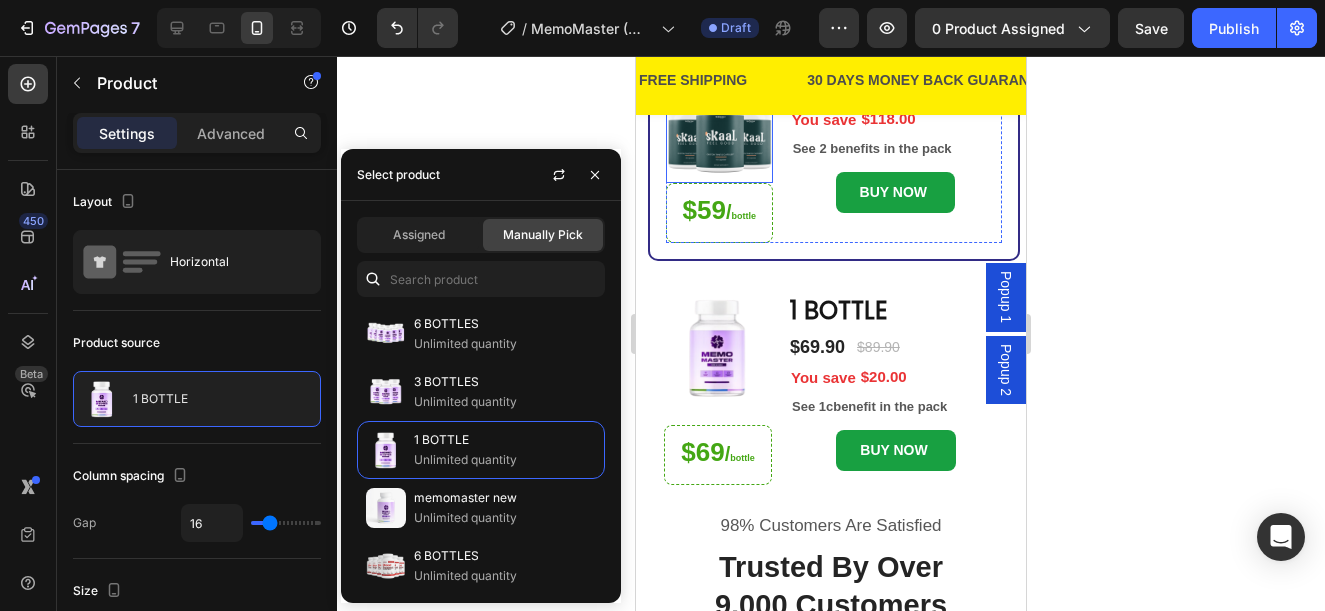 click at bounding box center (719, 130) 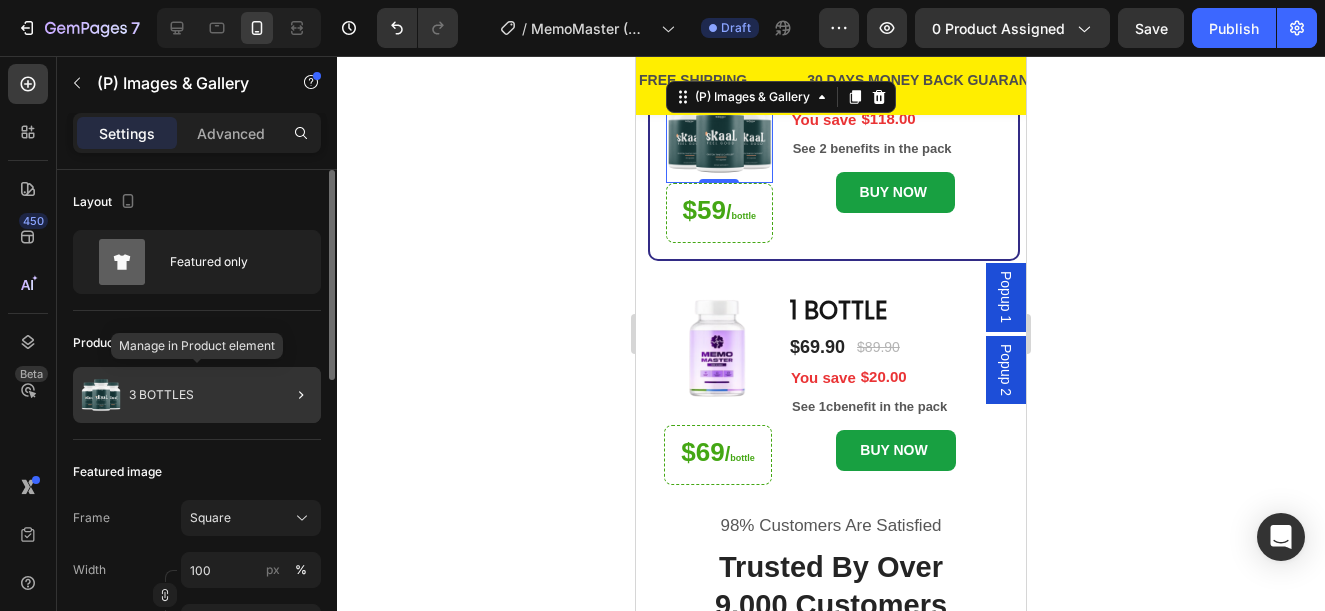 click on "3 BOTTLES" 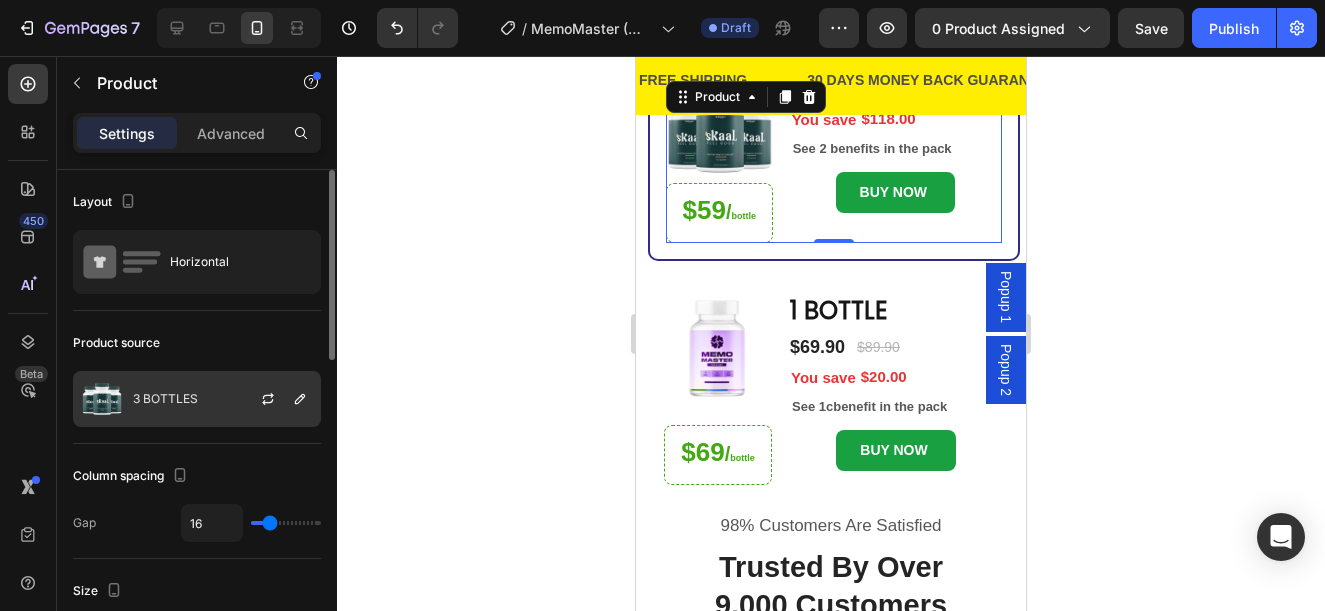 click on "3 BOTTLES" 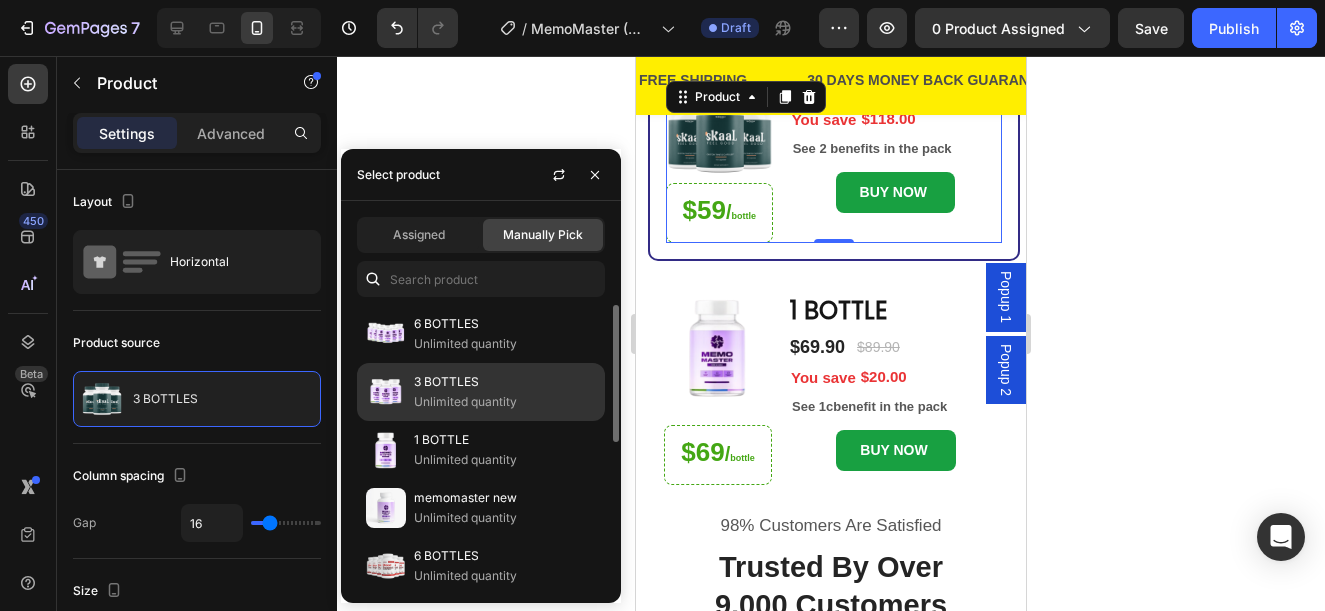 click on "Unlimited quantity" at bounding box center [505, 402] 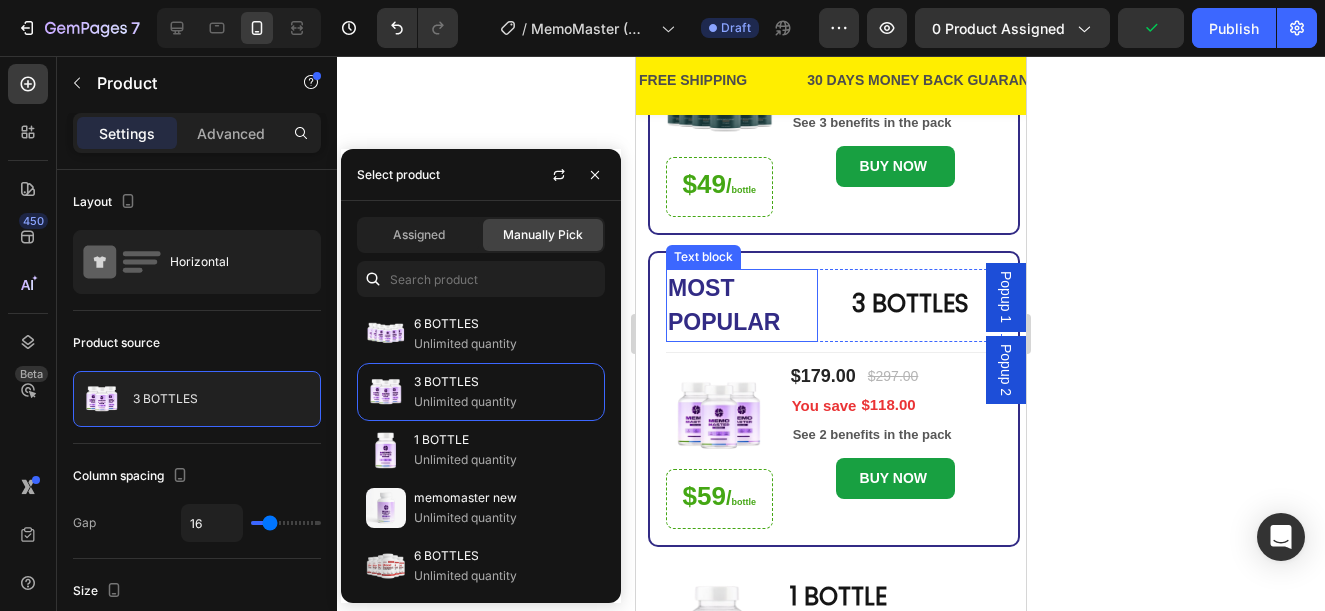 scroll, scrollTop: 170, scrollLeft: 0, axis: vertical 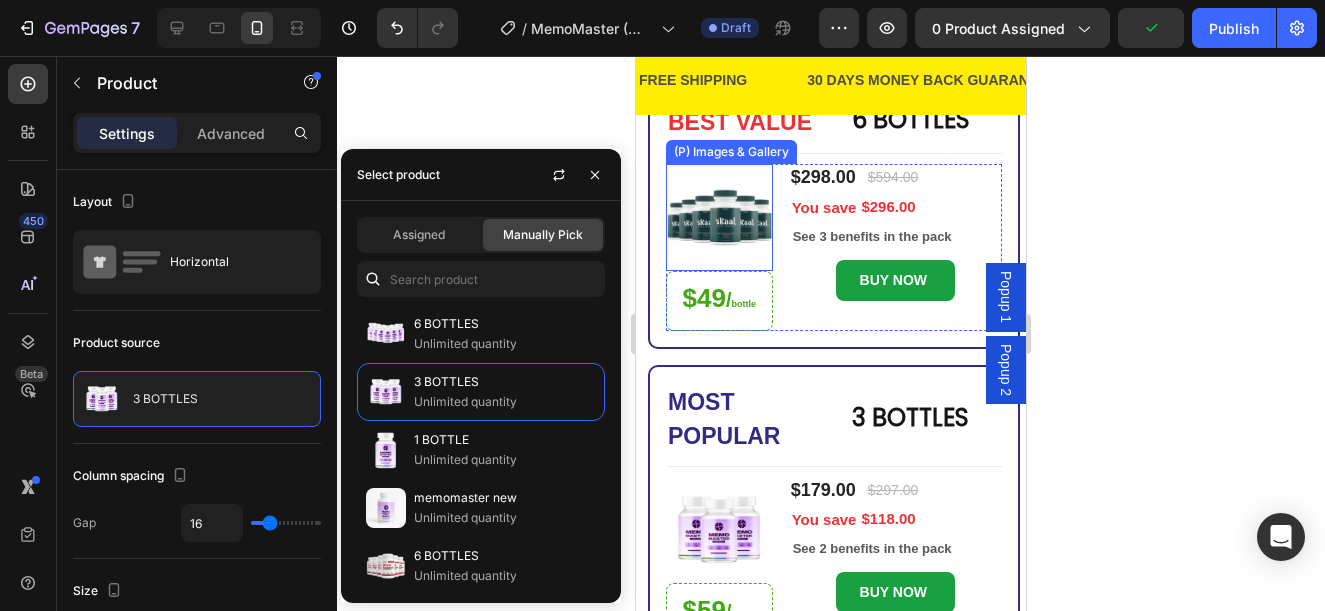 click at bounding box center (719, 217) 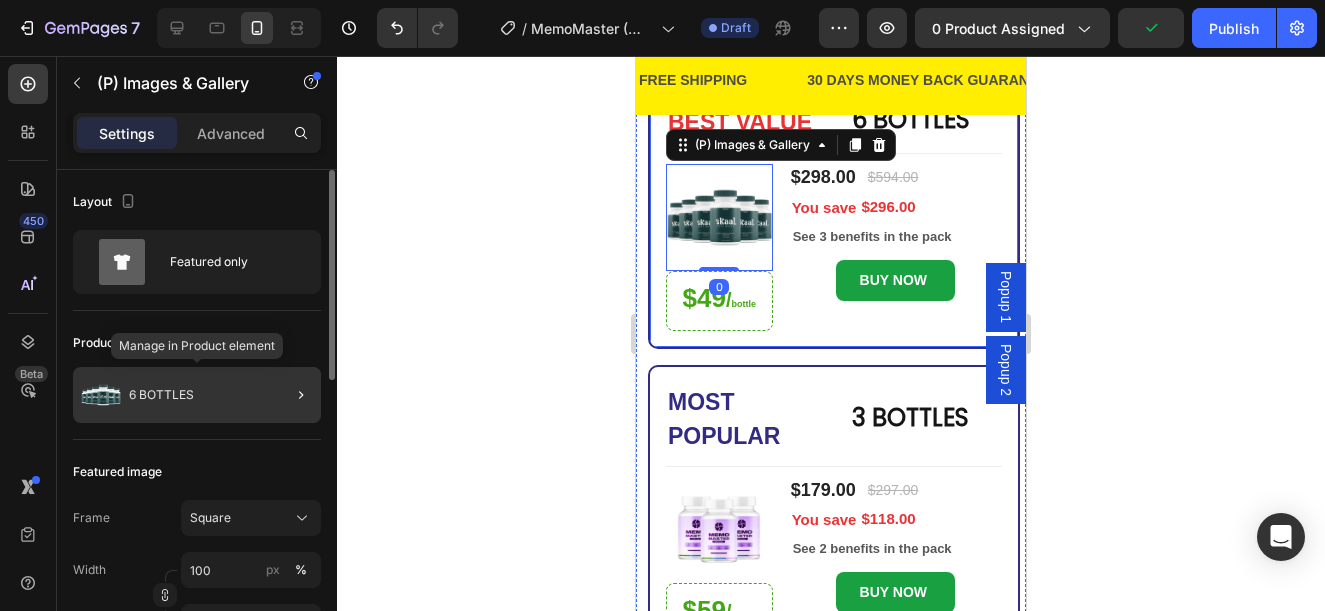 click on "6 BOTTLES" 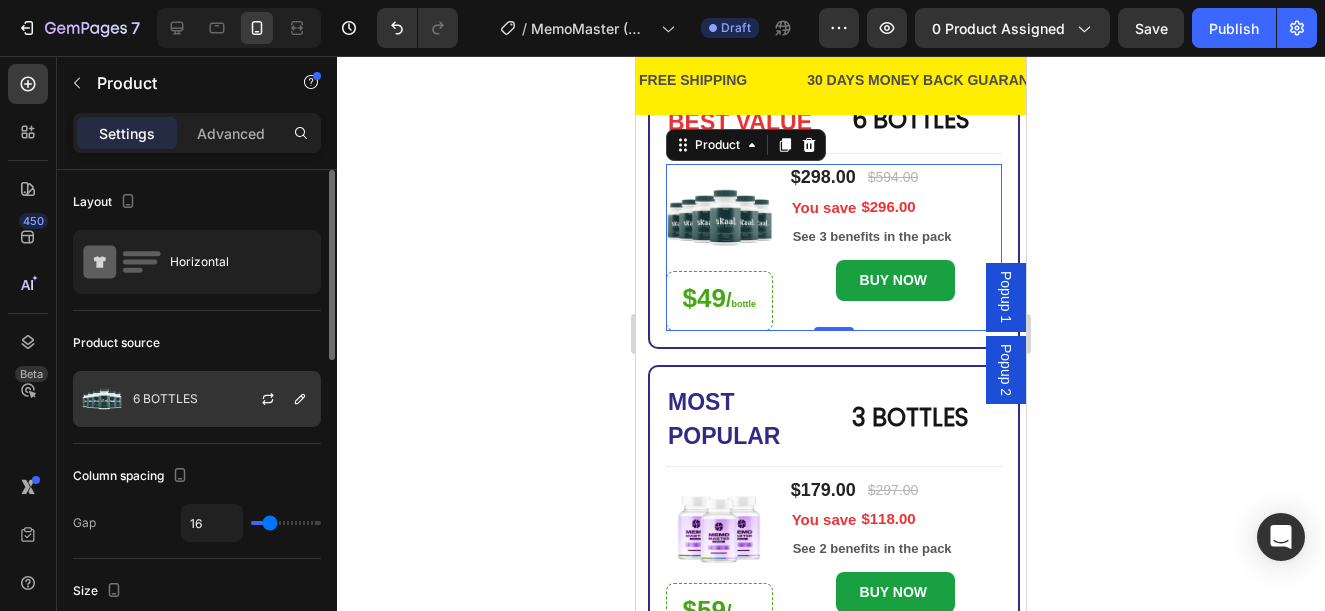 click on "6 BOTTLES" 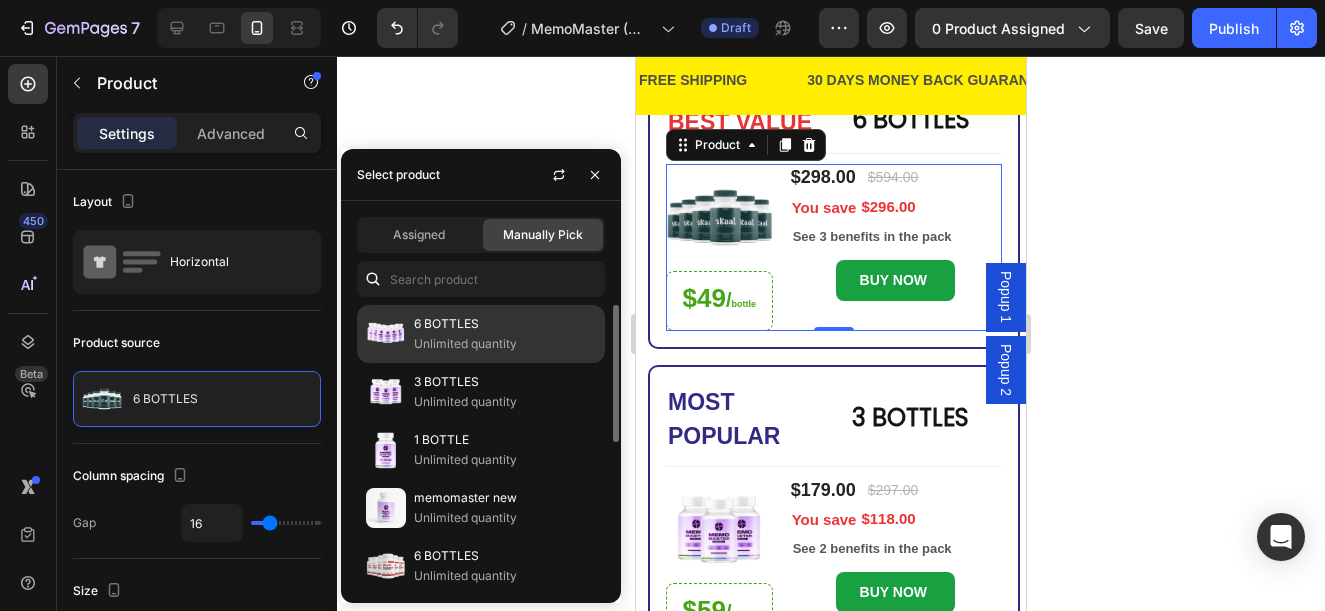 click on "6 BOTTLES" at bounding box center [505, 324] 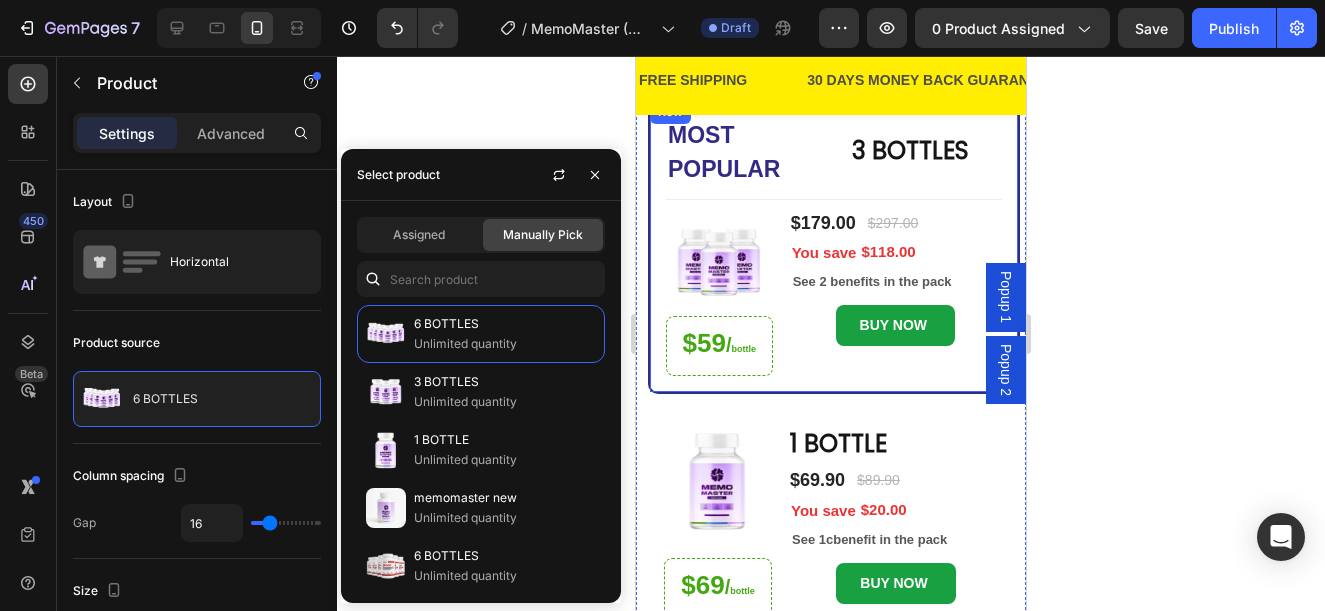 scroll, scrollTop: 570, scrollLeft: 0, axis: vertical 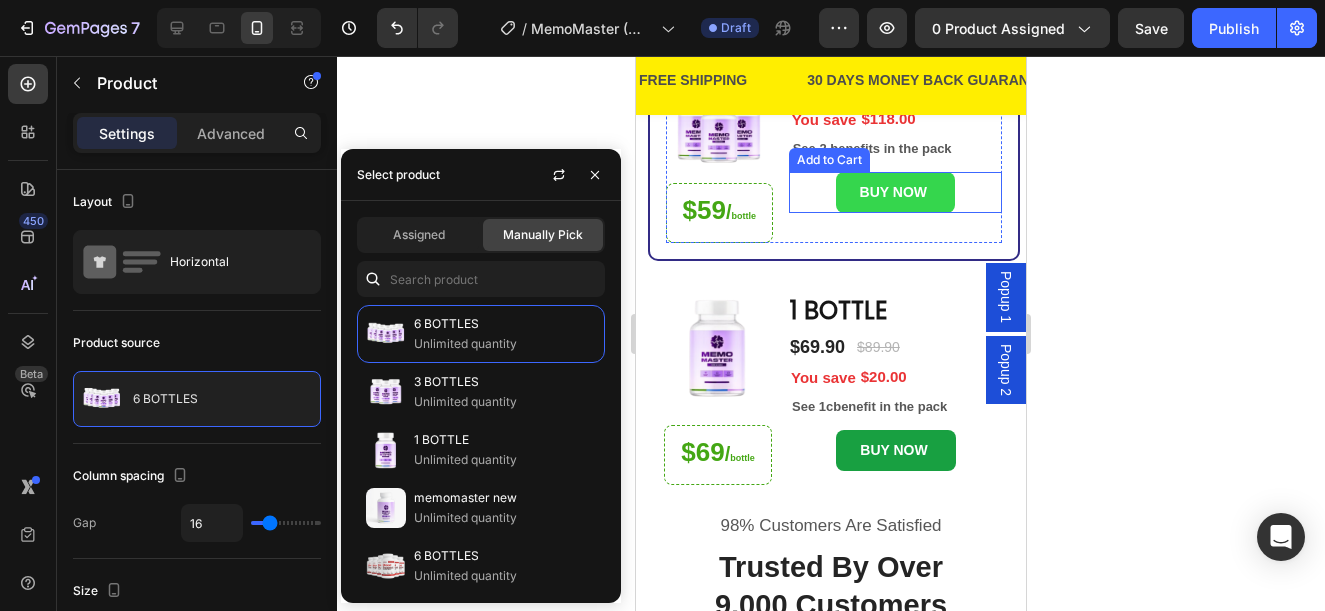 click on "BUY NOW" at bounding box center [895, 192] 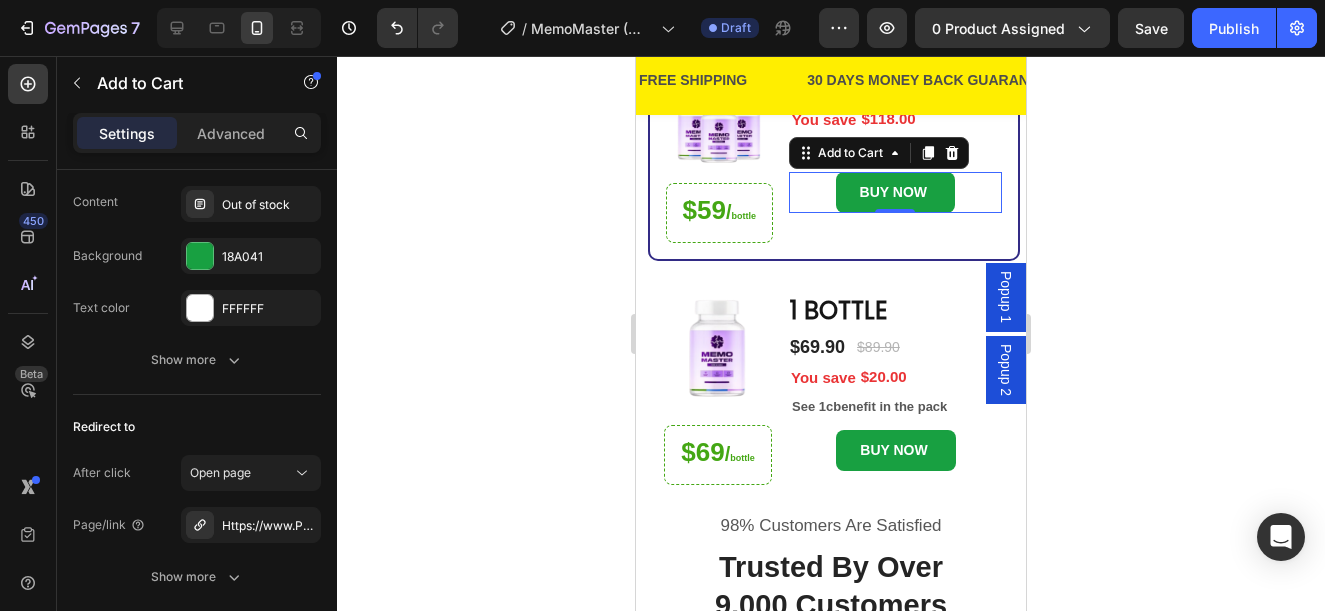 scroll, scrollTop: 1700, scrollLeft: 0, axis: vertical 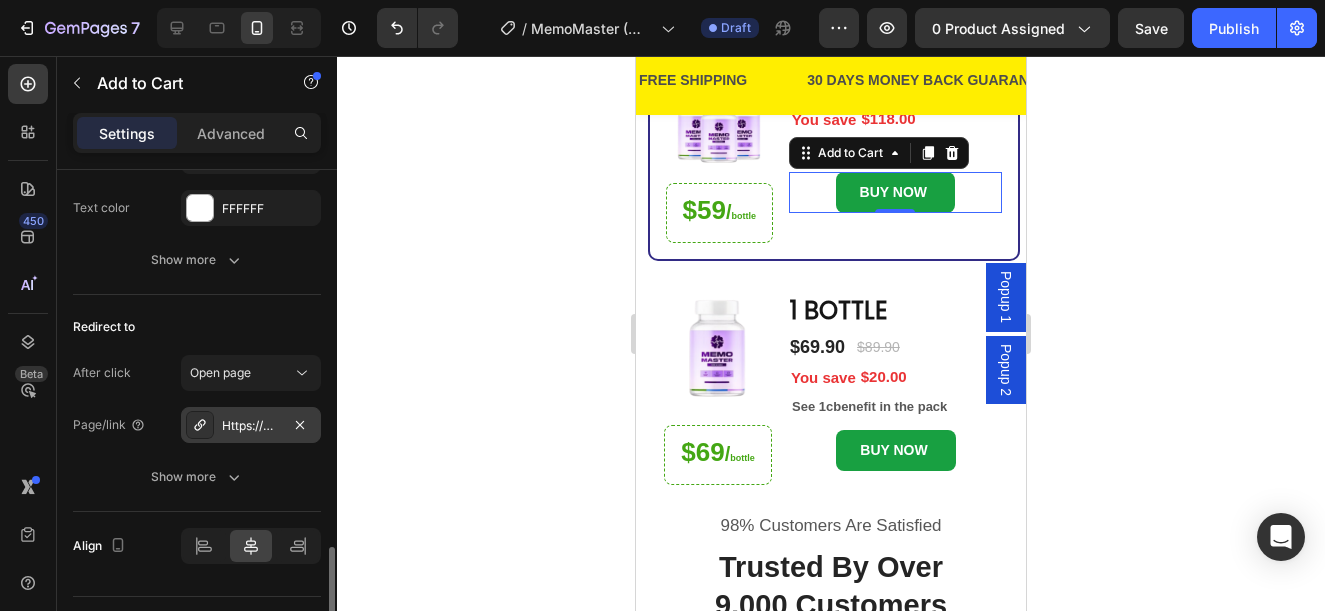 click on "Https://www.Provenandapproved.Com/a/bundles/checkout/3-bottles-skaal-feel-good-e12w" at bounding box center [251, 426] 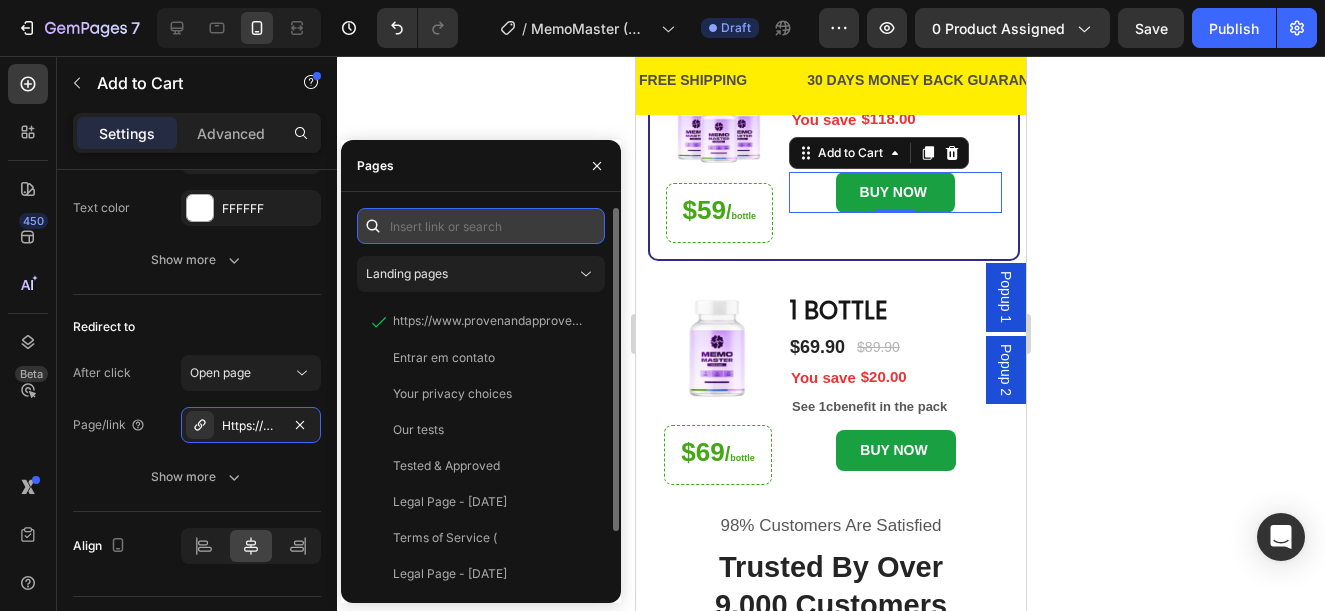 click at bounding box center [481, 226] 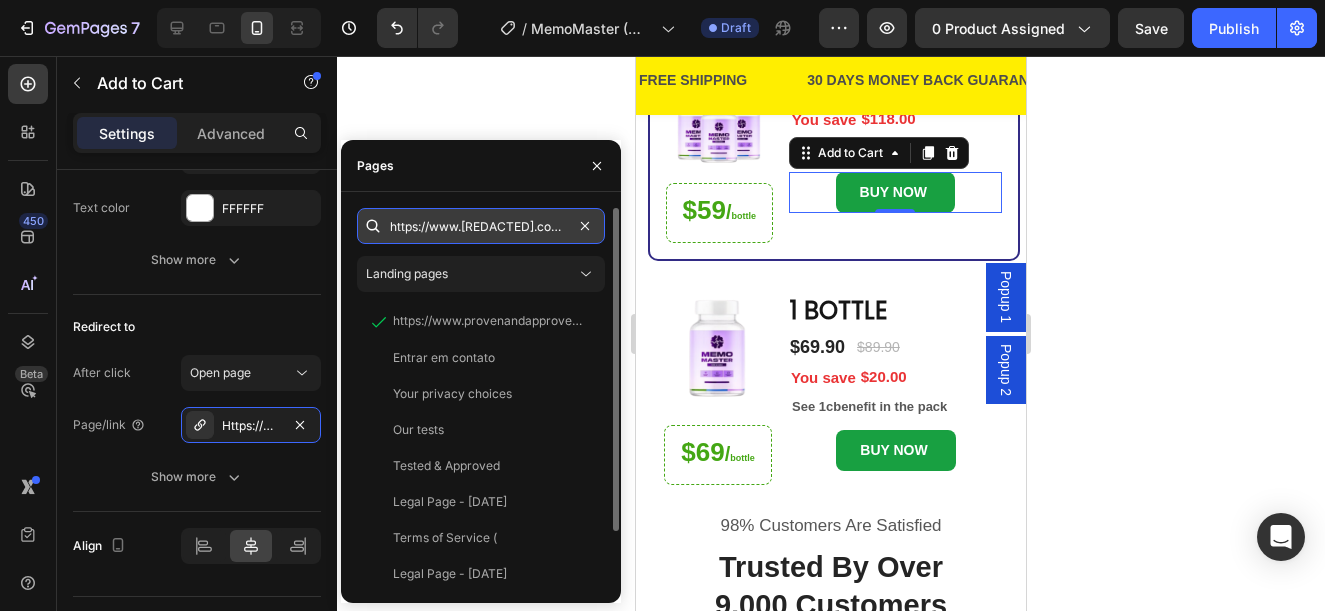 scroll, scrollTop: 0, scrollLeft: 330, axis: horizontal 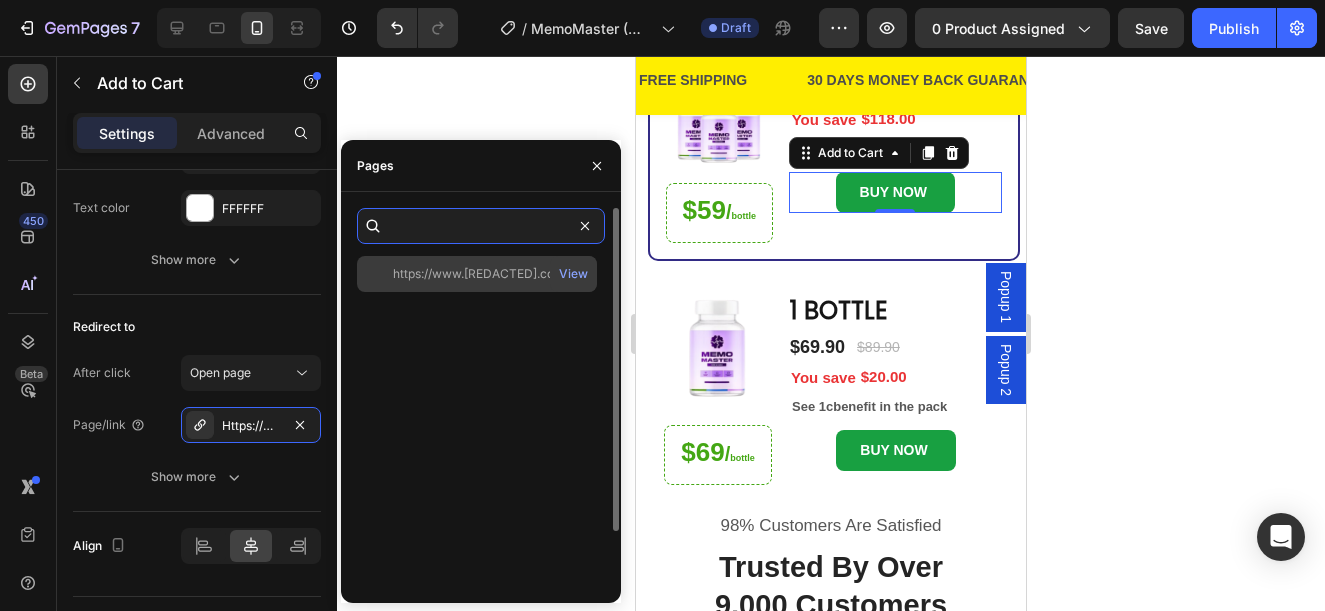 type on "https://www.[REDACTED].com/a/bundles/checkout/3-bottles-memomaster-e9m8" 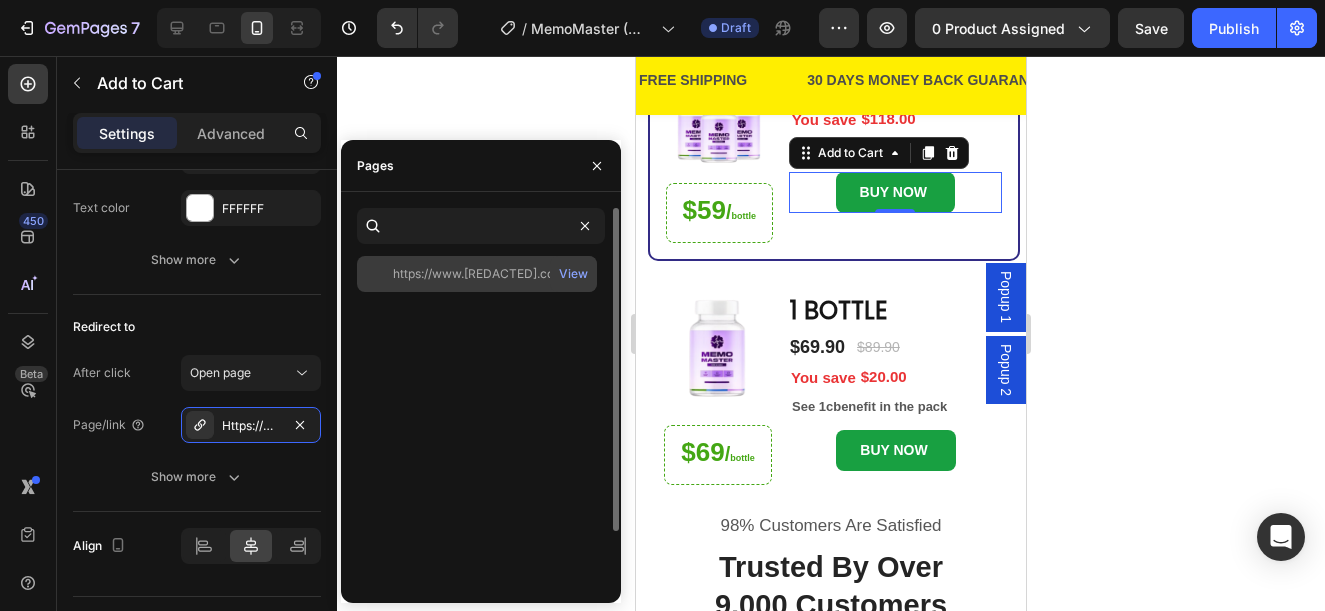 click on "https://www.provenandapproved.com/a/bundles/checkout/3-bottles-memomaster-e9m8   View" 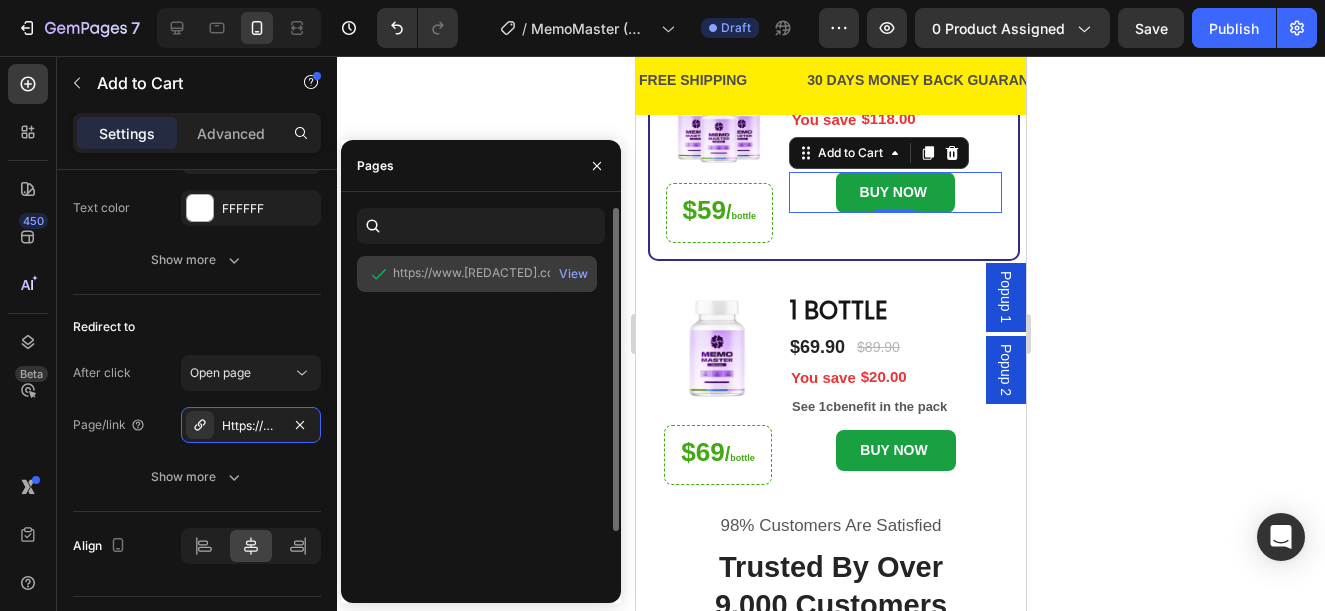 scroll, scrollTop: 0, scrollLeft: 0, axis: both 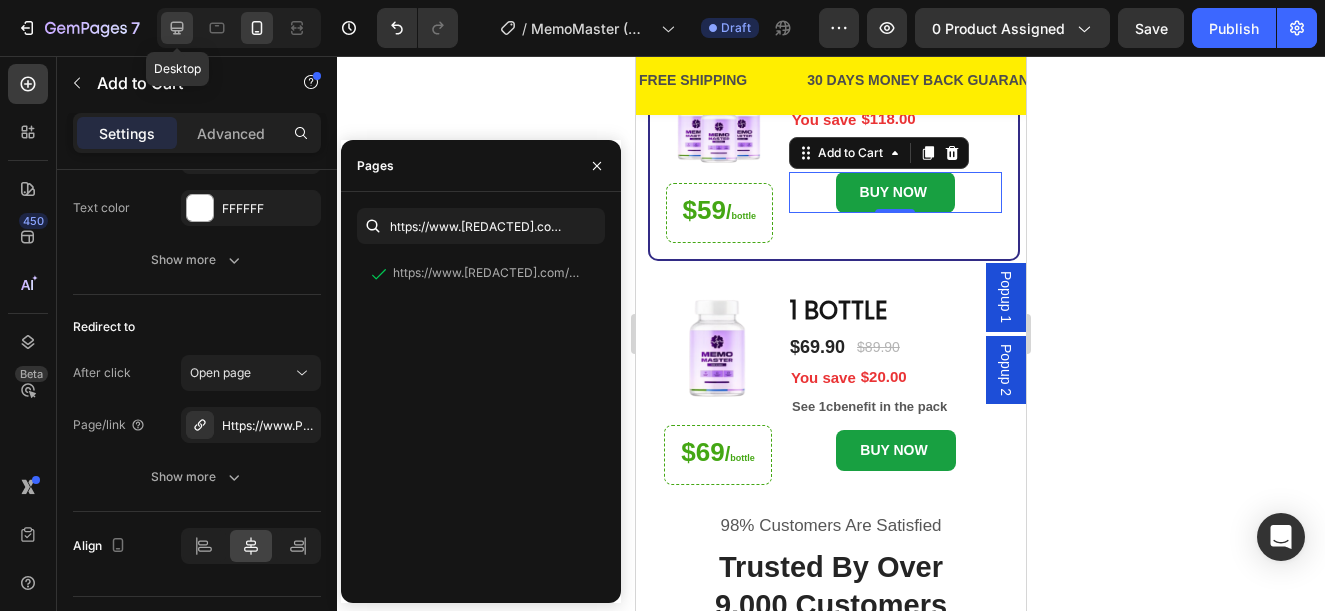 click 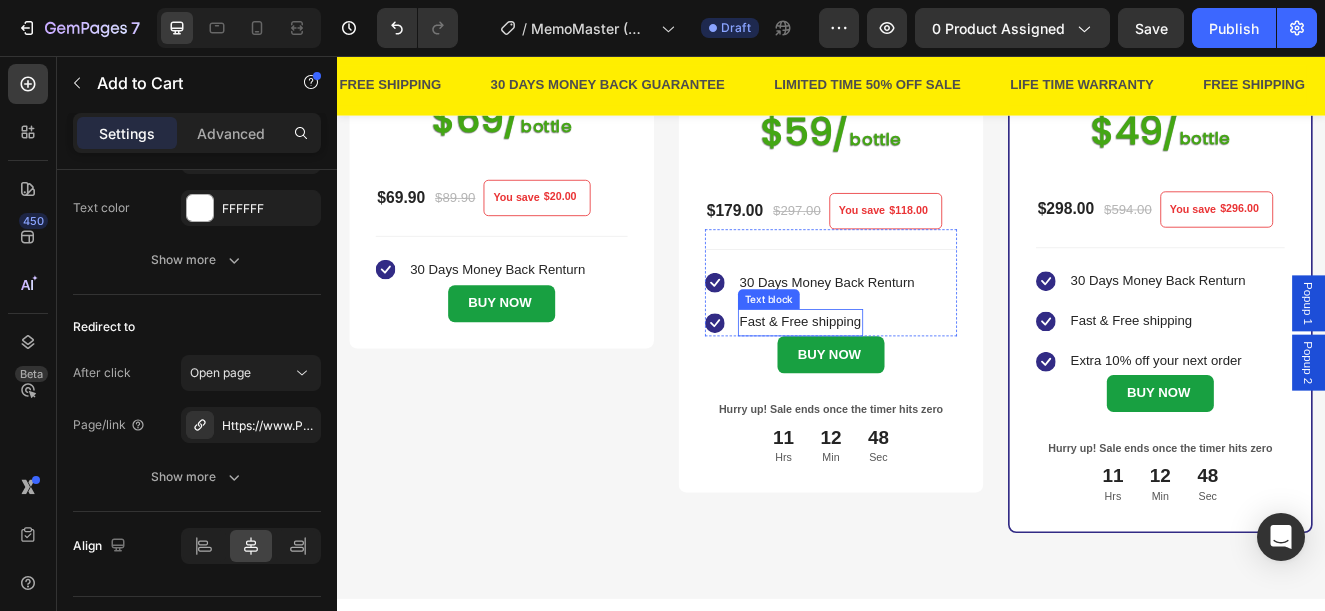 scroll, scrollTop: 584, scrollLeft: 0, axis: vertical 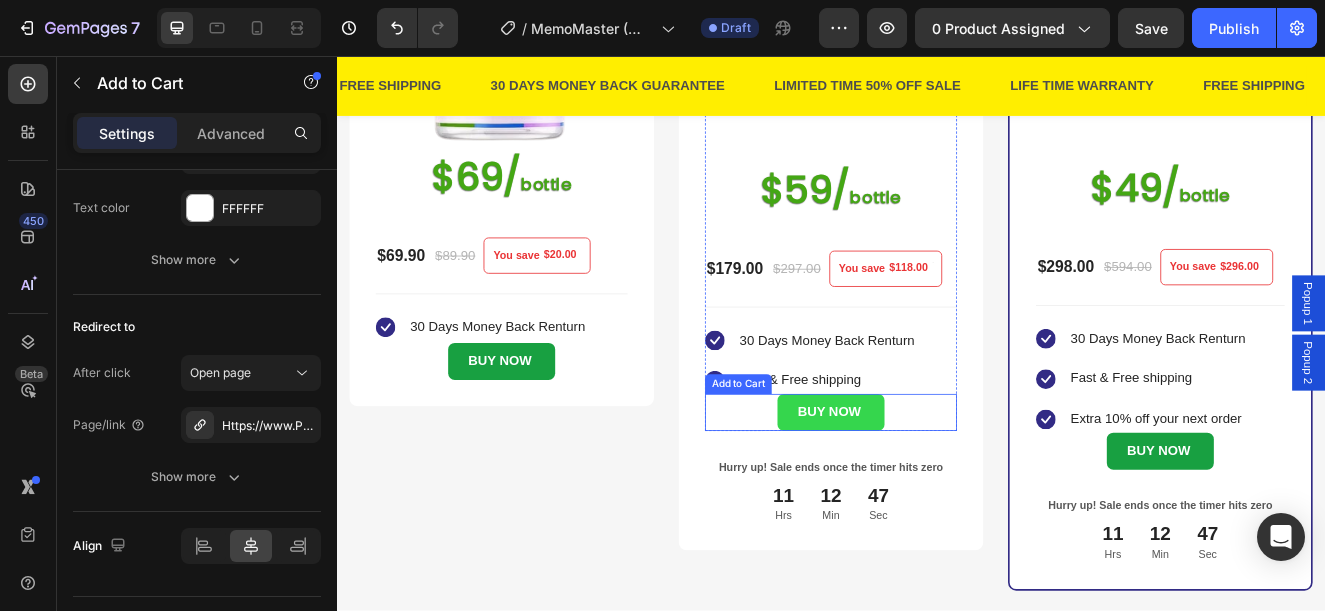 click on "BUY NOW" at bounding box center [936, 489] 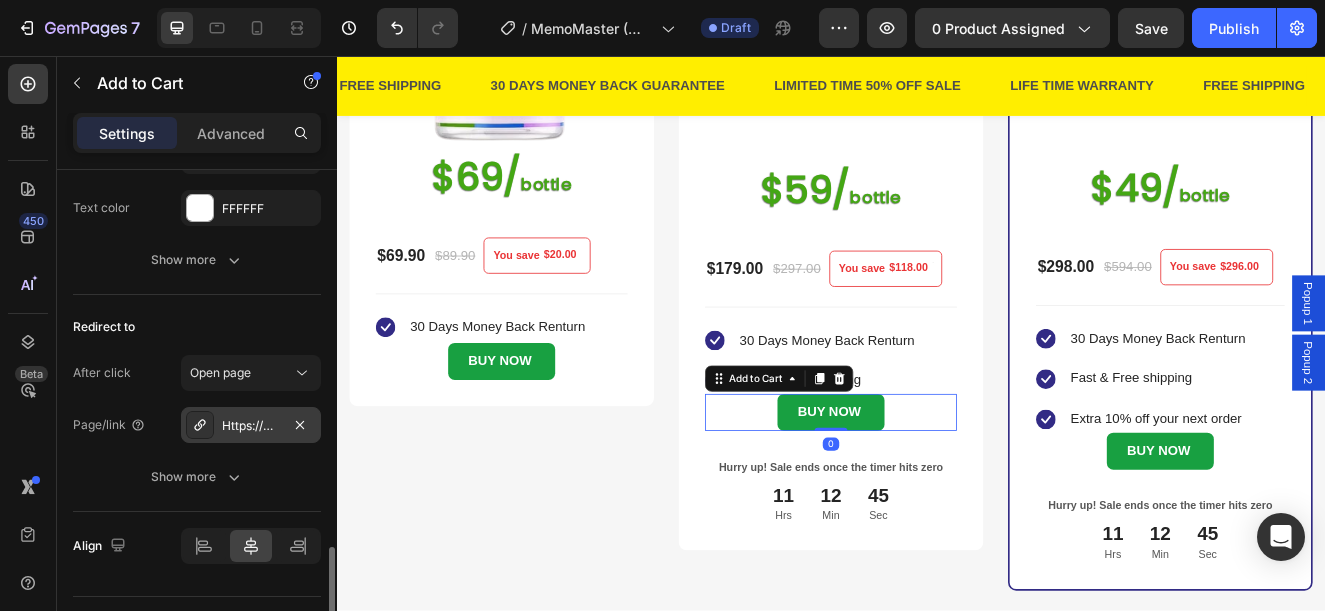 click on "Https://www.Provenandapproved.Com/a/bundles/checkout/3-bottles-skaal-feel-good-e12w" at bounding box center [251, 425] 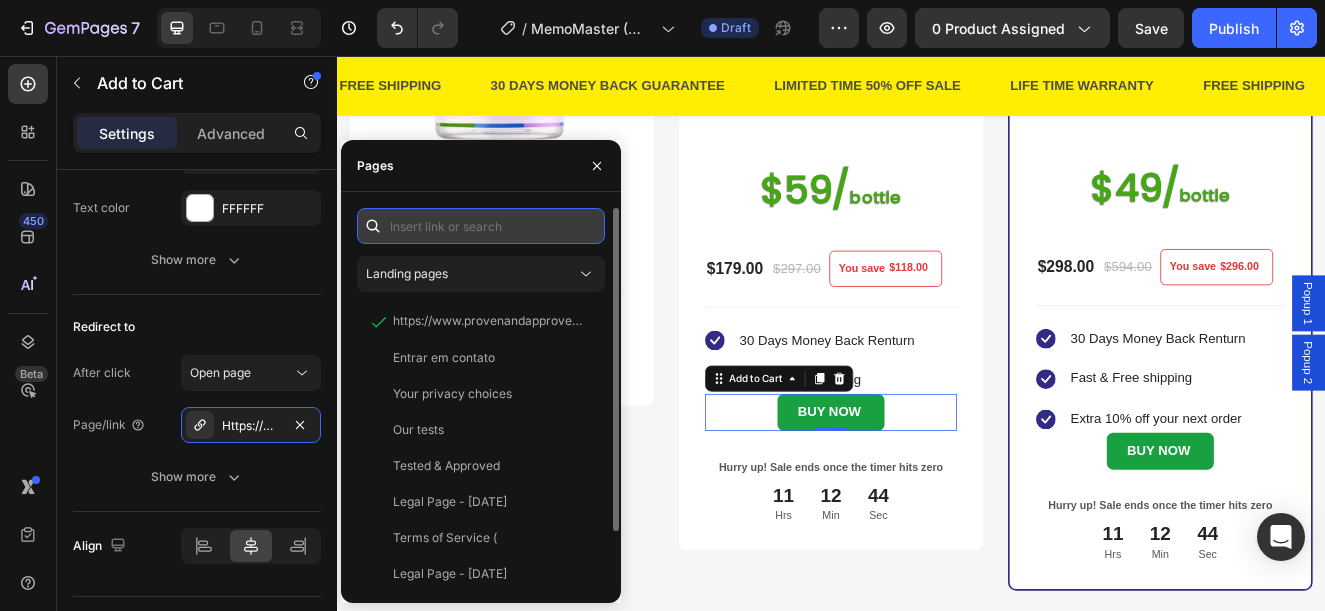 click at bounding box center [481, 226] 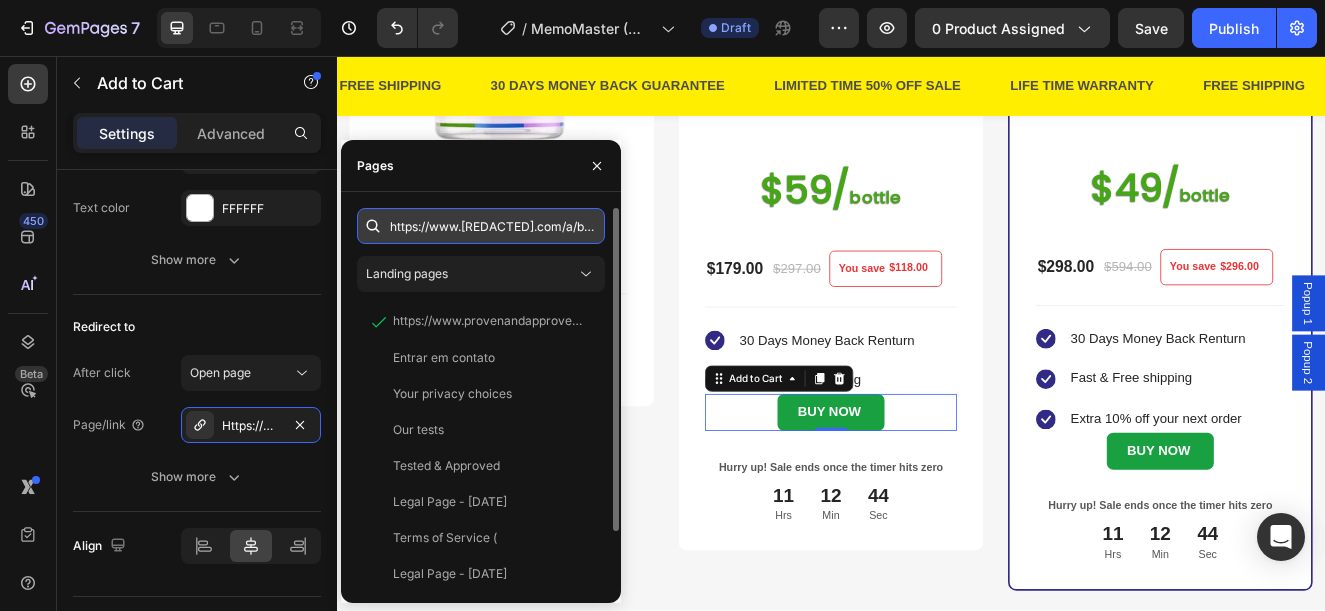 scroll, scrollTop: 0, scrollLeft: 330, axis: horizontal 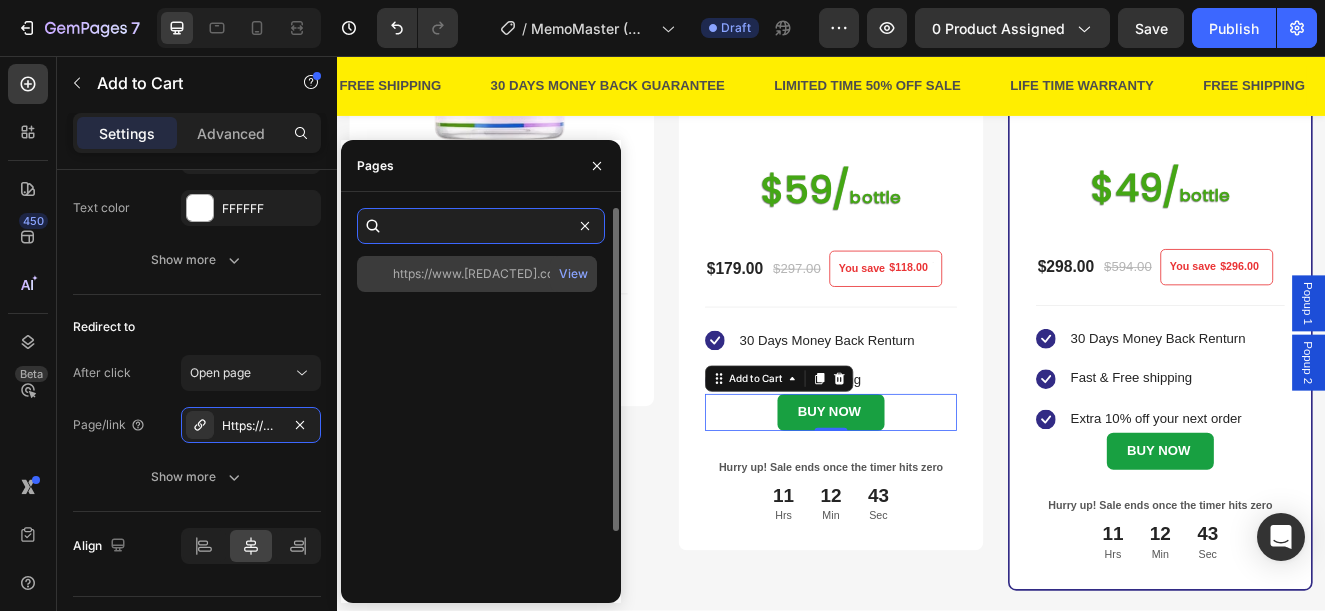 type on "https://www.[REDACTED].com/a/bundles/checkout/3-bottles-memomaster-e9m8" 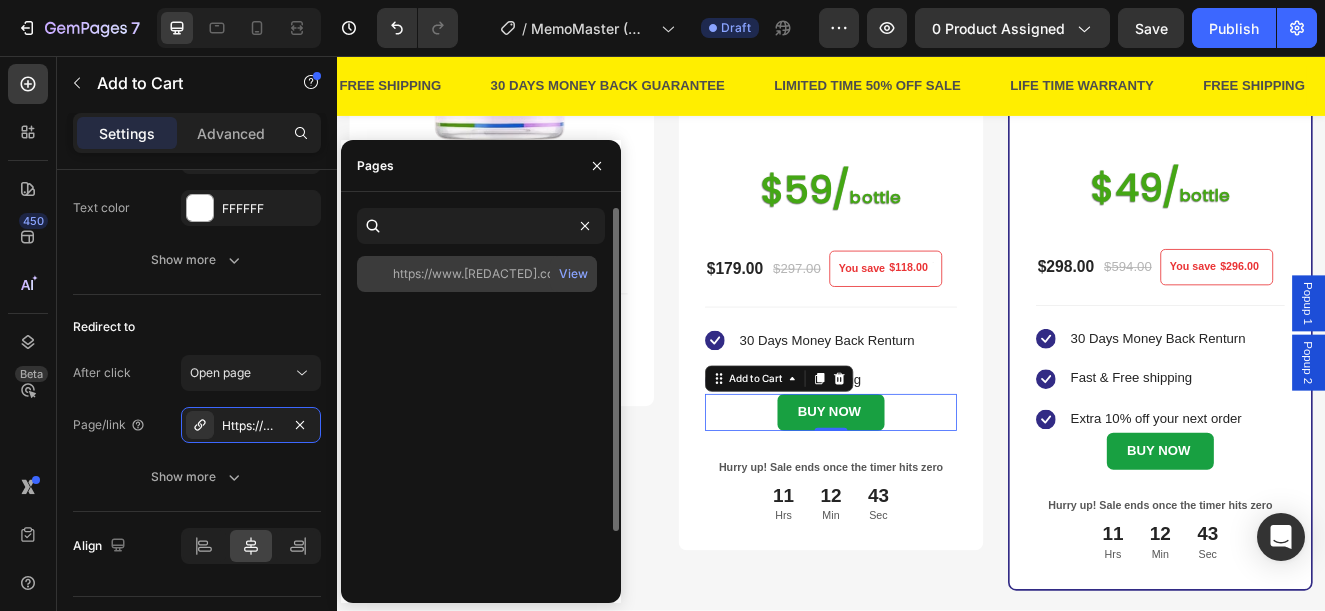 click on "https://www.provenandapproved.com/a/bundles/checkout/3-bottles-memomaster-e9m8   View" 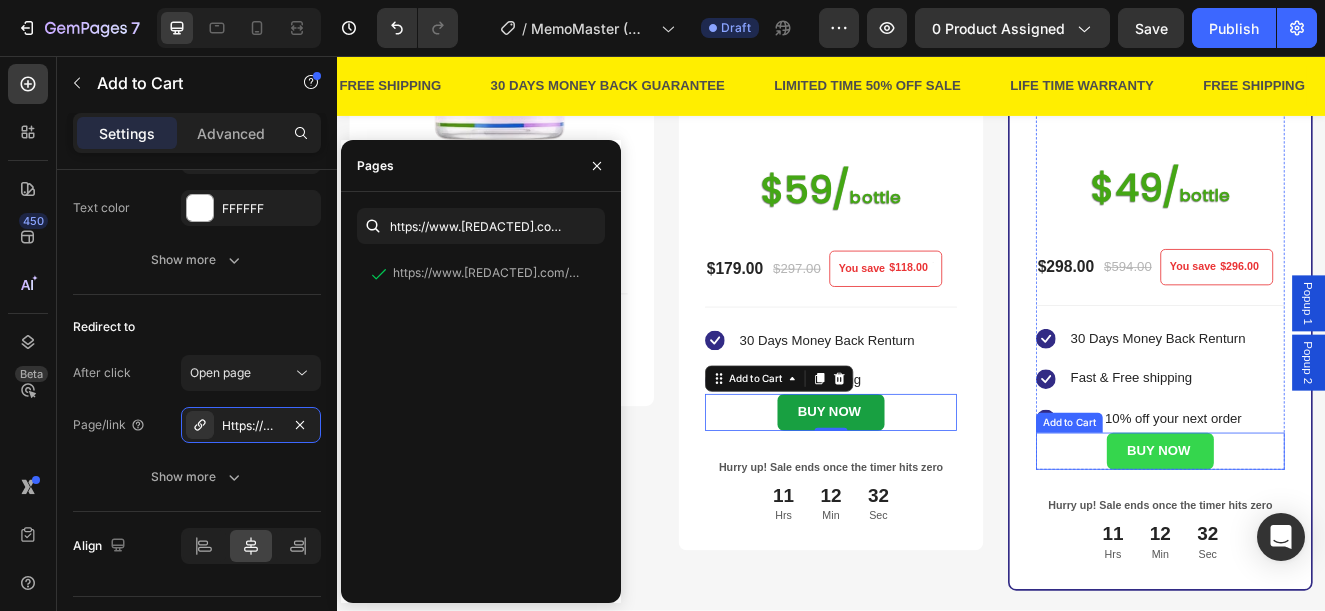 click on "BUY NOW" at bounding box center (1336, 536) 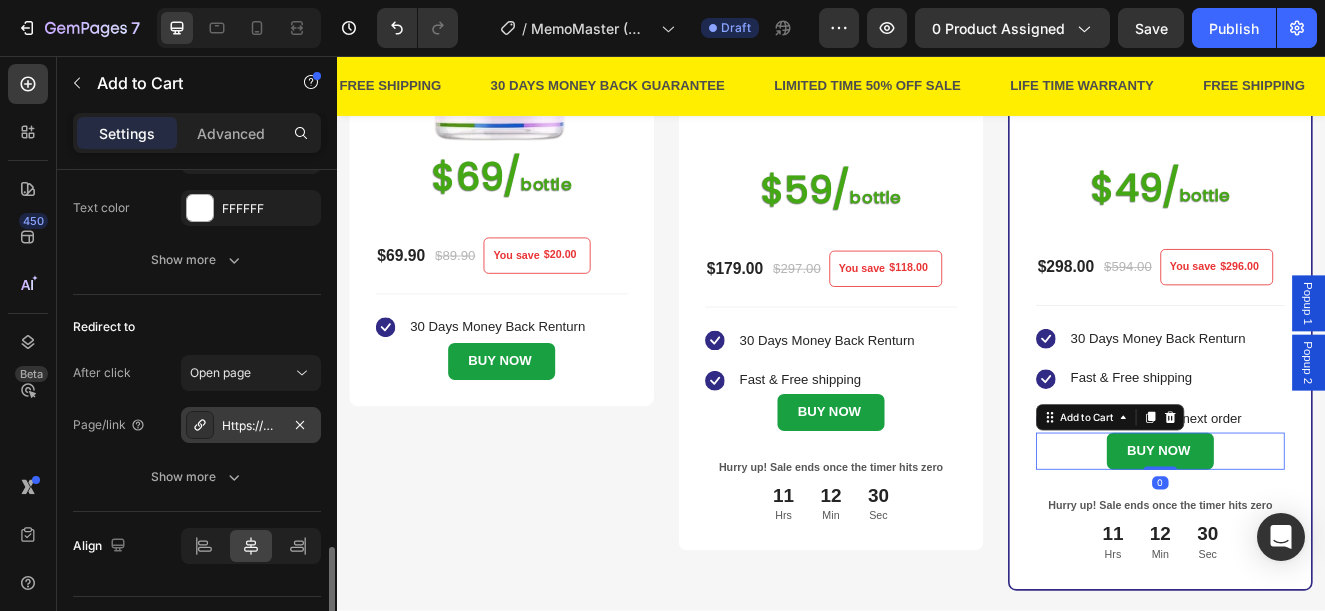 click on "Https://www.Provenandapproved.Com/a/bundles/checkout/6-bottles-skaal-feel-good-e12x" at bounding box center (251, 425) 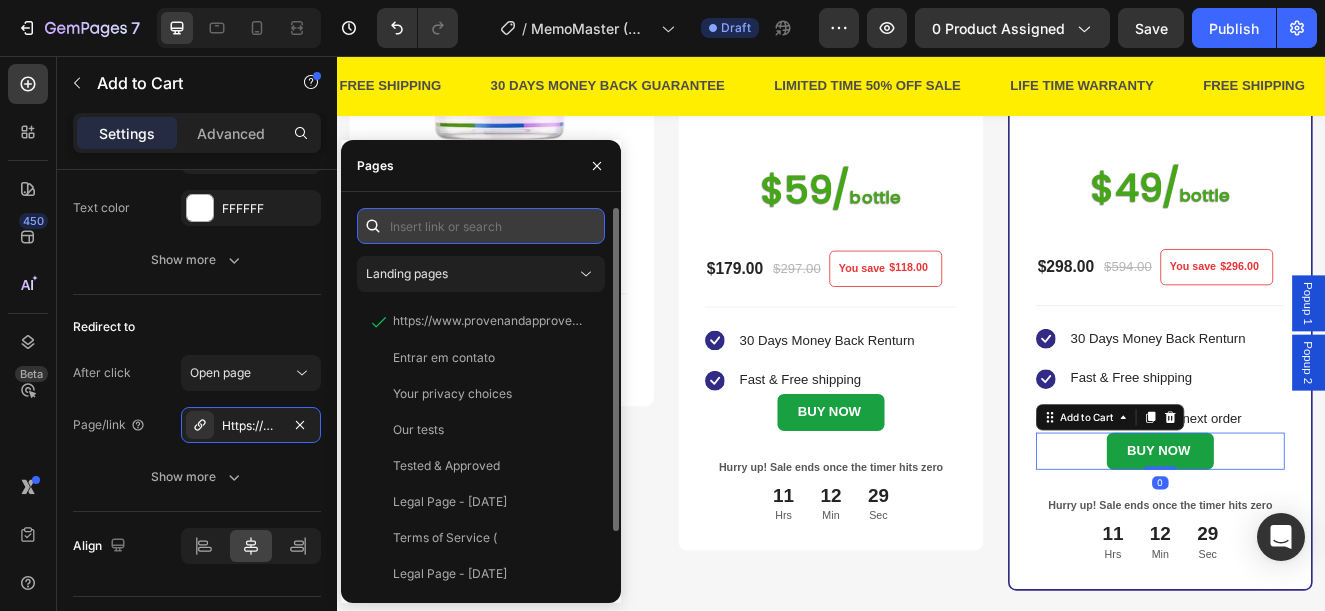 click at bounding box center (481, 226) 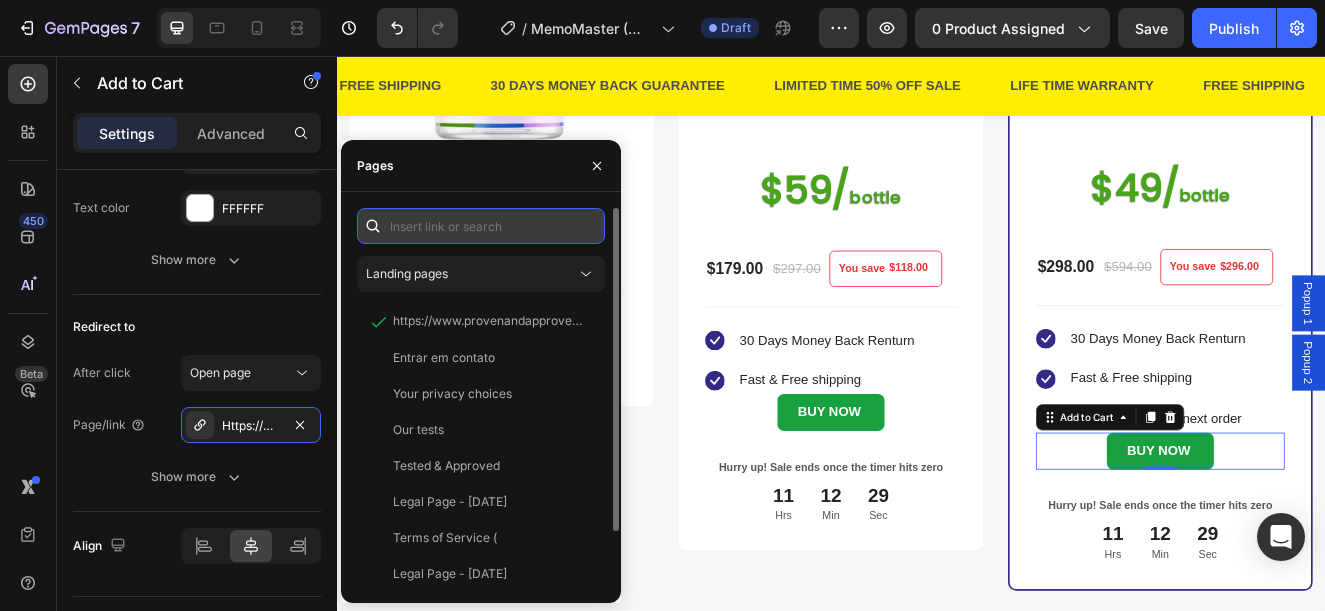 paste on "https://www.provenandapproved.com/a/bundles/checkout/6-bottles-memomaster-e9m9" 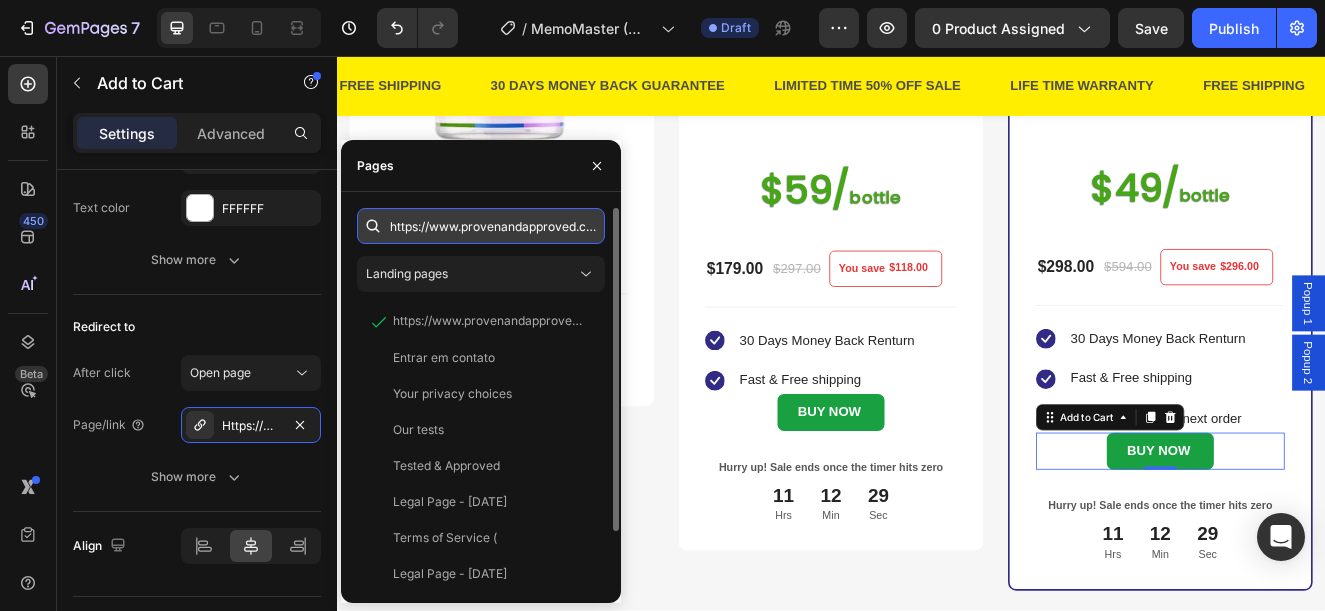 scroll, scrollTop: 0, scrollLeft: 330, axis: horizontal 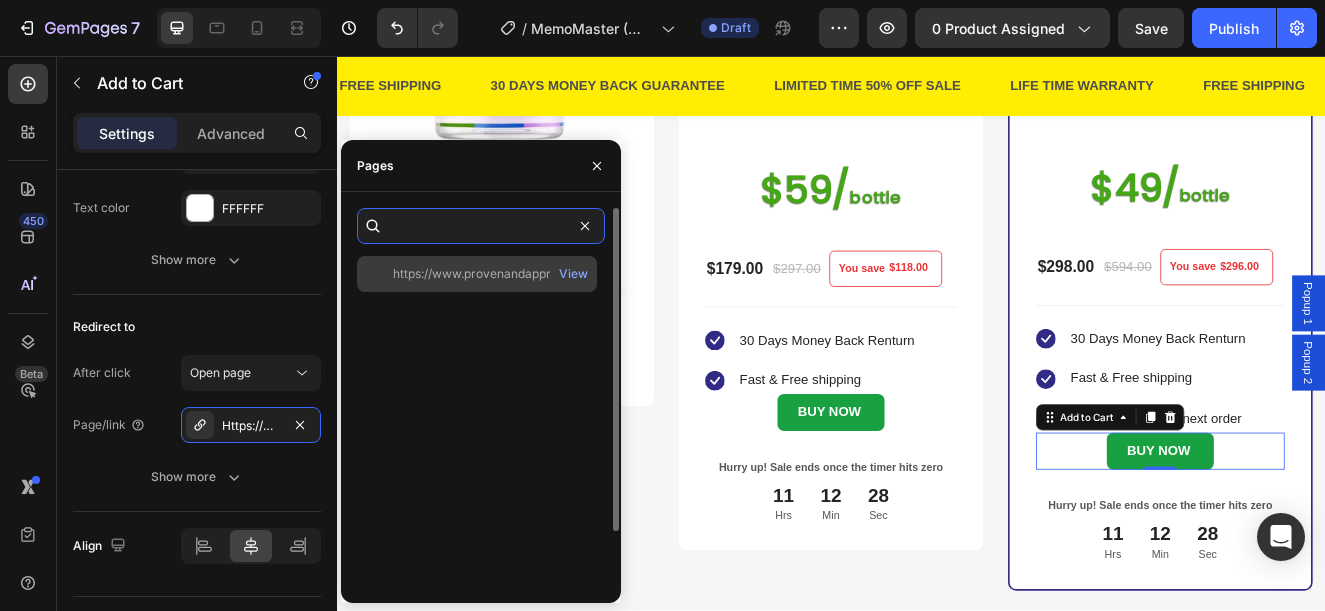 type on "https://www.provenandapproved.com/a/bundles/checkout/6-bottles-memomaster-e9m9" 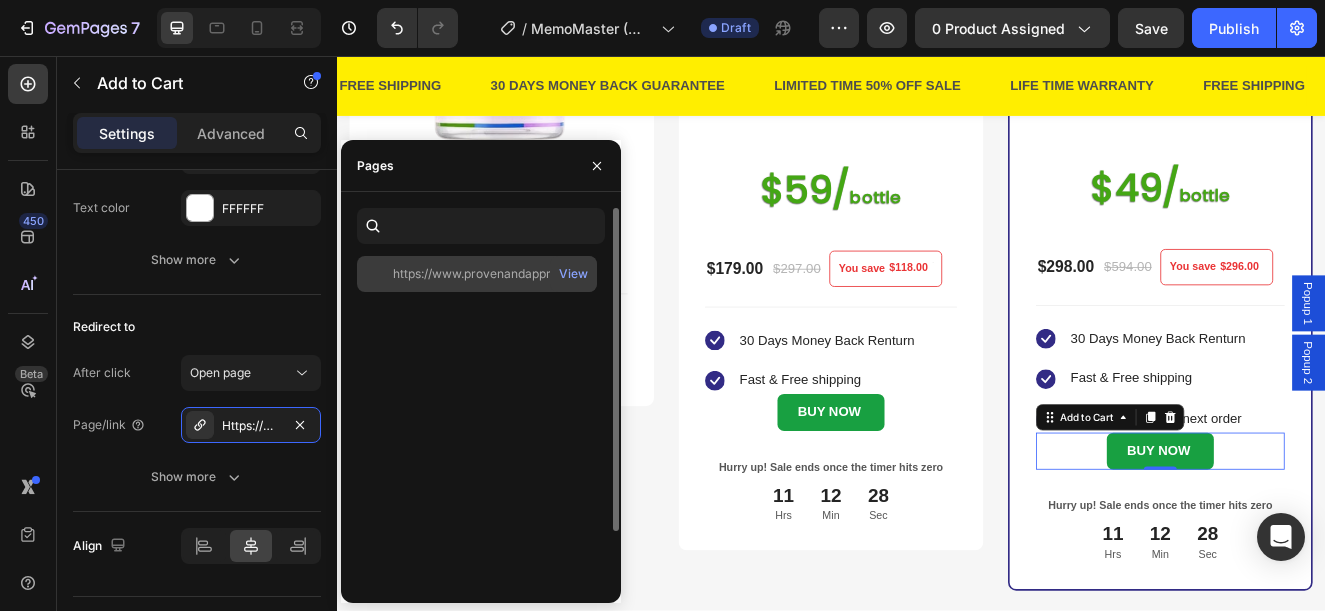 click on "https://www.[REDACTED].com/a/bundles/checkout/6-bottles-memomaster-e9m9   View" 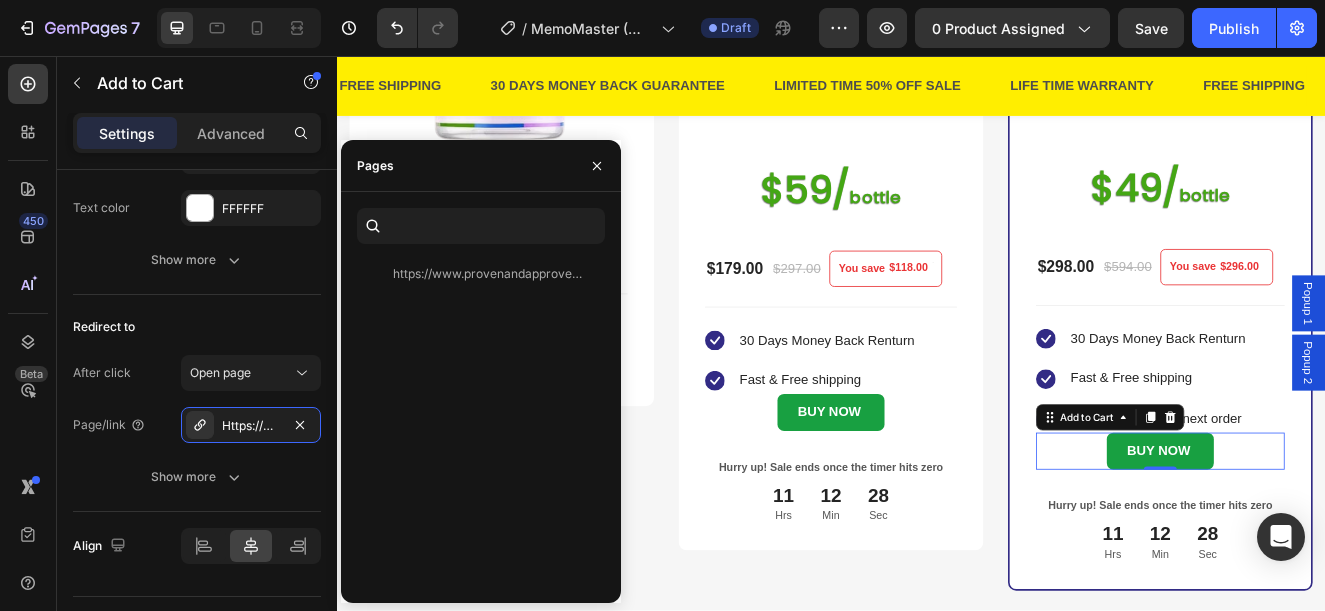 scroll, scrollTop: 0, scrollLeft: 0, axis: both 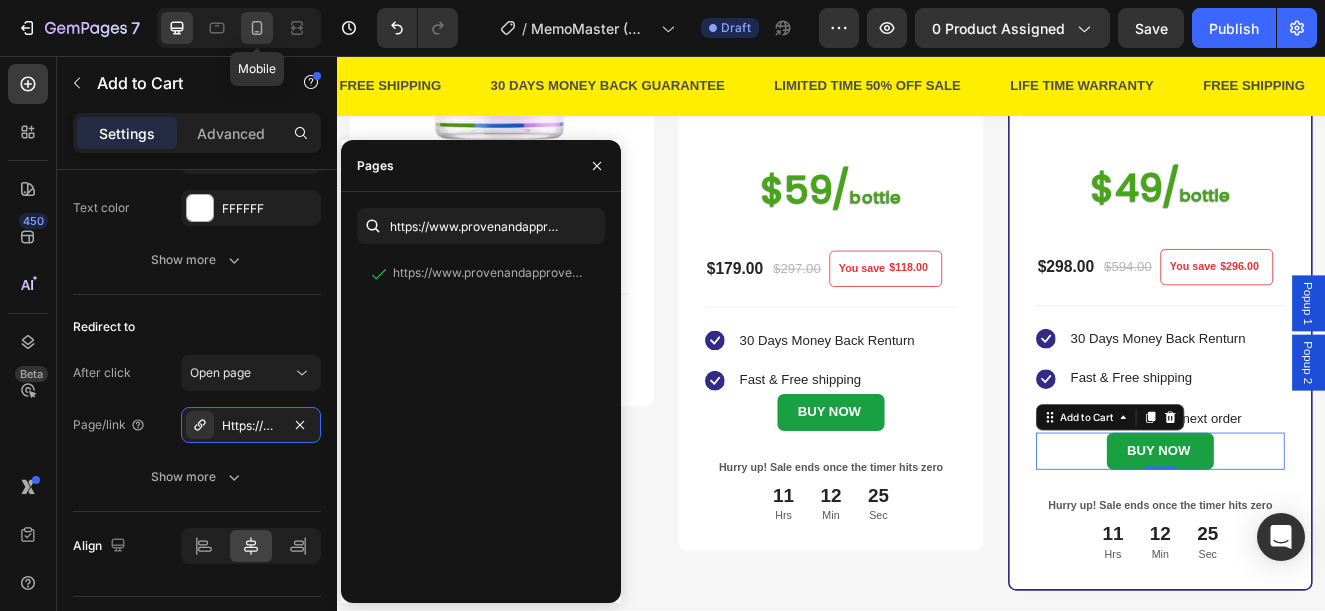 click 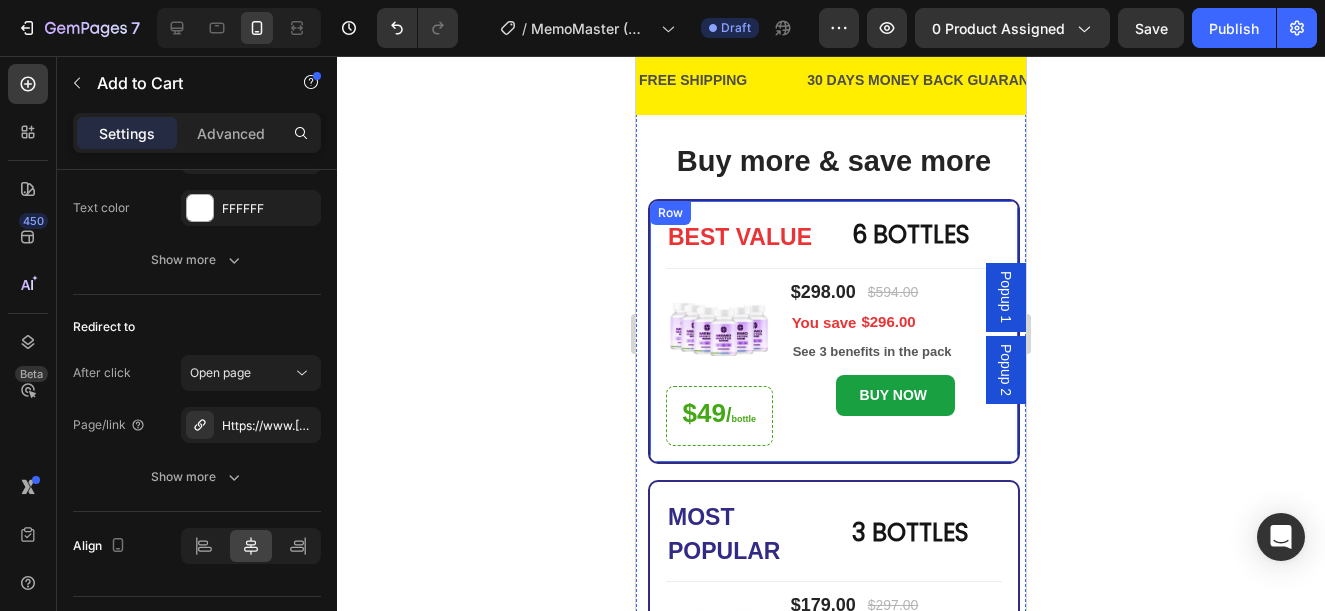 scroll, scrollTop: 54, scrollLeft: 0, axis: vertical 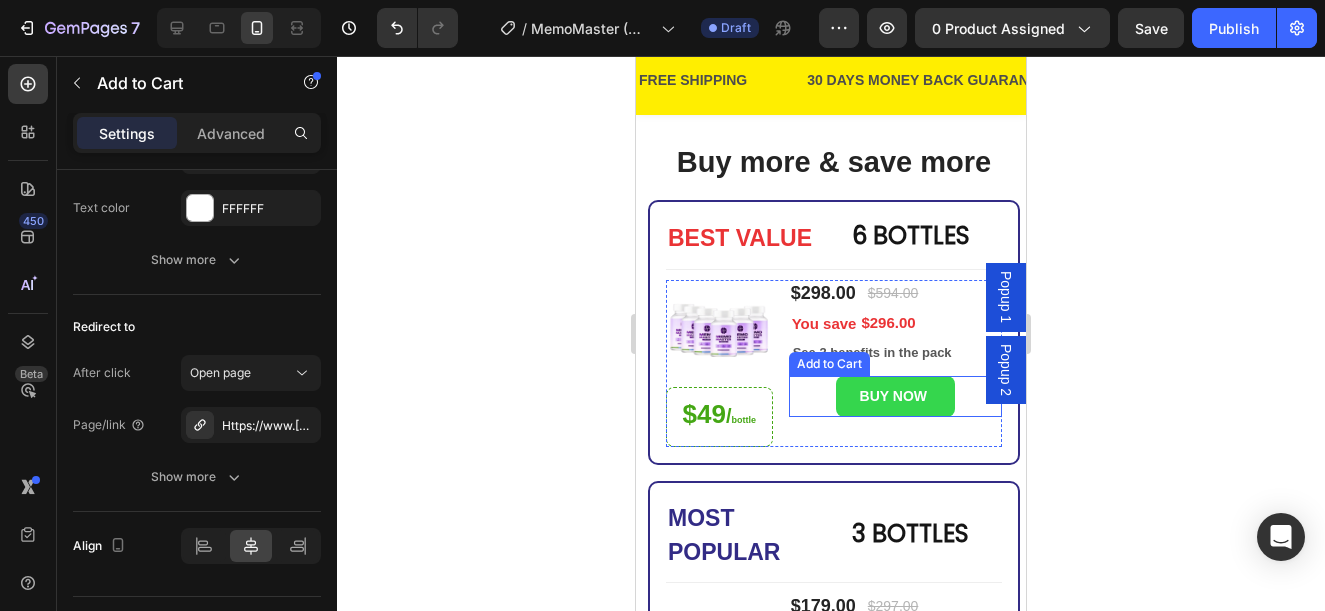 click on "BUY NOW" at bounding box center (895, 396) 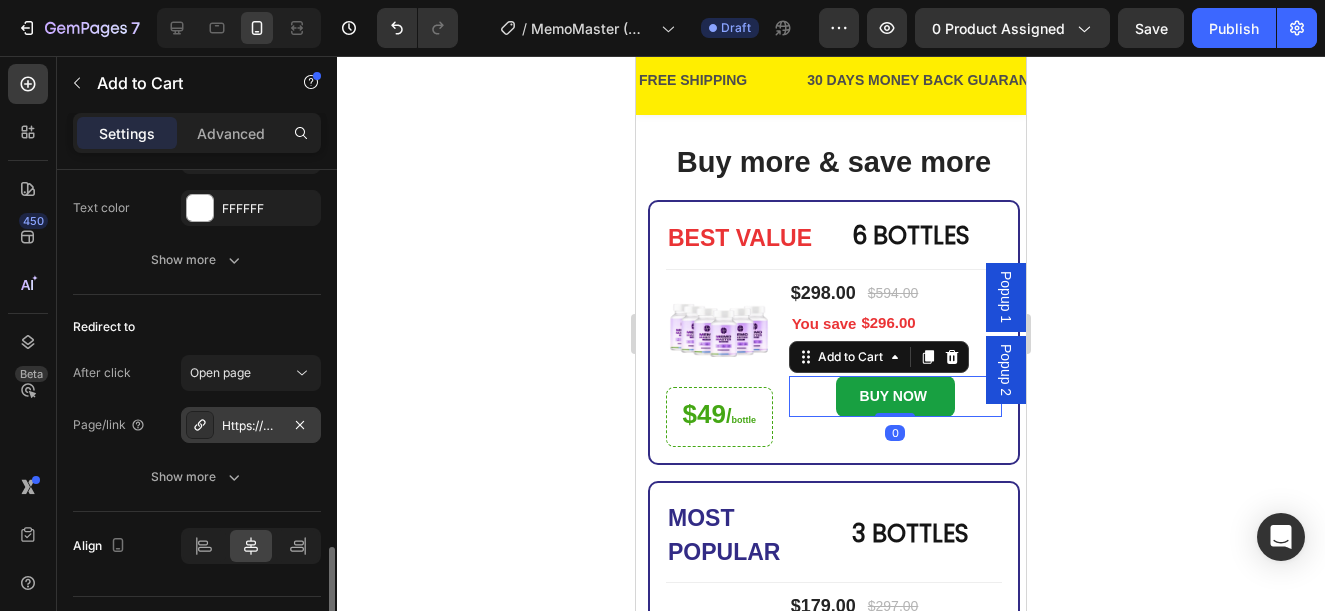 click on "Https://www.Provenandapproved.Com/a/bundles/checkout/6-bottles-skaal-feel-good-e12x" at bounding box center [251, 426] 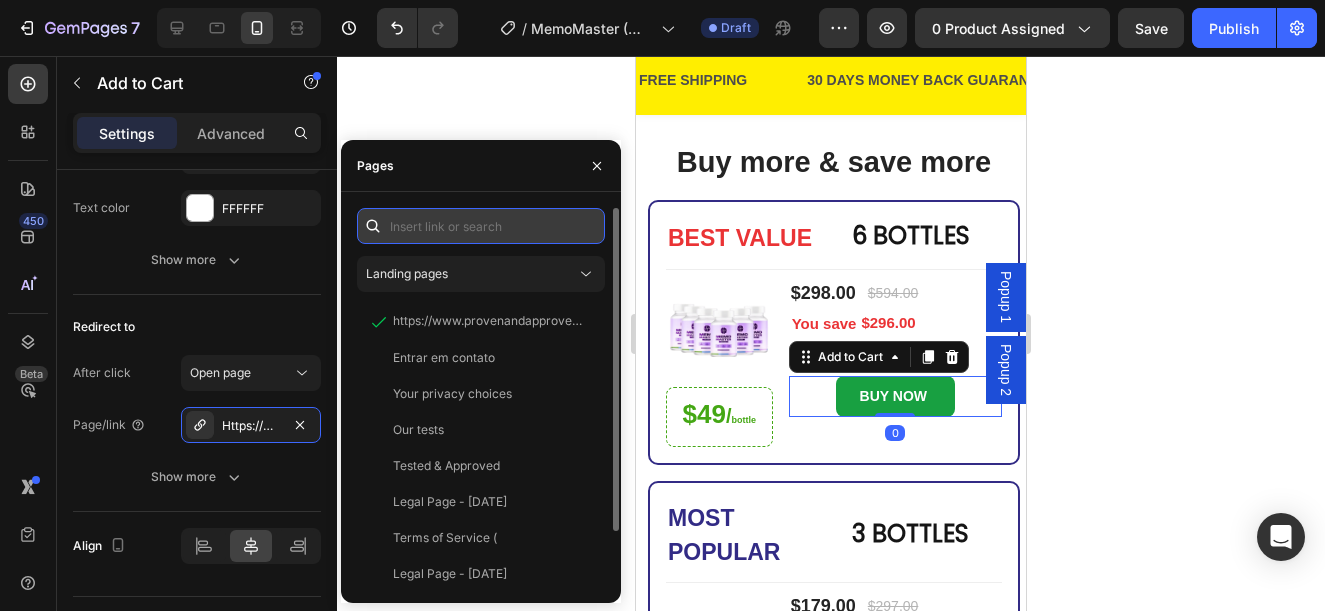 click at bounding box center (481, 226) 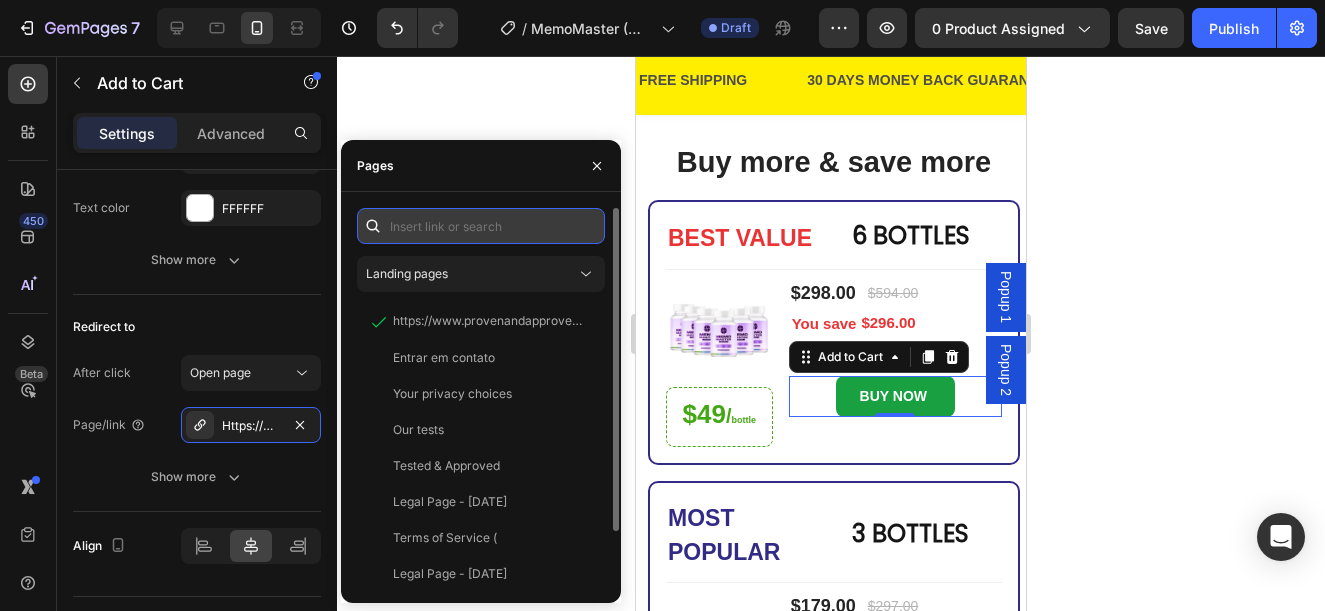 paste on "https://www.provenandapproved.com/a/bundles/checkout/6-bottles-memomaster-e9m9" 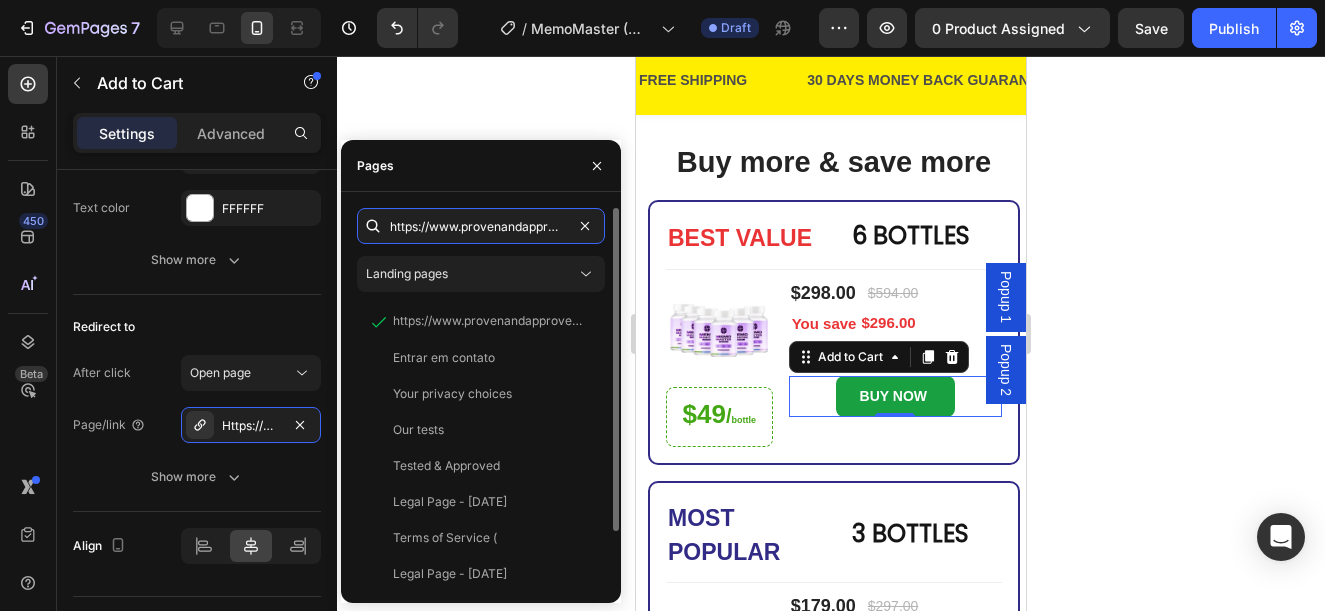 scroll, scrollTop: 0, scrollLeft: 330, axis: horizontal 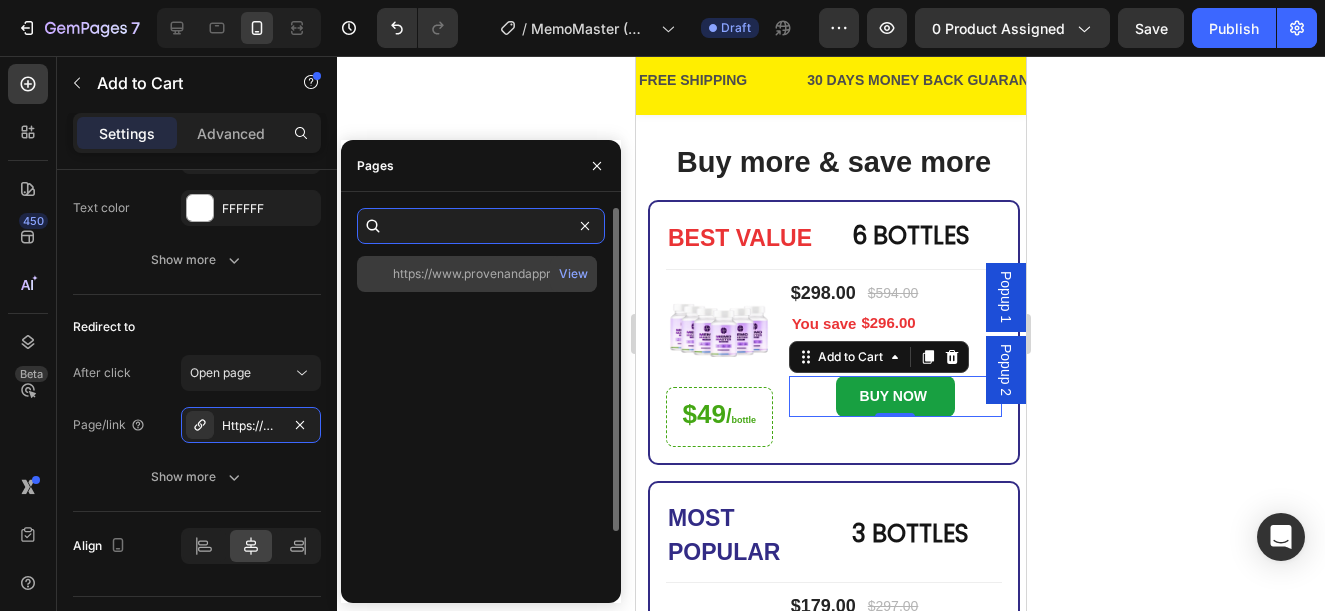 type on "https://www.provenandapproved.com/a/bundles/checkout/6-bottles-memomaster-e9m9" 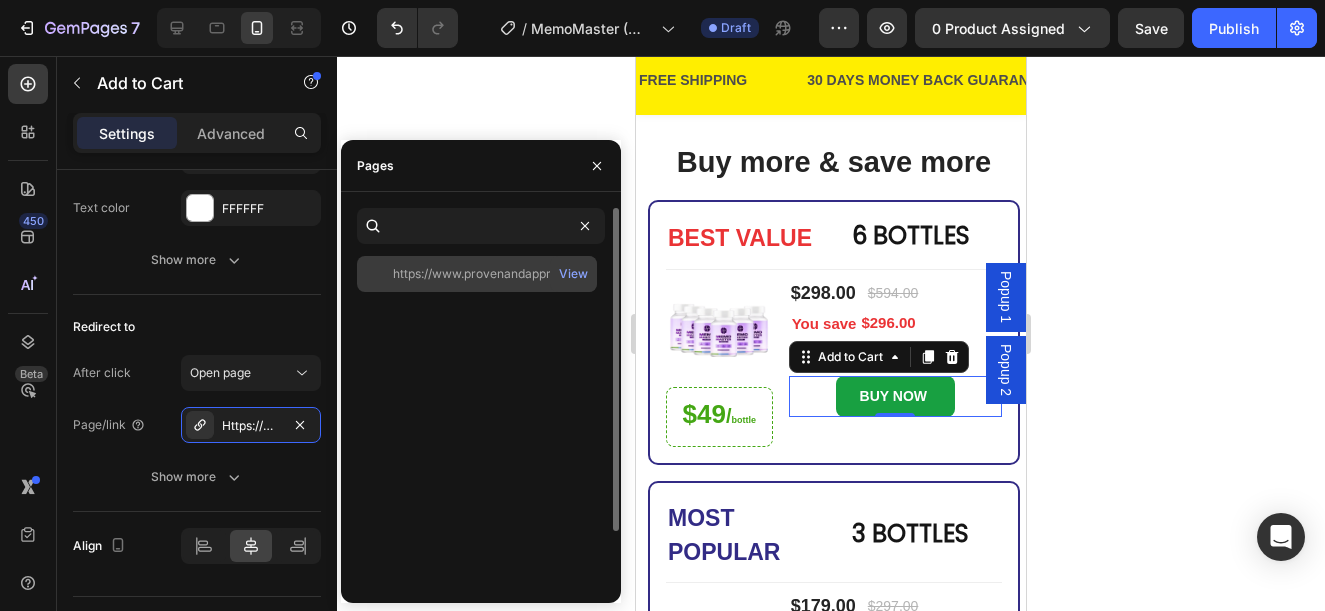 click on "https://www.provenandapproved.com/a/bundles/checkout/6-bottles-memomaster-e9m9" 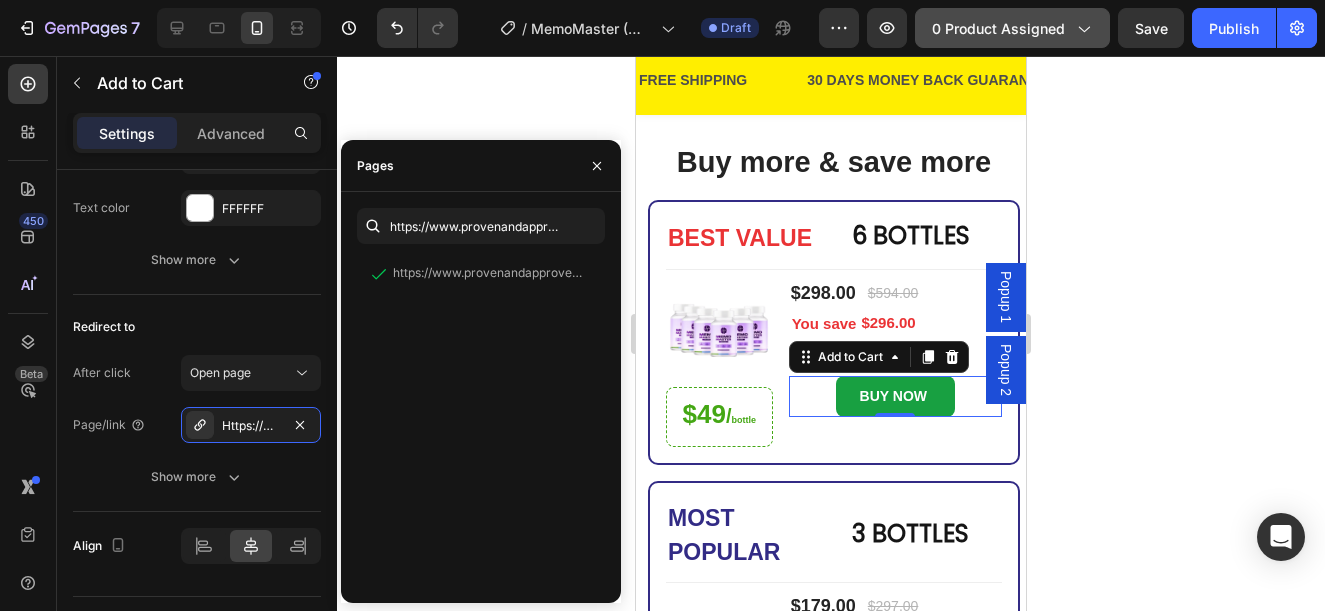 click on "0 product assigned" 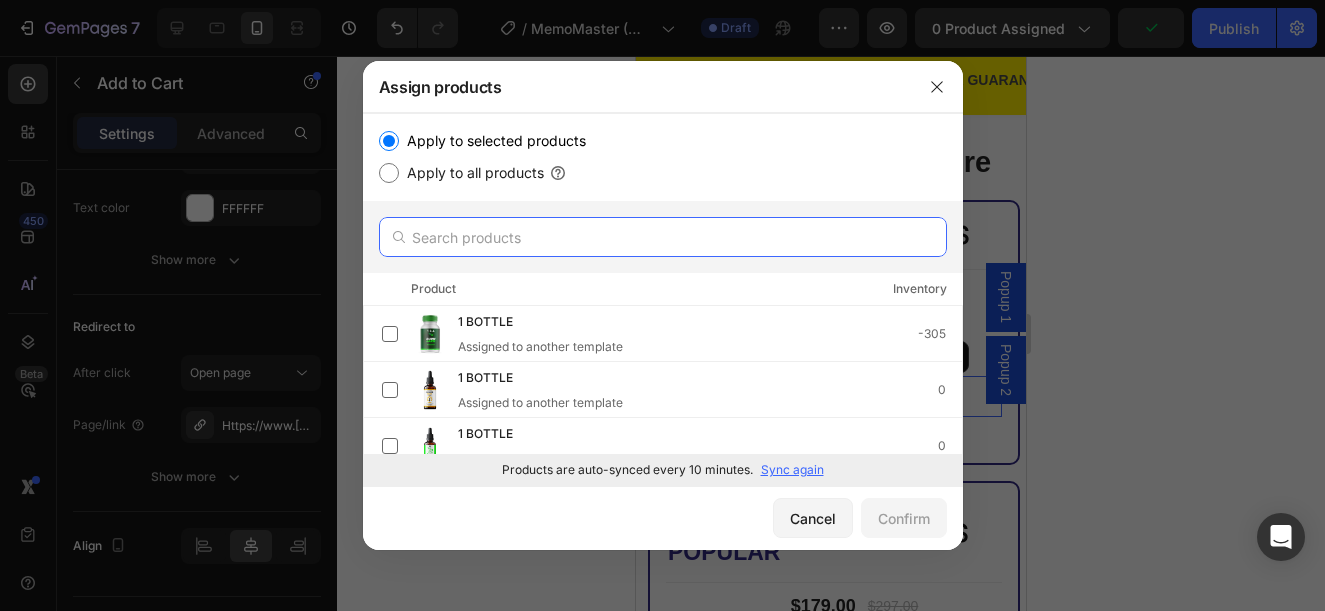 click at bounding box center (663, 237) 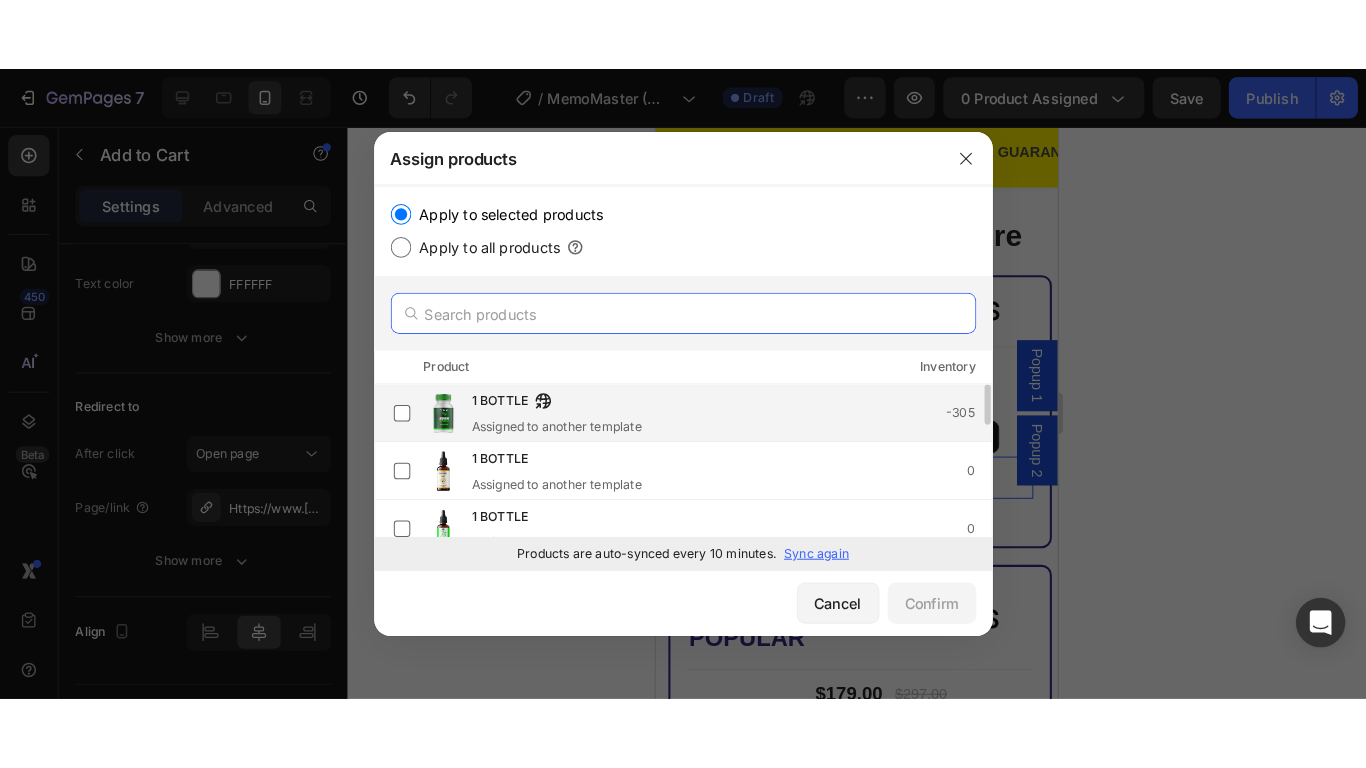 scroll, scrollTop: 300, scrollLeft: 0, axis: vertical 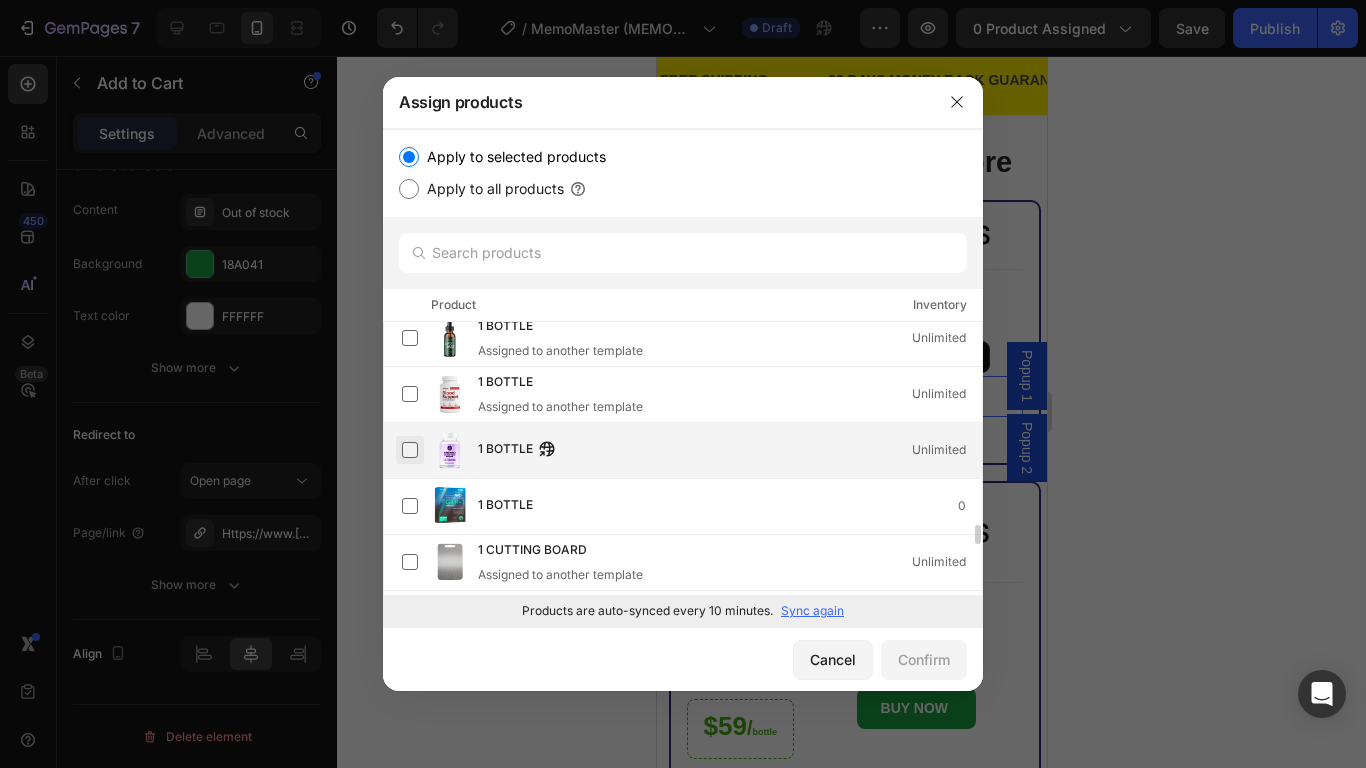 click at bounding box center (410, 450) 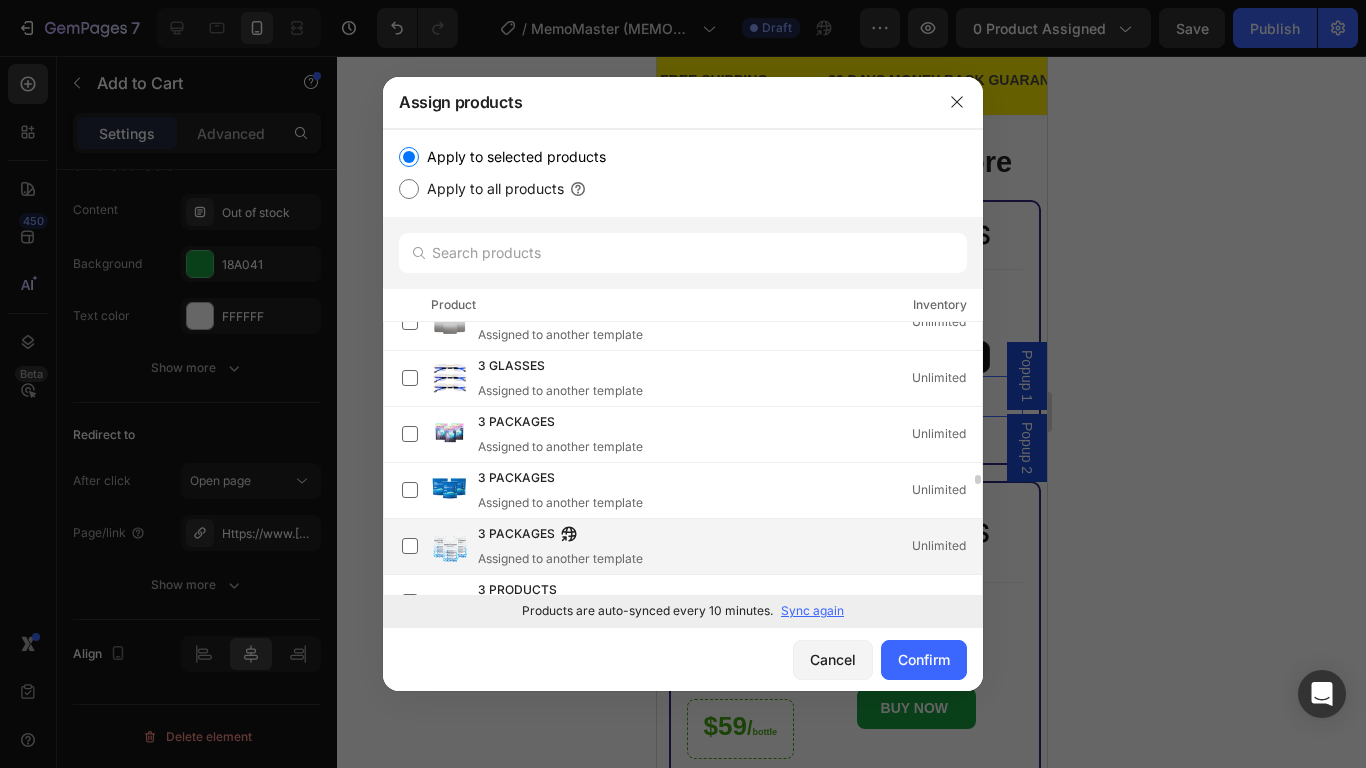 scroll, scrollTop: 7263, scrollLeft: 0, axis: vertical 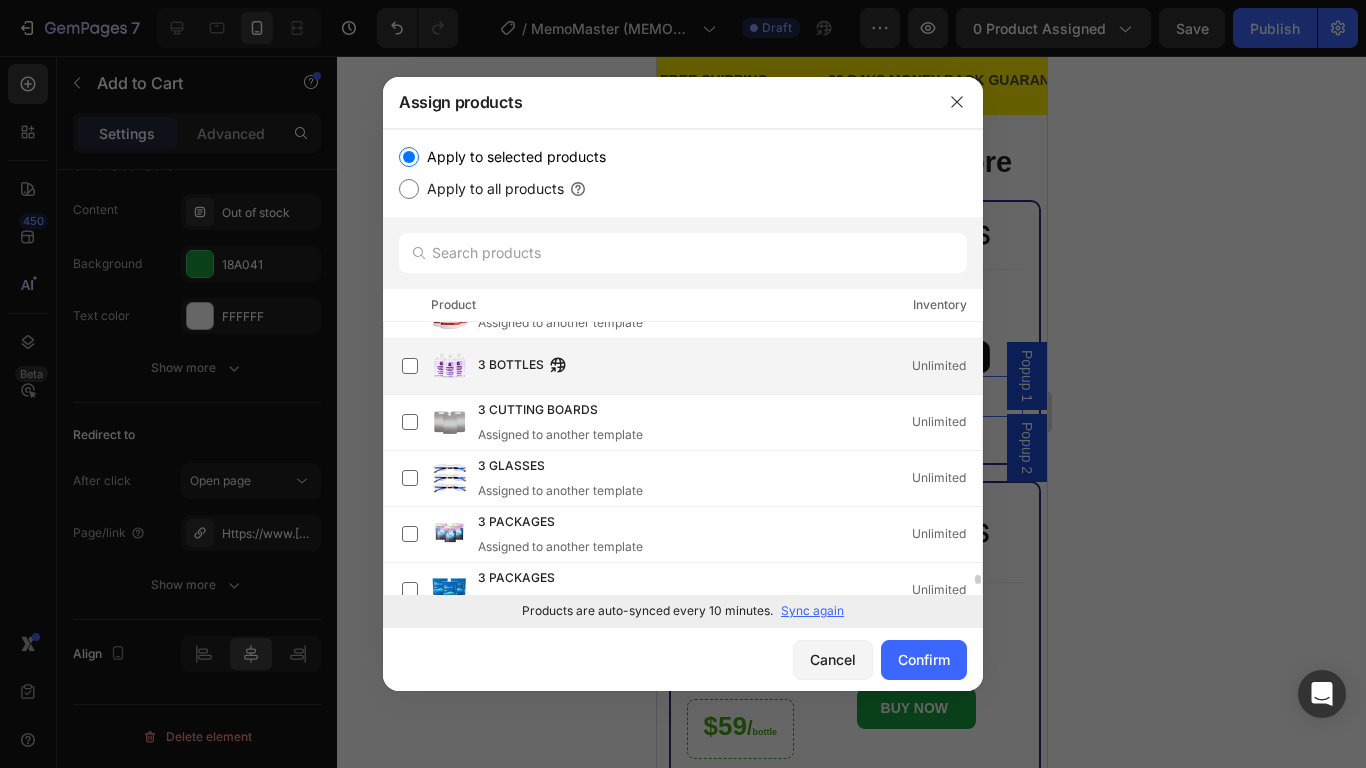click on "3 BOTTLES Unlimited" at bounding box center (730, 366) 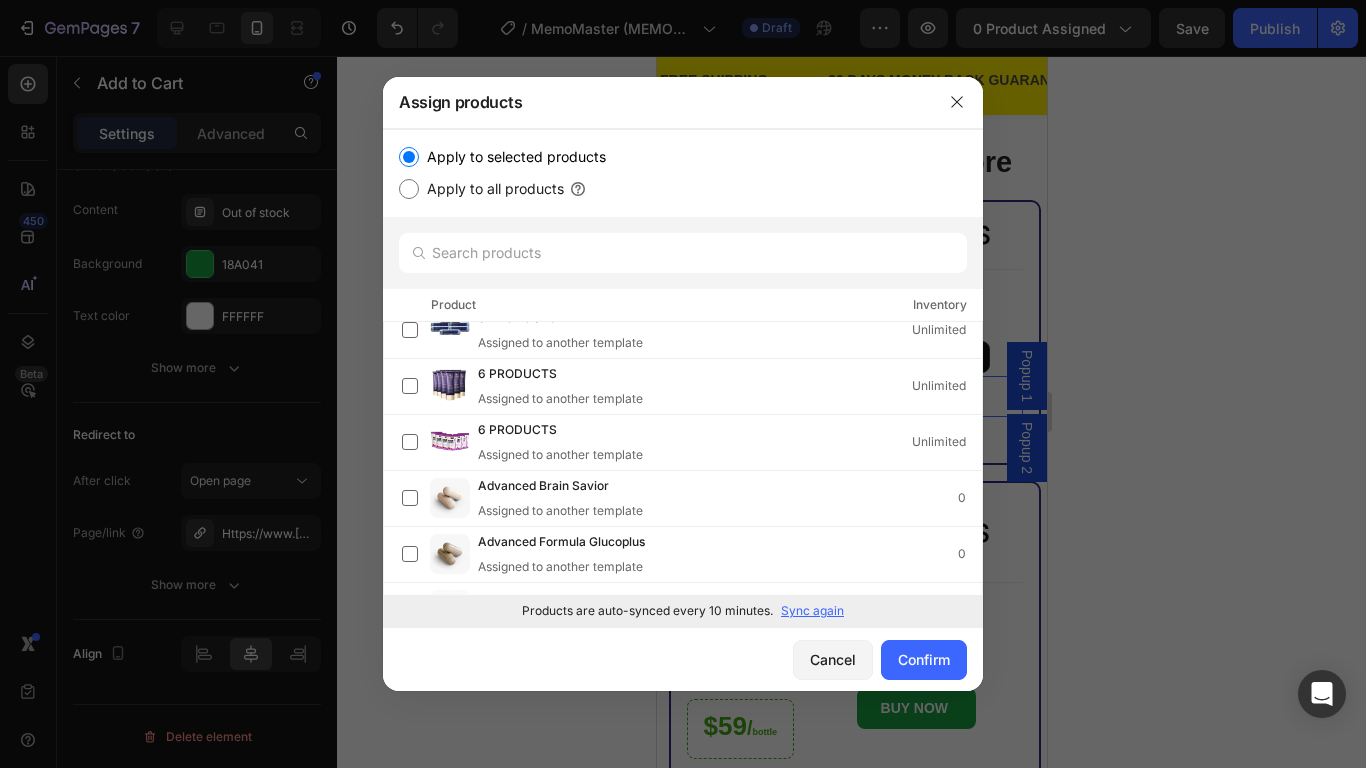 scroll, scrollTop: 11043, scrollLeft: 0, axis: vertical 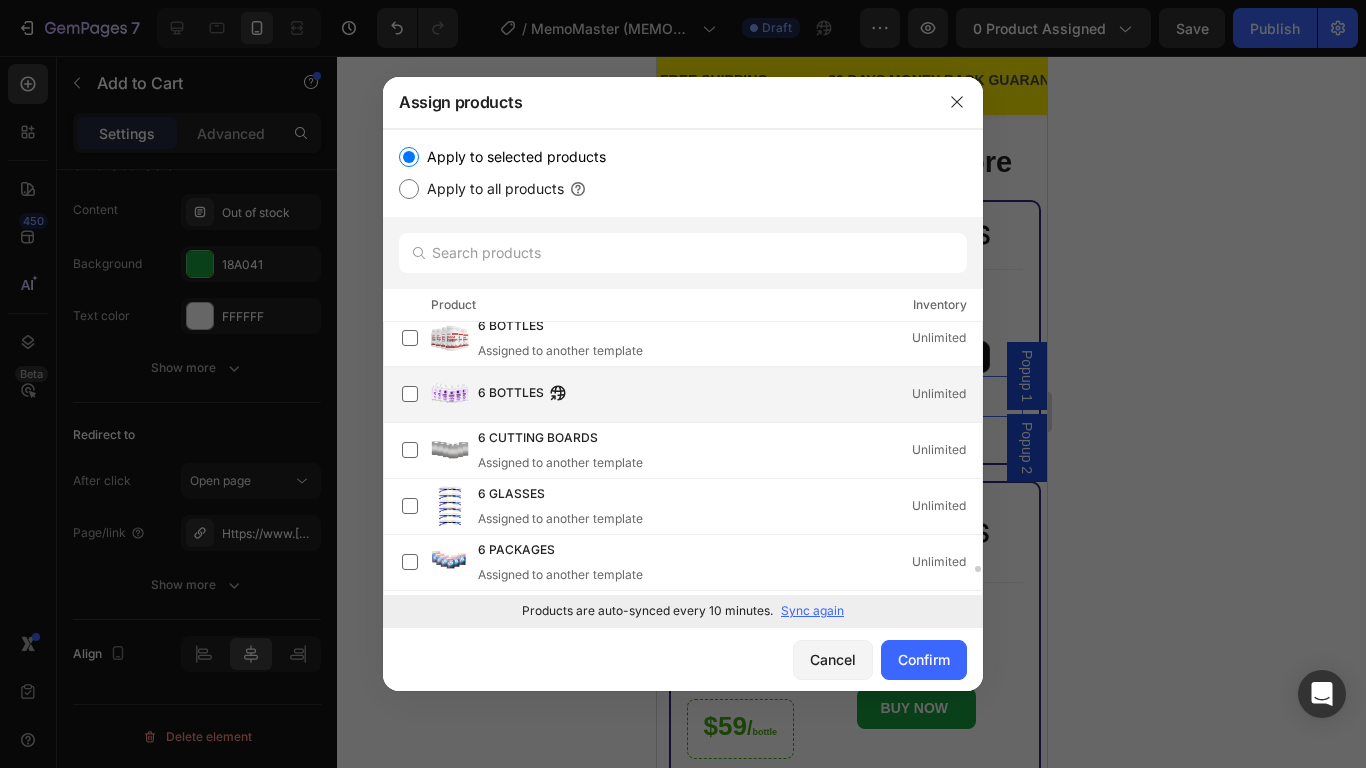 click on "6 BOTTLES Unlimited" at bounding box center (730, 394) 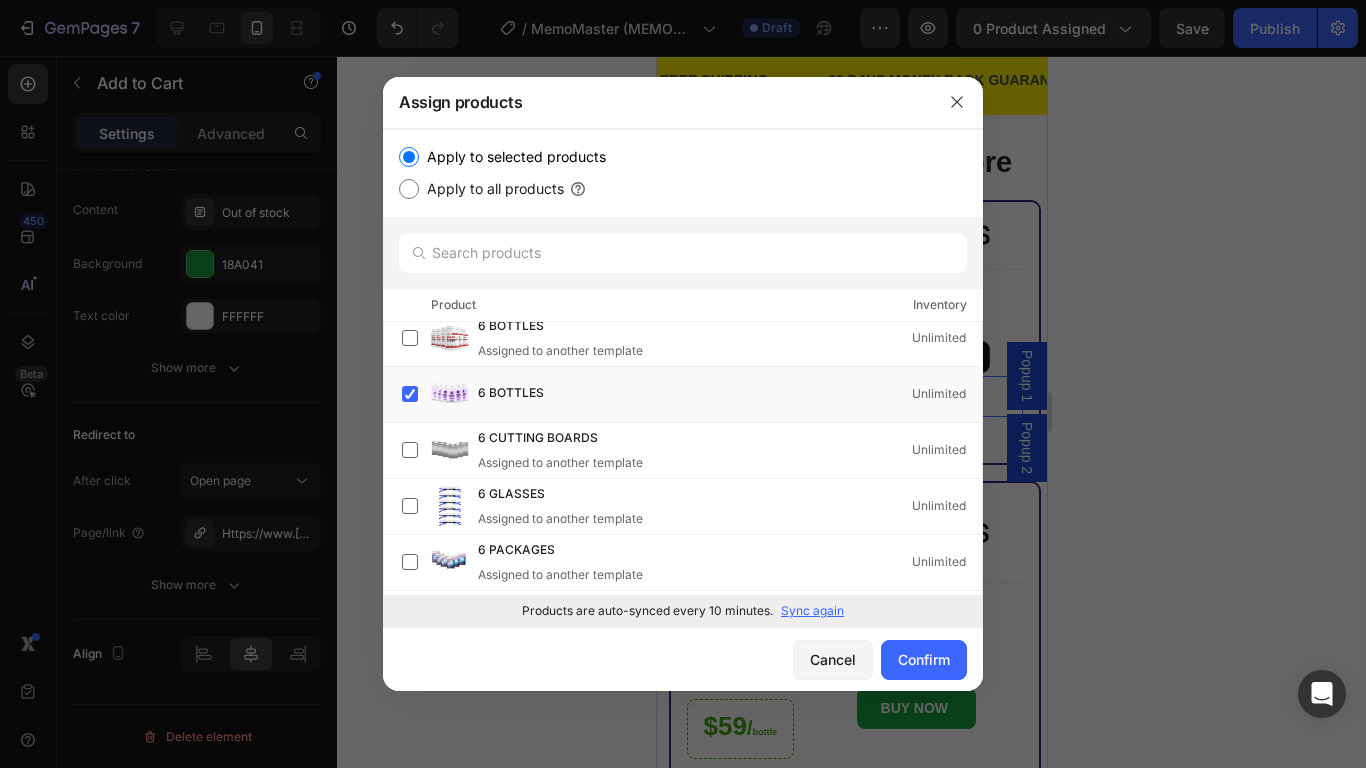 click 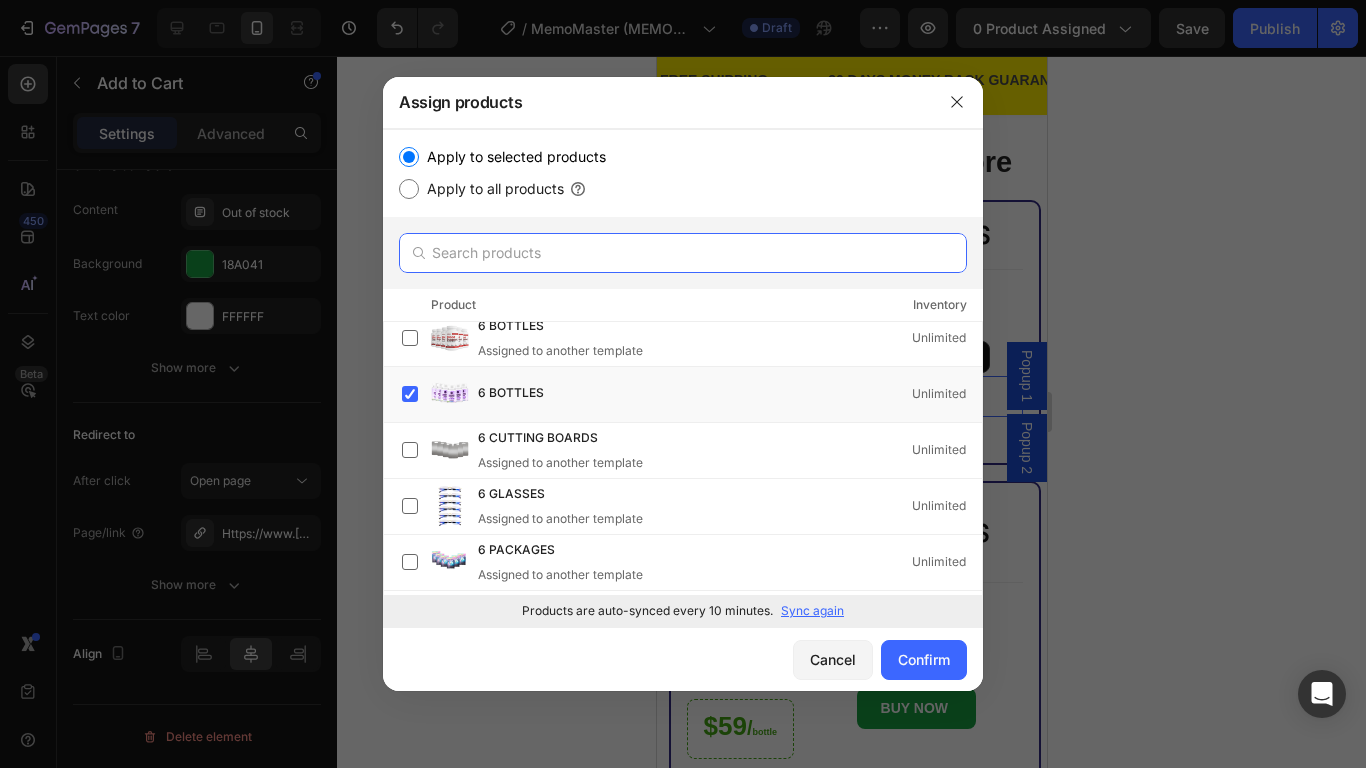 click at bounding box center [683, 253] 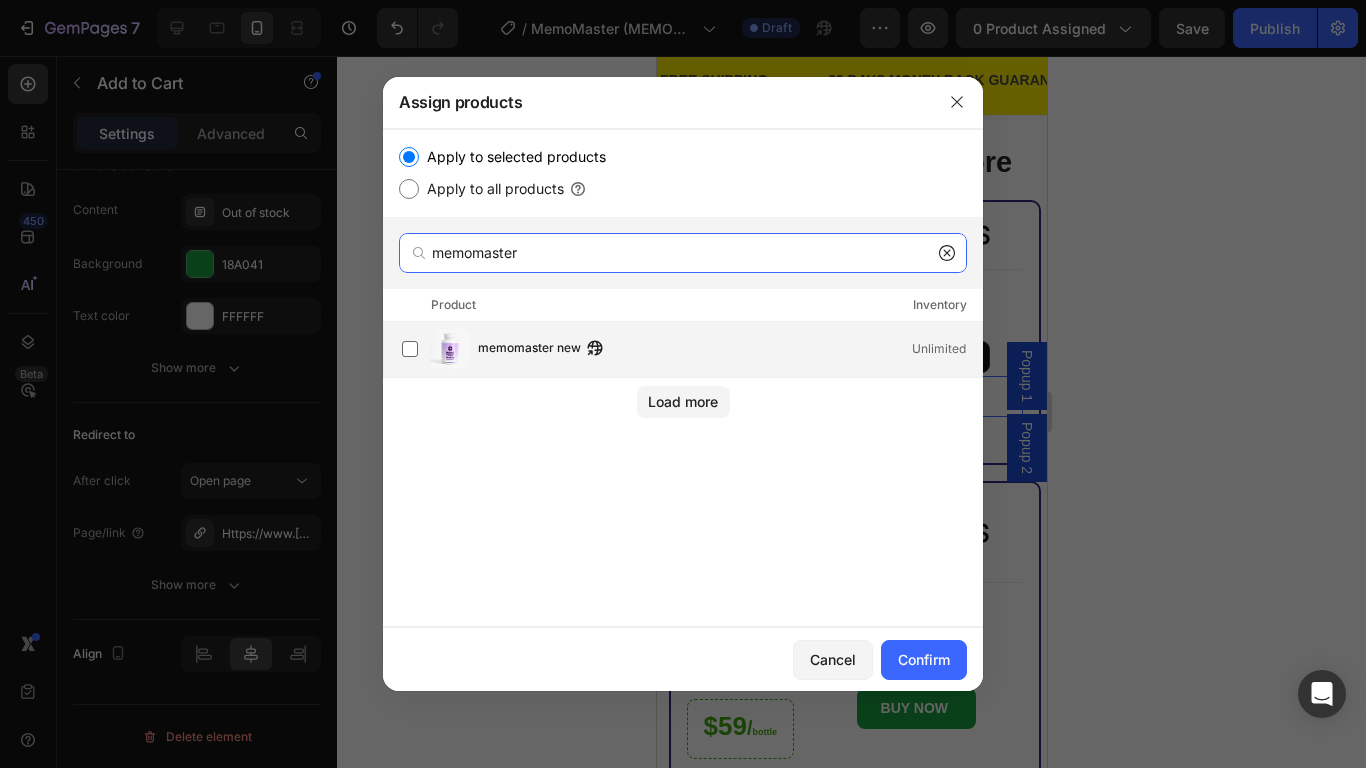 type on "memomaster" 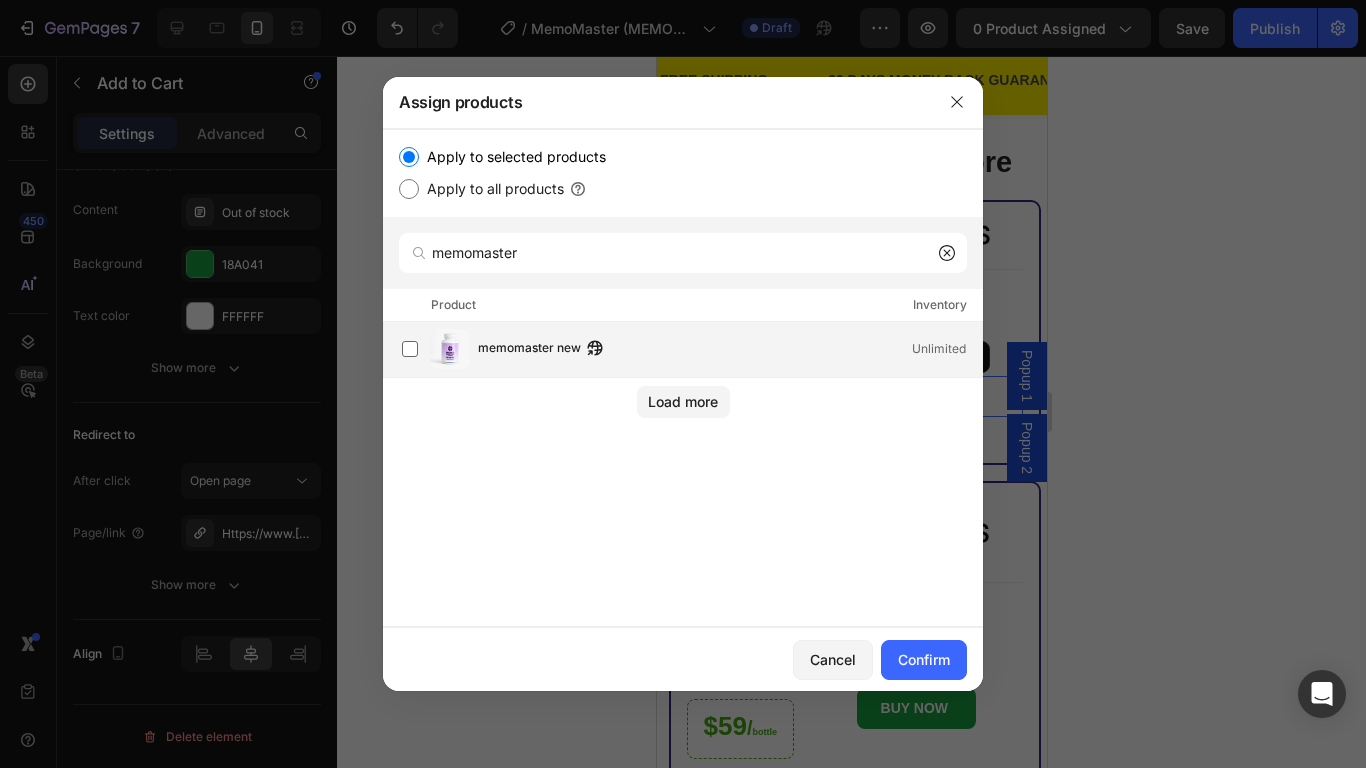 click on "memomaster new" at bounding box center (529, 349) 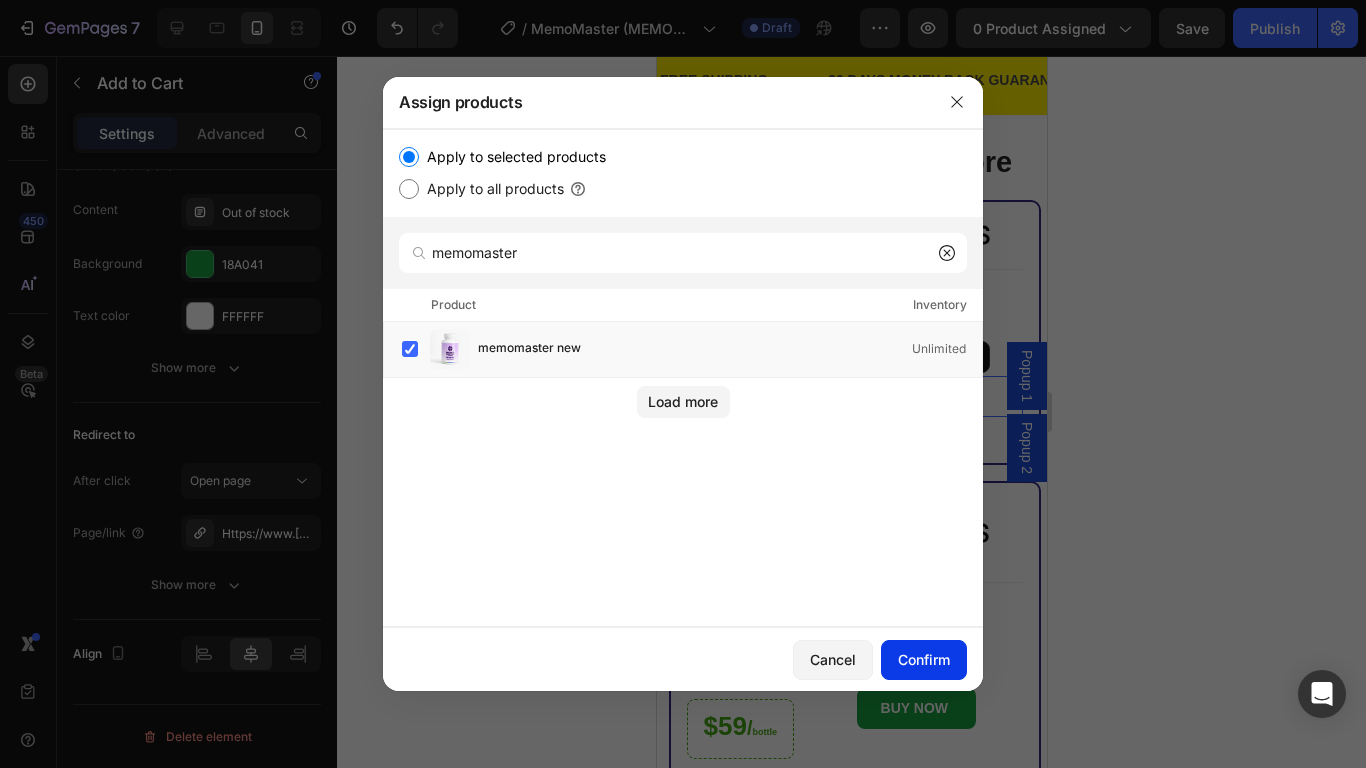 click on "Confirm" 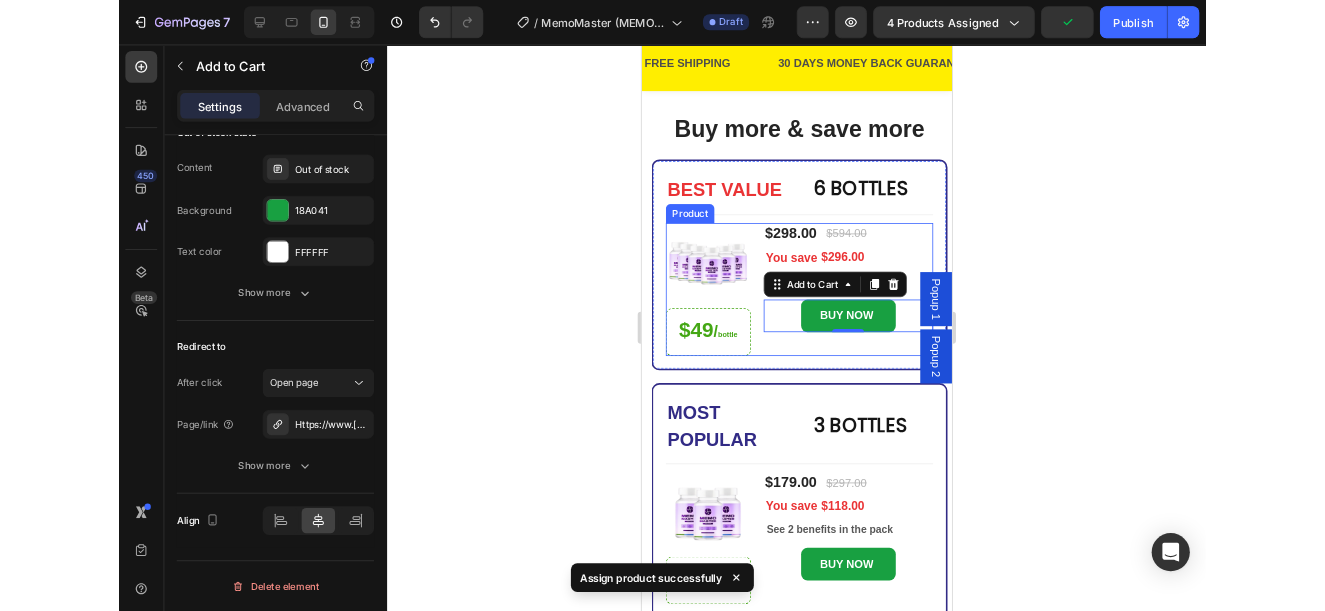scroll, scrollTop: 0, scrollLeft: 0, axis: both 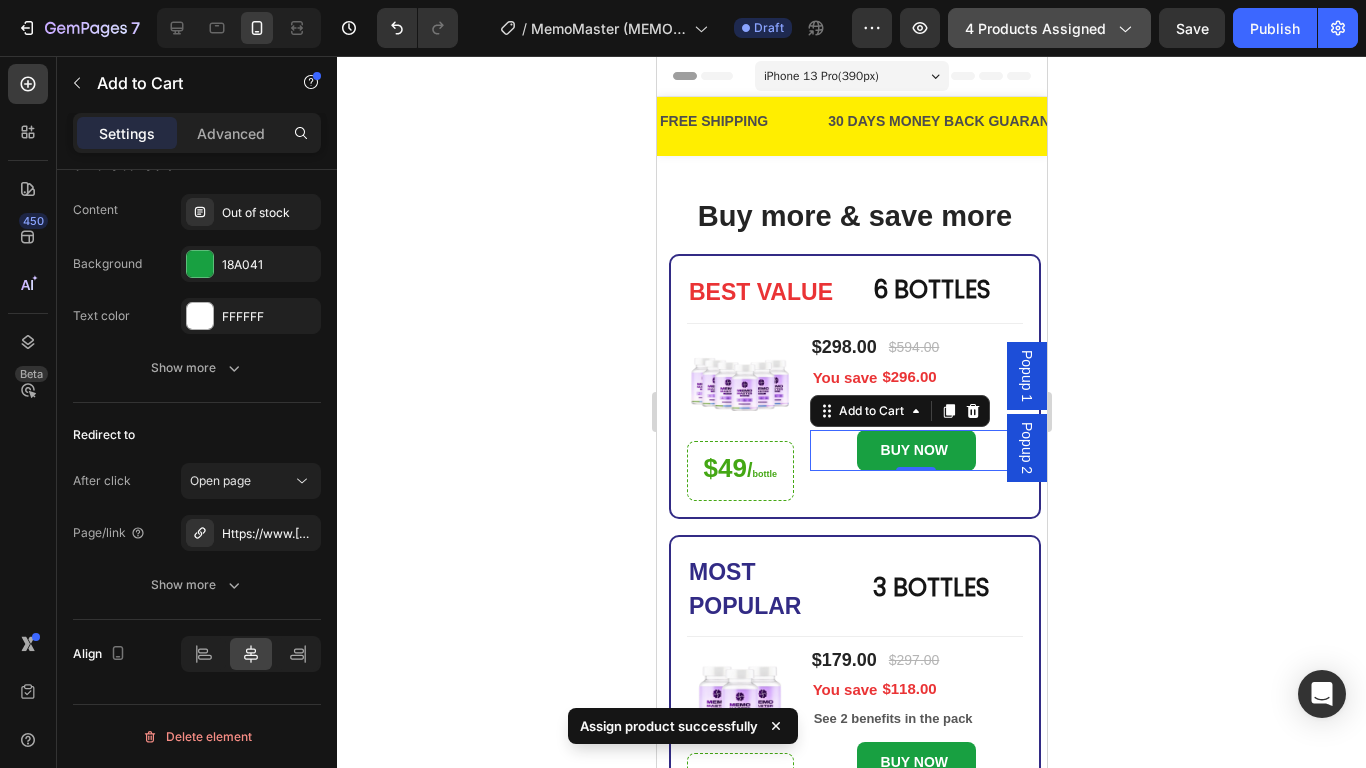 click on "4 products assigned" at bounding box center [1049, 28] 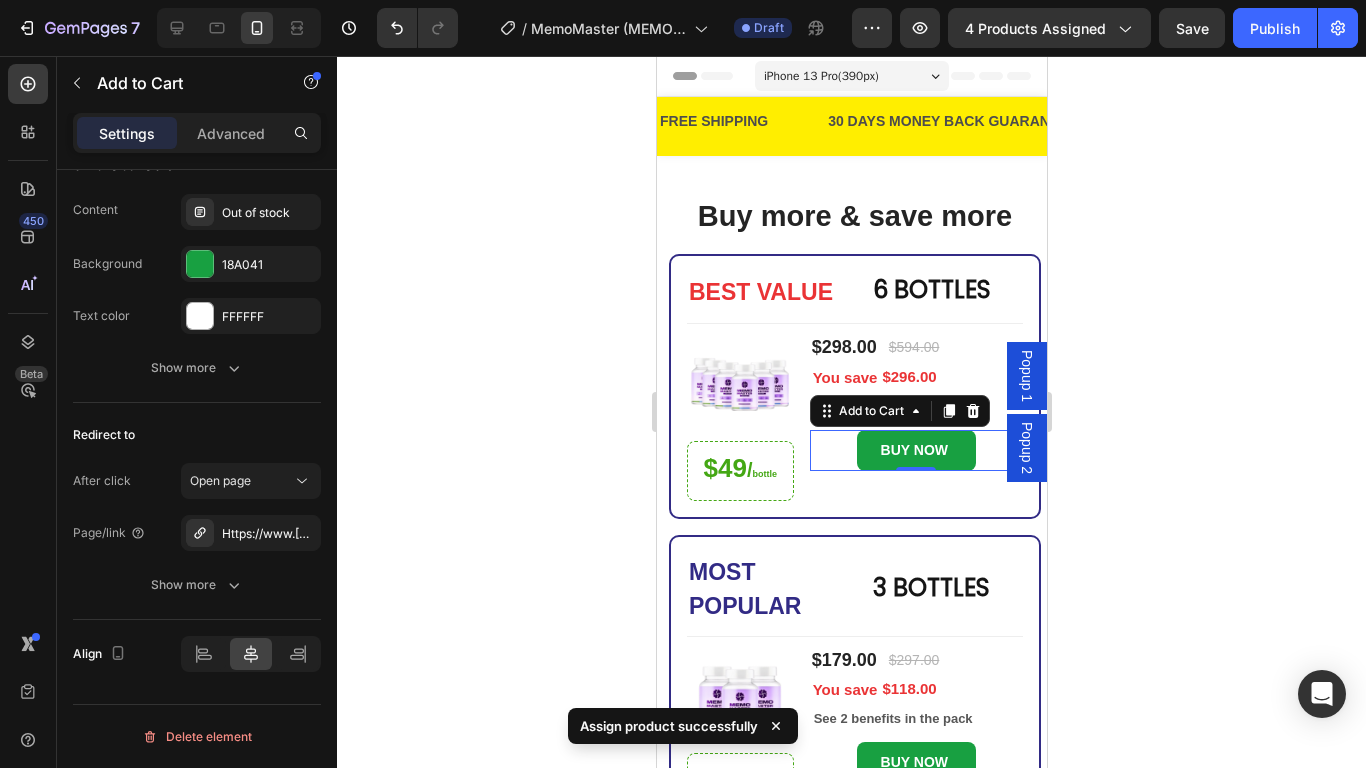 click 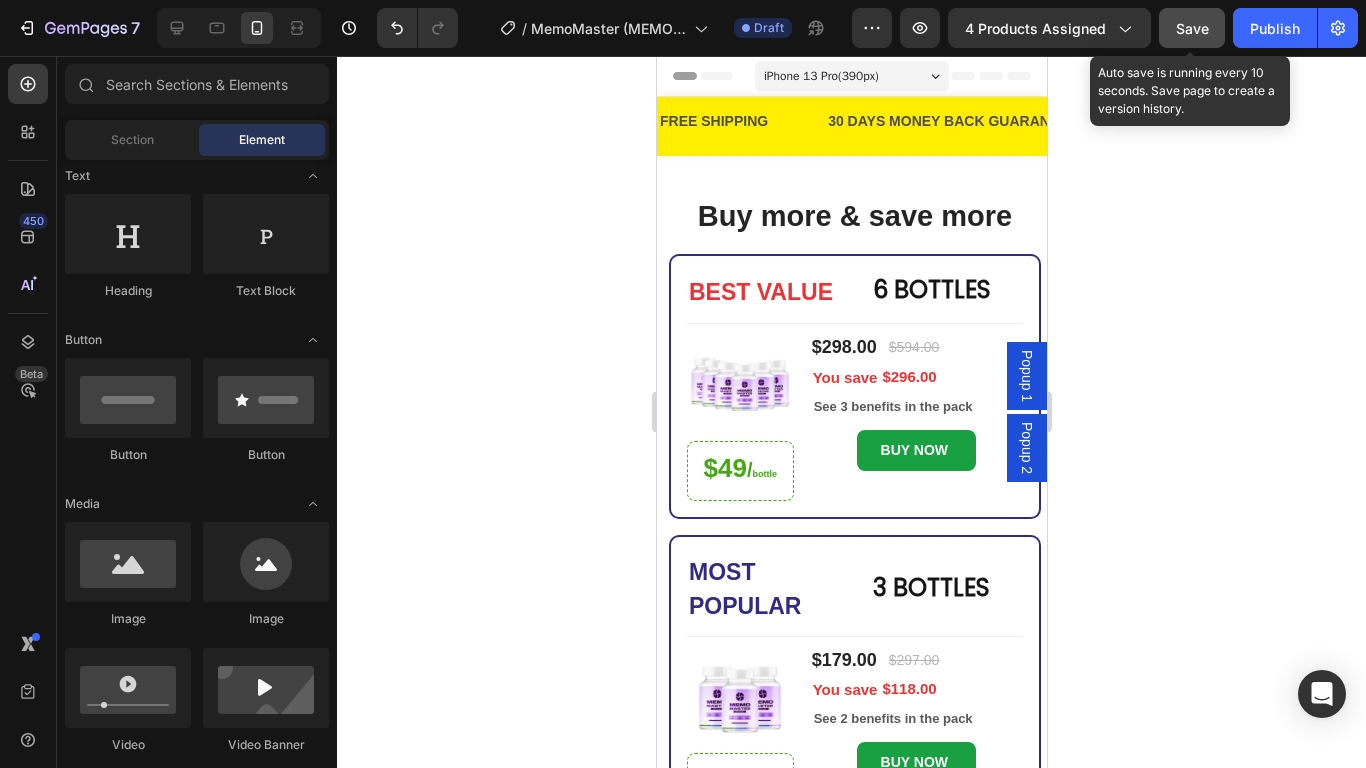 click on "Save" at bounding box center [1192, 28] 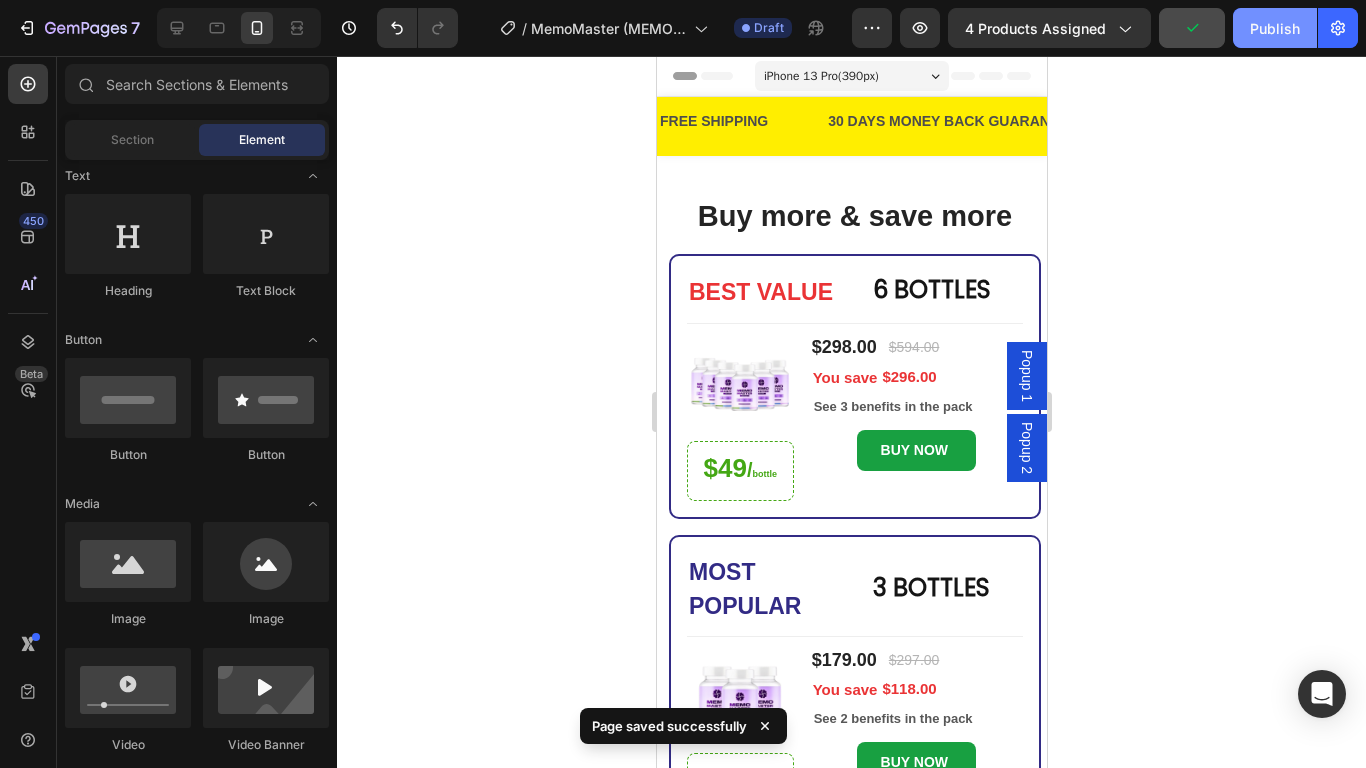 click on "Publish" 